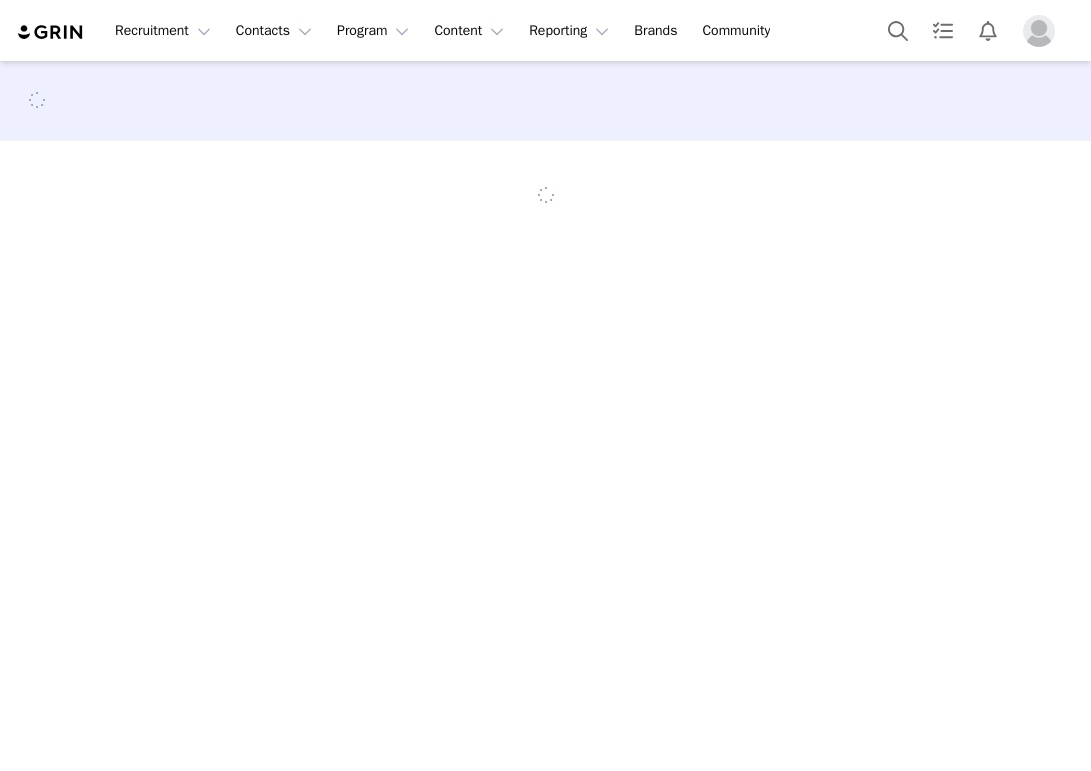scroll, scrollTop: 0, scrollLeft: 0, axis: both 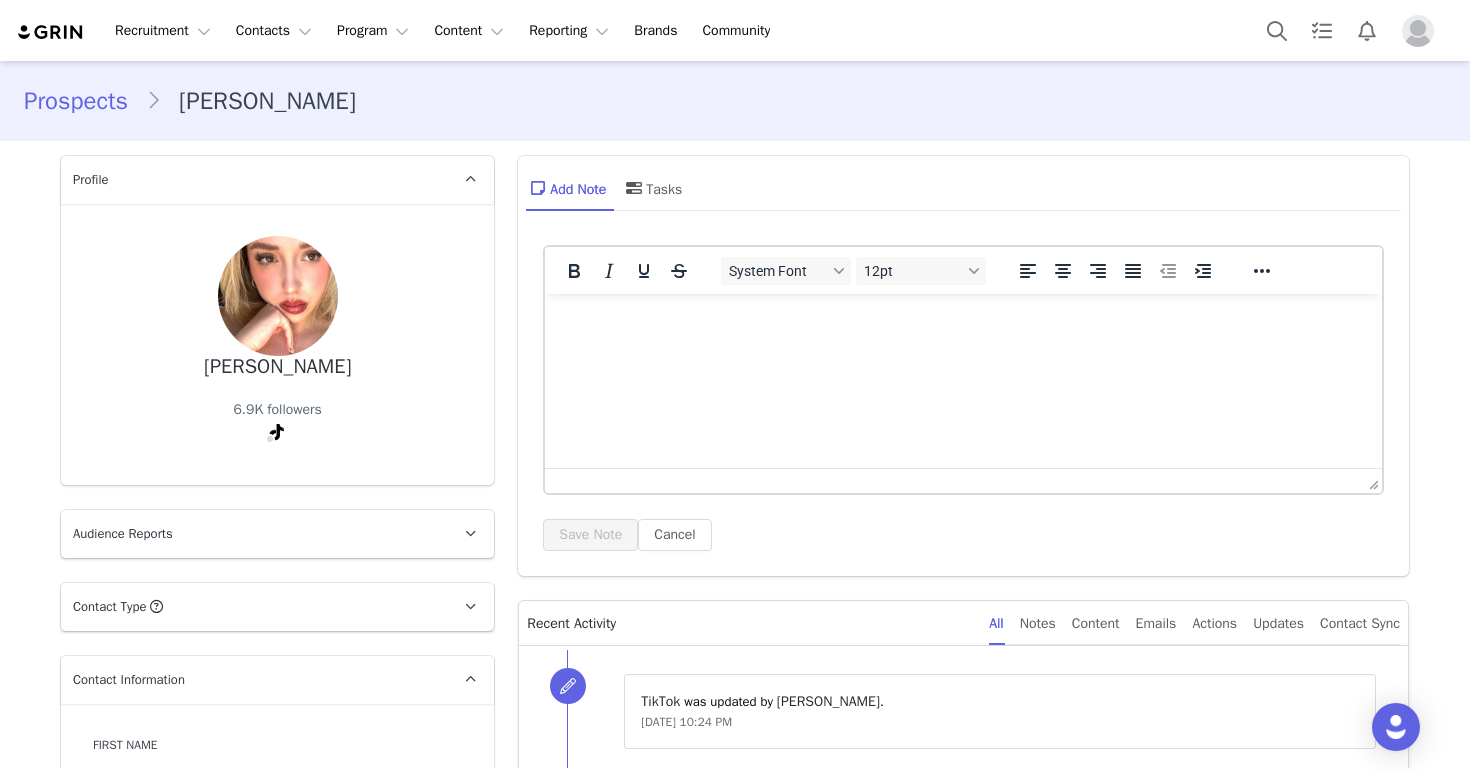 type on "+1 ([GEOGRAPHIC_DATA])" 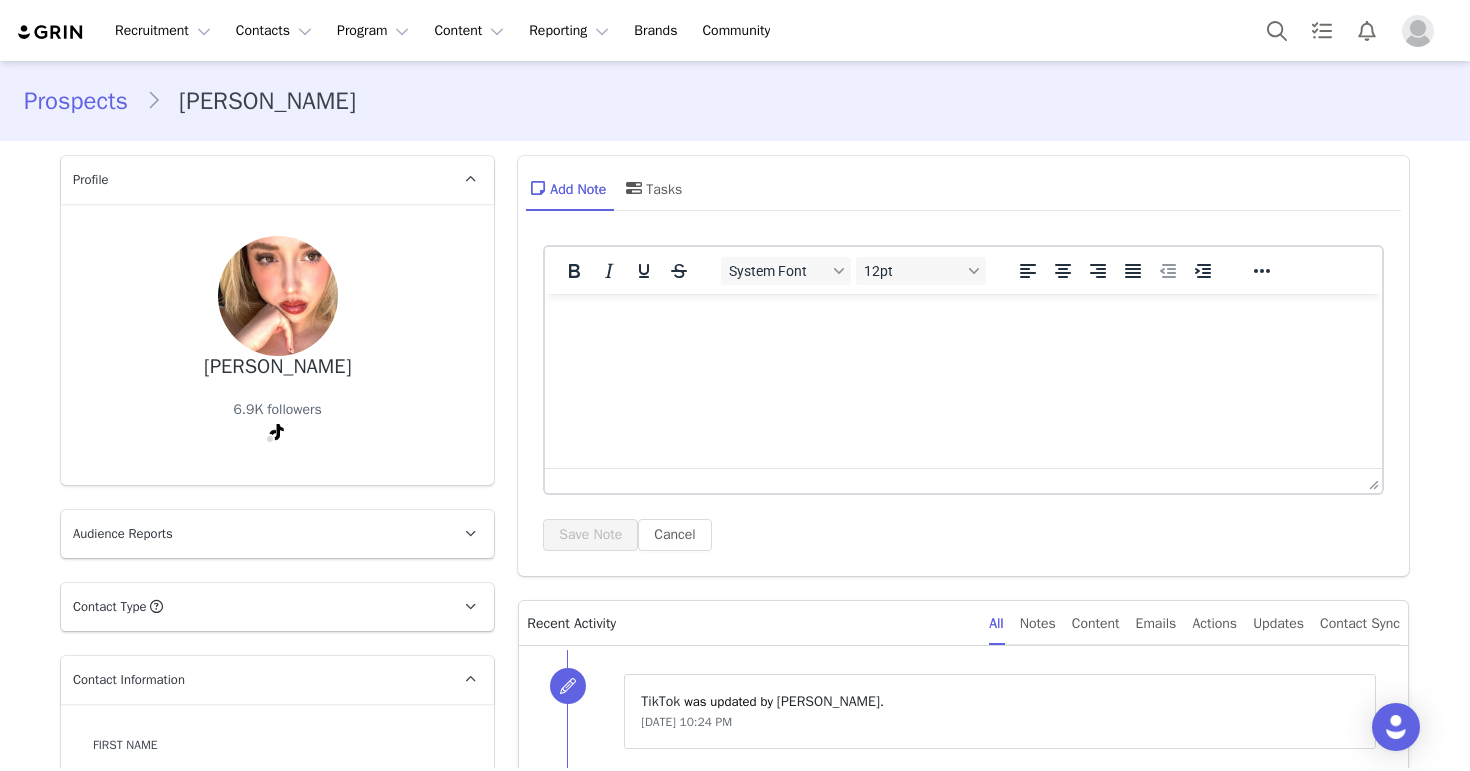 scroll, scrollTop: 0, scrollLeft: 0, axis: both 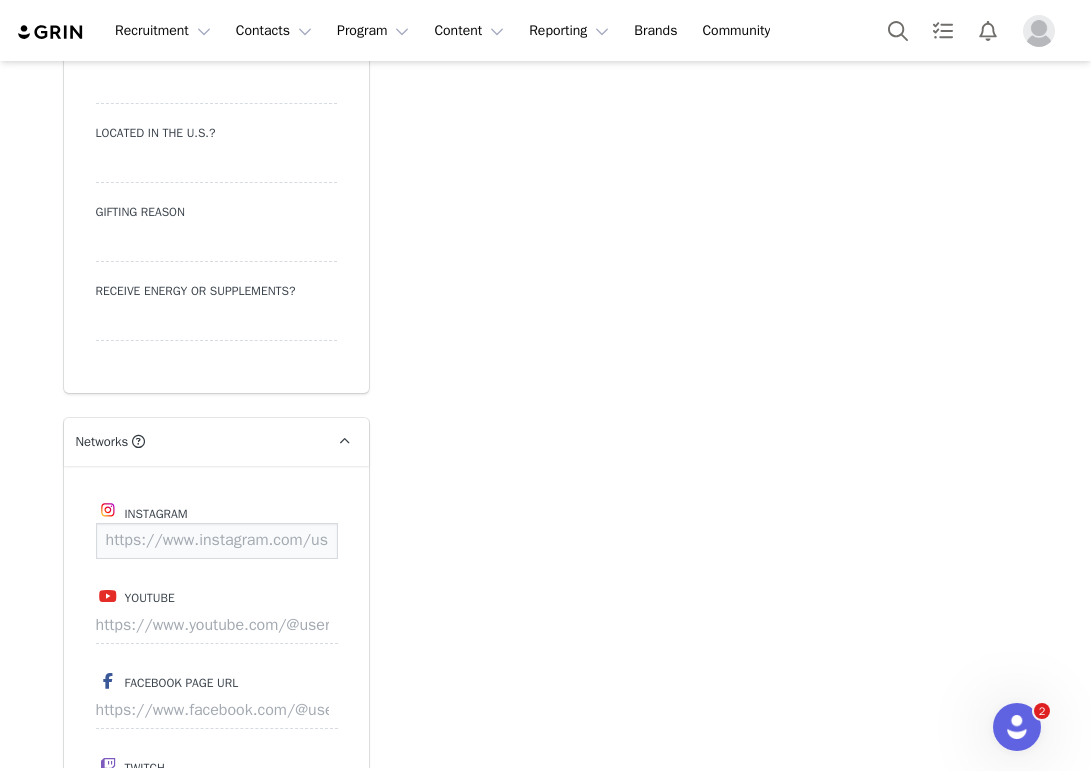 click at bounding box center [217, 541] 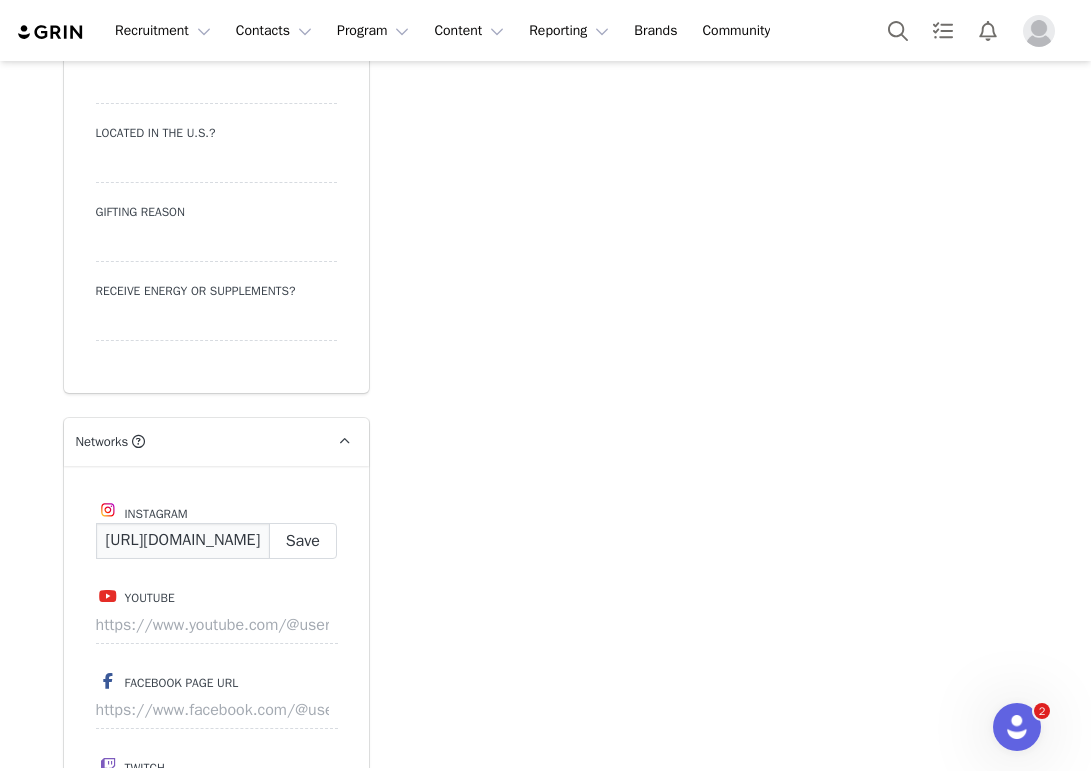 scroll, scrollTop: 0, scrollLeft: 153, axis: horizontal 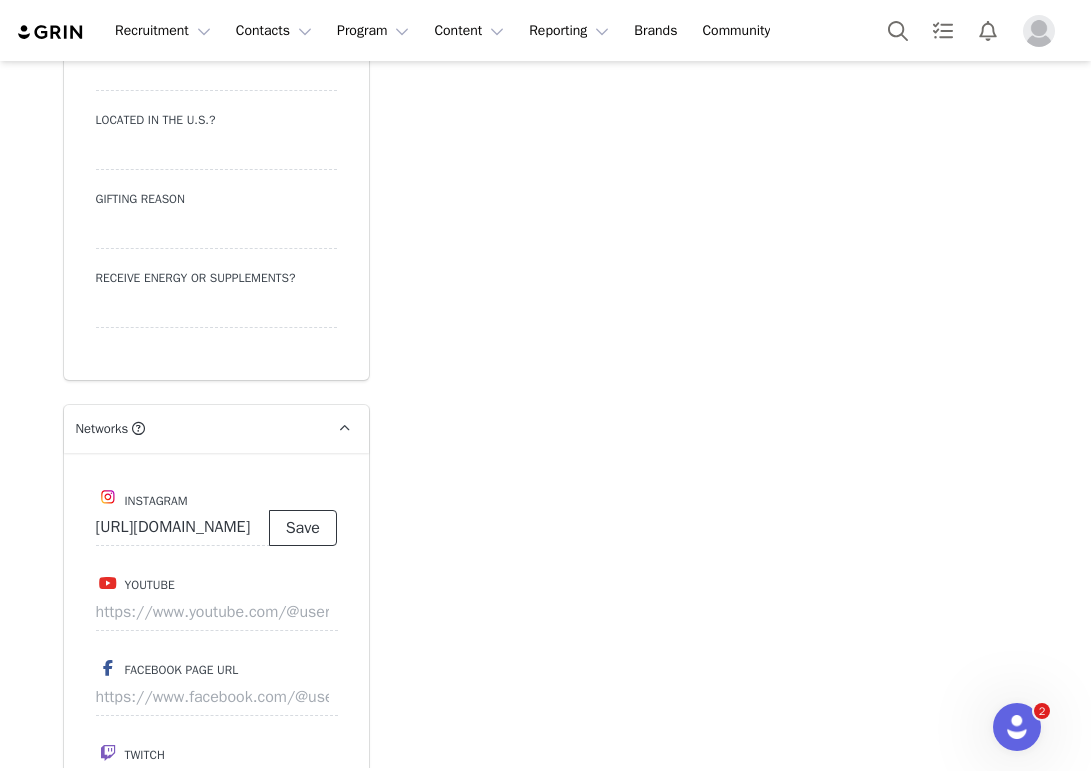 click on "Save" at bounding box center [303, 528] 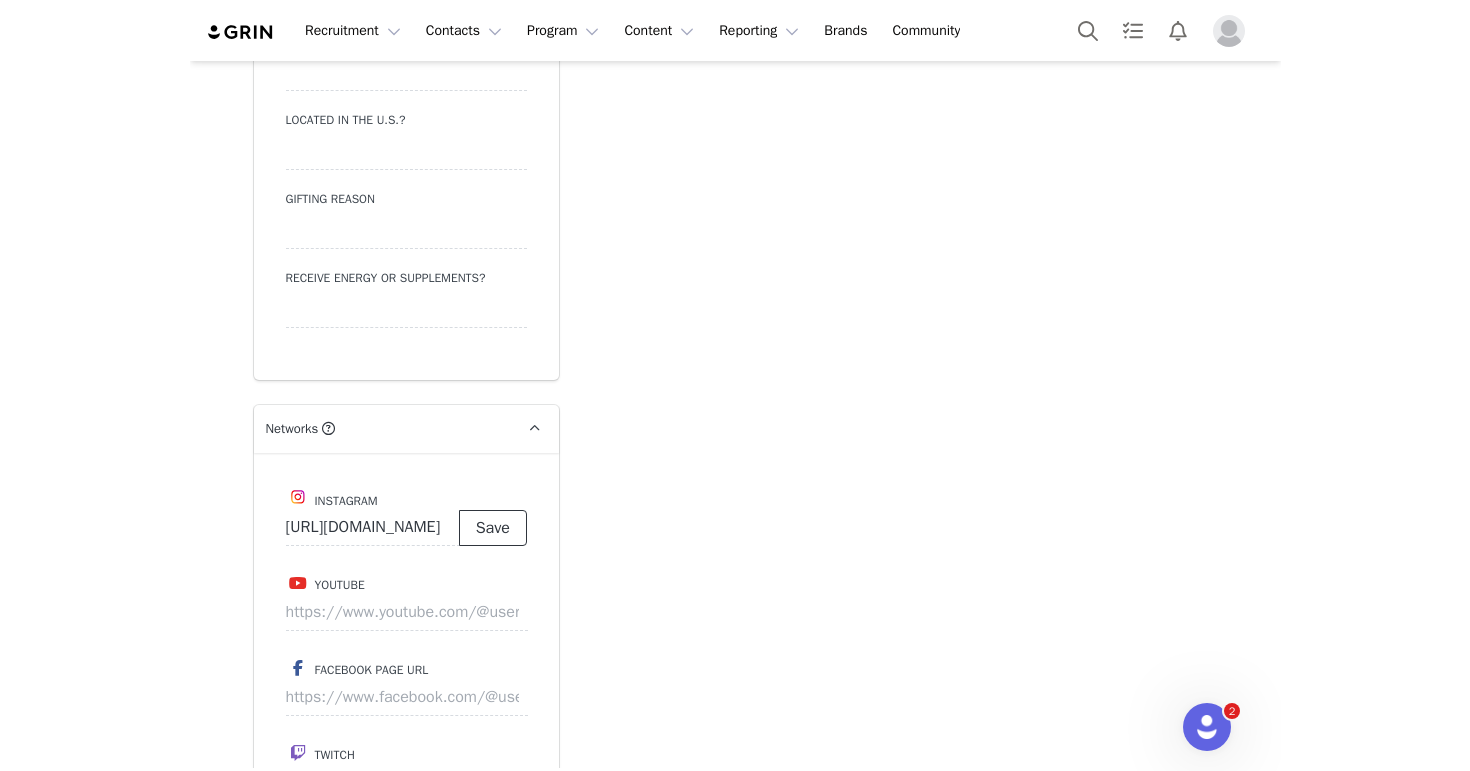 scroll, scrollTop: 0, scrollLeft: 0, axis: both 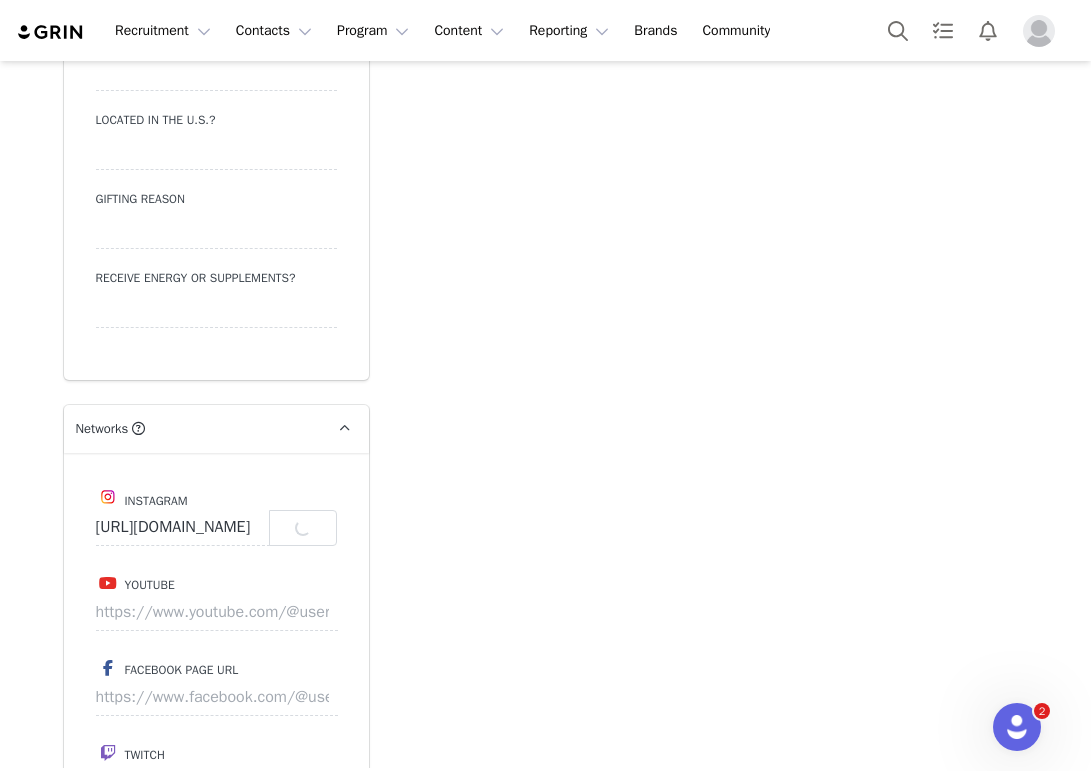 type on "https://www.instagram.com/johanadlainez" 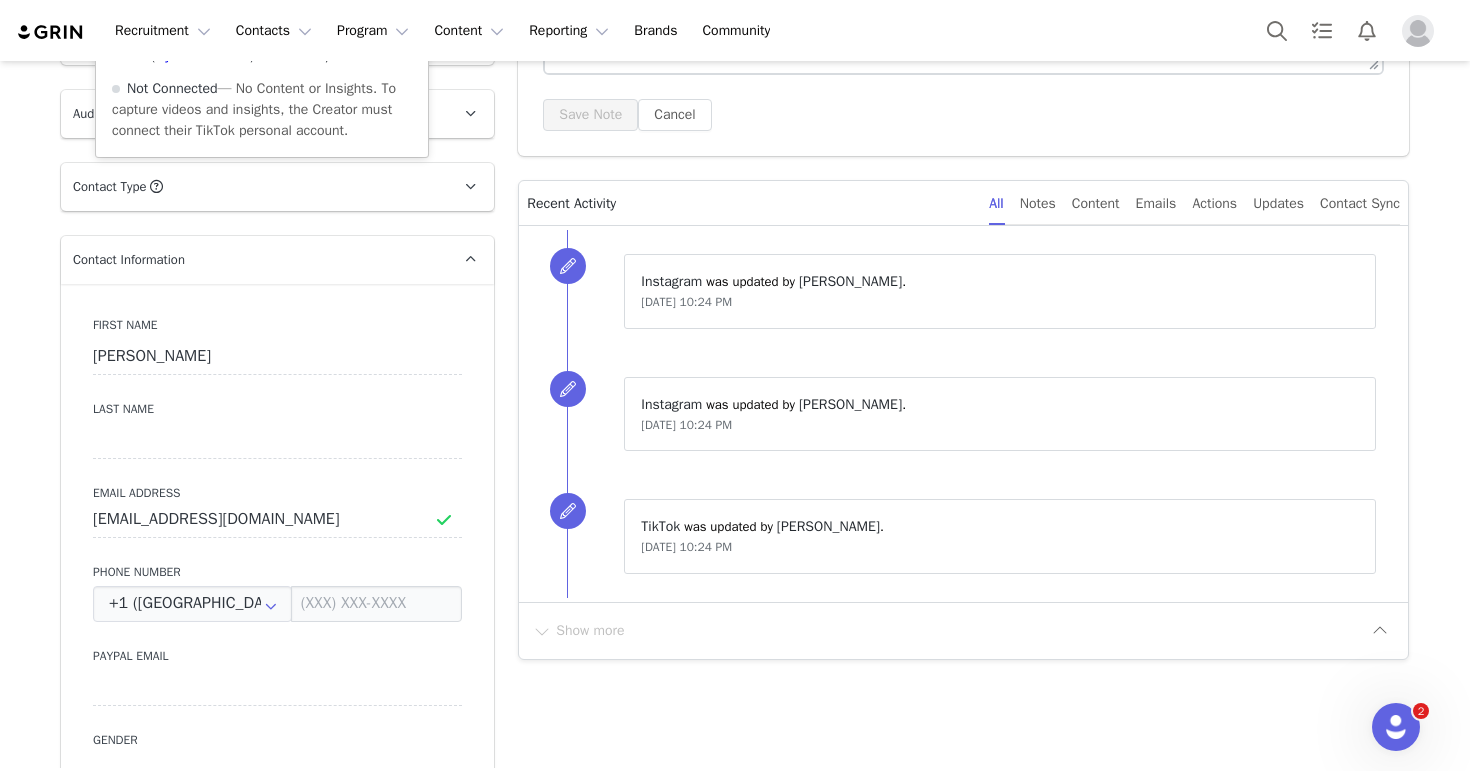 scroll, scrollTop: 461, scrollLeft: 0, axis: vertical 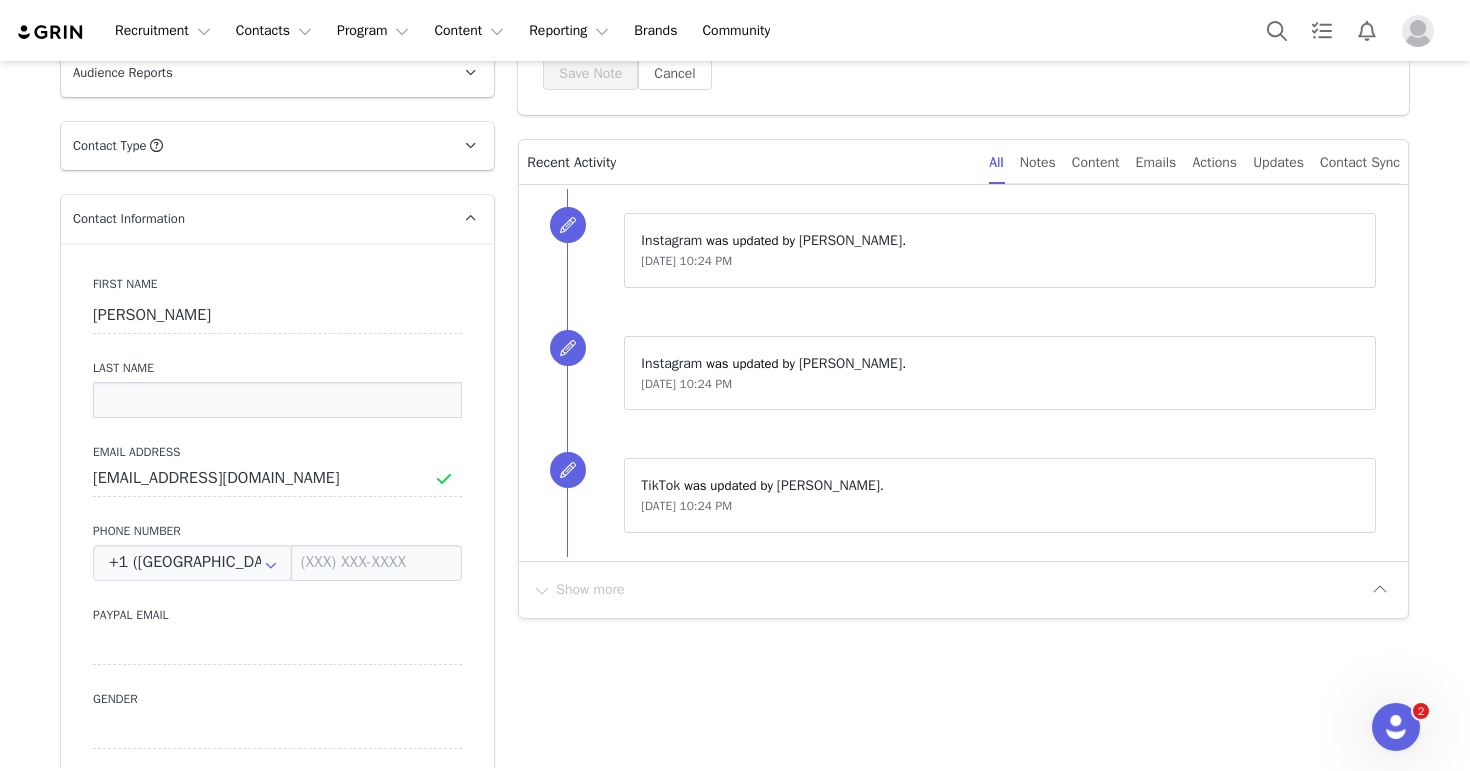 click at bounding box center (277, 400) 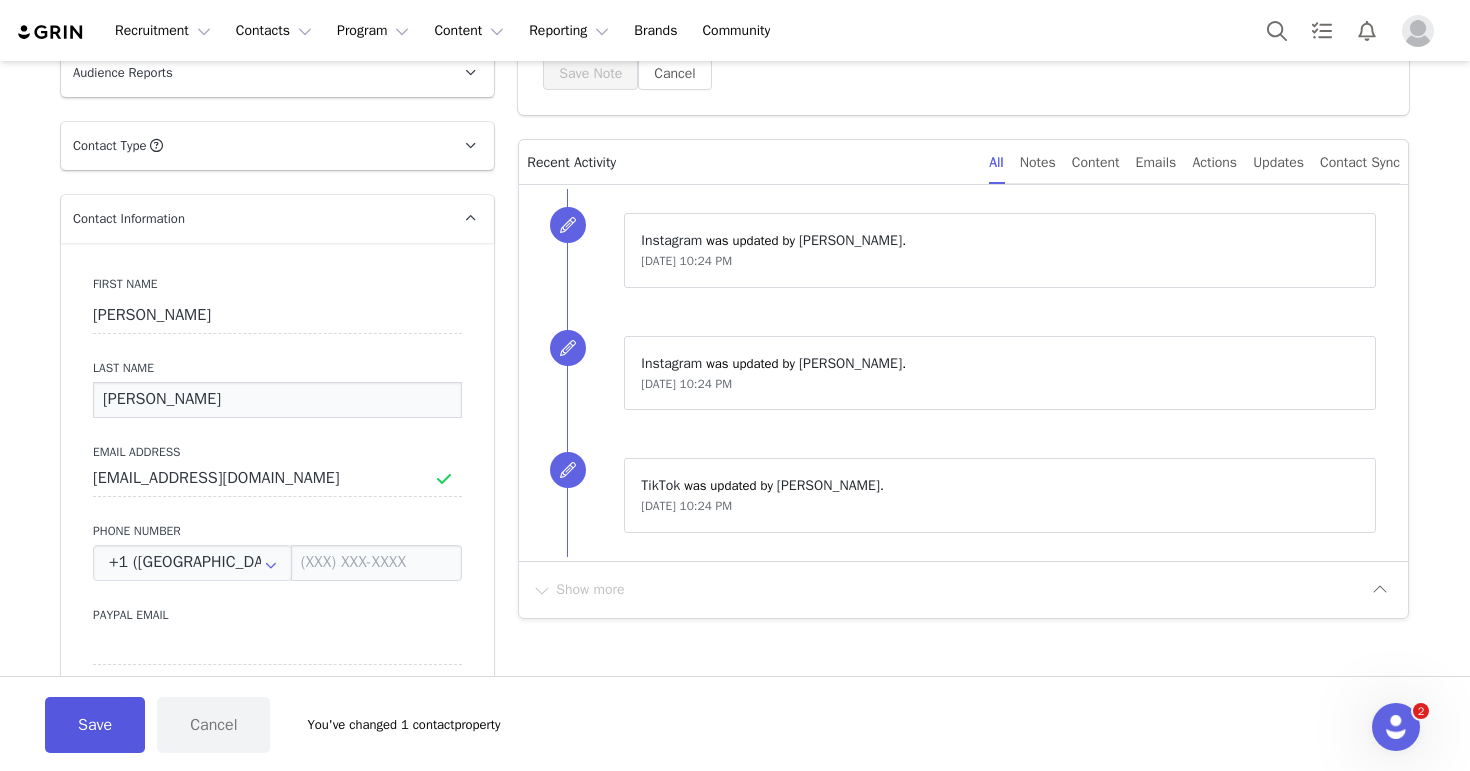 type on "Herrera-Lainez" 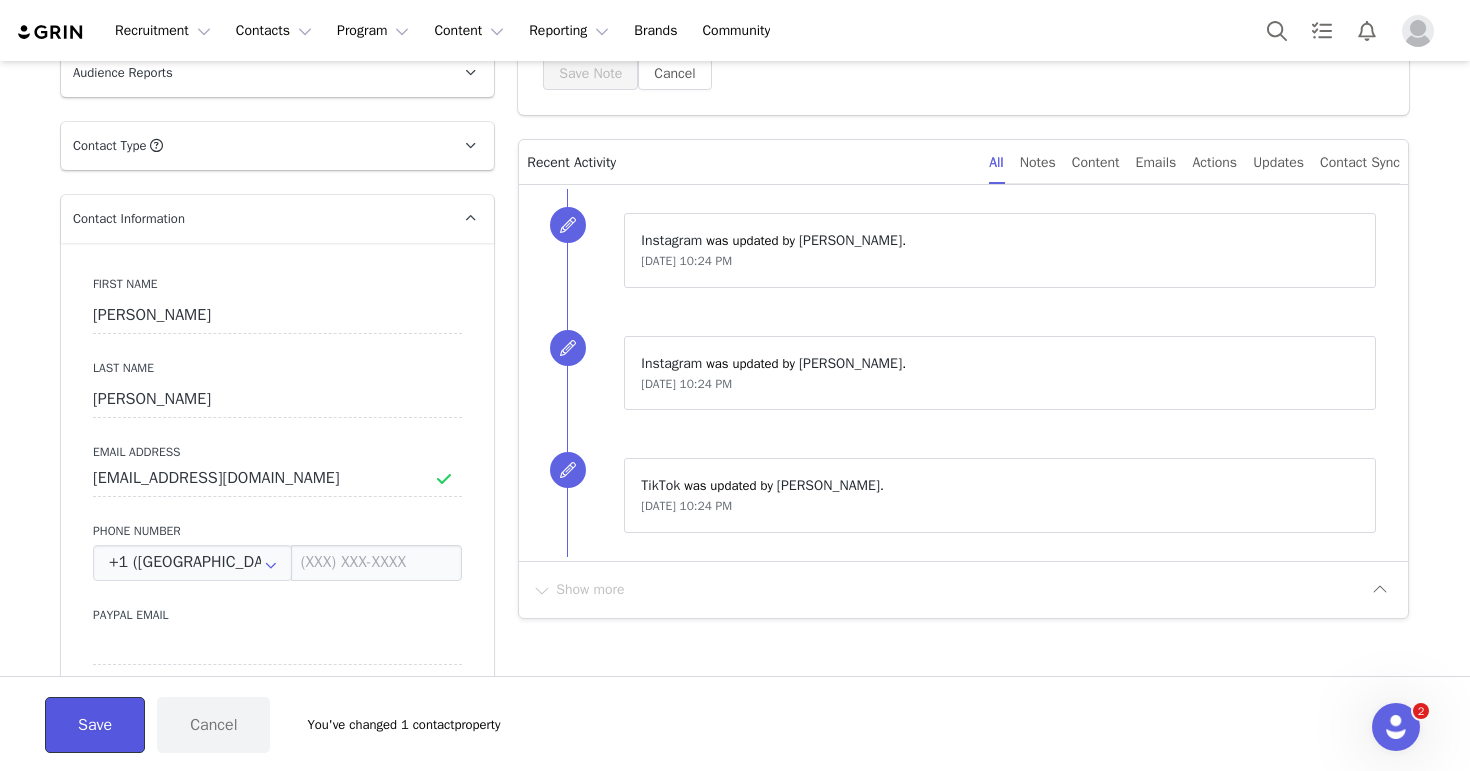click on "Save" at bounding box center [95, 725] 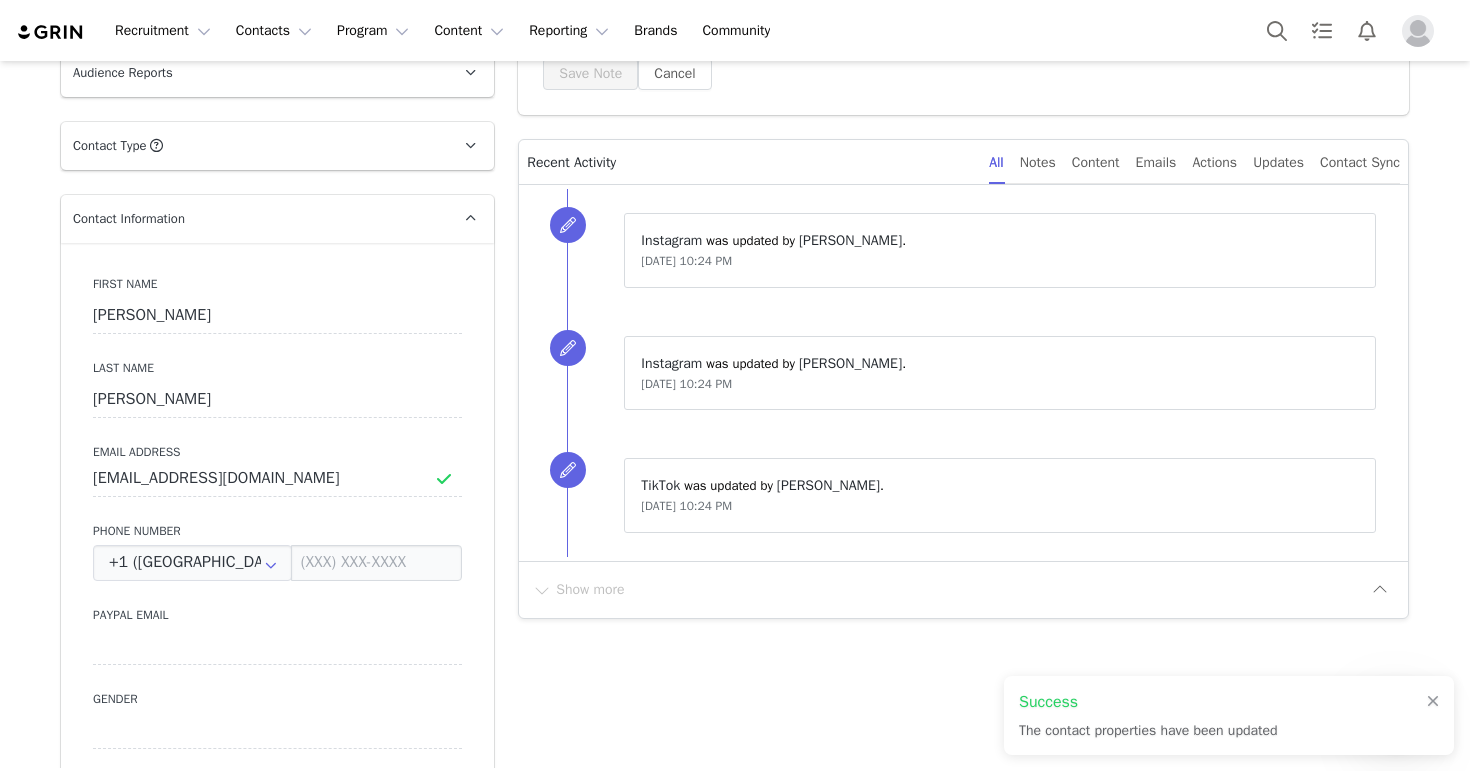 click on "Profile  Johana Herrera-Lainez      10.2K followers  TikTok  (   @johanadlainez   )   — Personal/Creator  Not Connected  — No Content or Insights. To capture videos and insights, the Creator must connect their TikTok personal account. Audience Reports  Request a detailed report of this creator's audience demographics and content performance for each social channel. Limit 100 reports per month.  0 / 100000 reports used this month  Instagram          Request Report  TikTok          Request Report Contact Type  Contact type can be Creator, Prospect, Application, or Manager.   Prospect  Promote to Creator Disqualify this Prospect?  Yes, disqualify  Disqualify Prospect Contact Information  First Name  Johana  Last Name  Herrera-Lainez Email Address johanaalainez@gmail.com  Phone Number  +1 (United States) +93 (Afghanistan) +358 (Aland Islands) +355 (Albania) +213 (Algeria) +376 (Andorra) +244 (Angola) +1264 (Anguilla) +1268 (Antigua And Barbuda) +54 (Argentina) +374 (Armenia) +297 (Aruba) +61 (Australia)" at bounding box center [277, 1880] 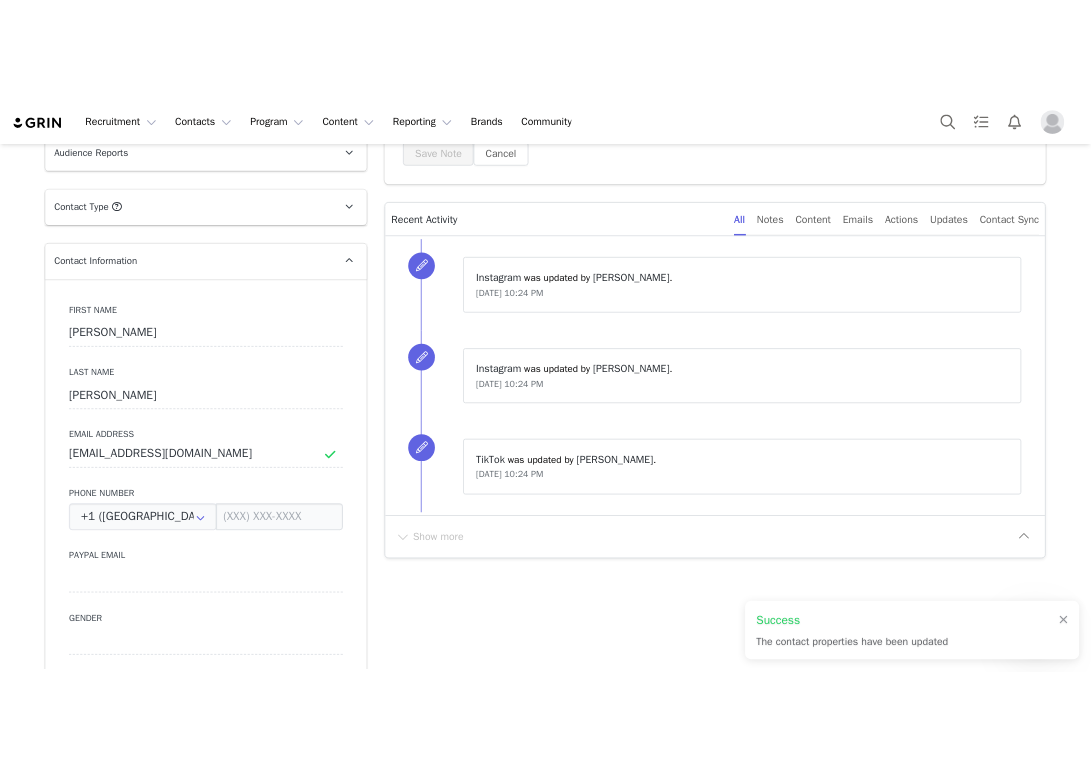 scroll, scrollTop: 194, scrollLeft: 0, axis: vertical 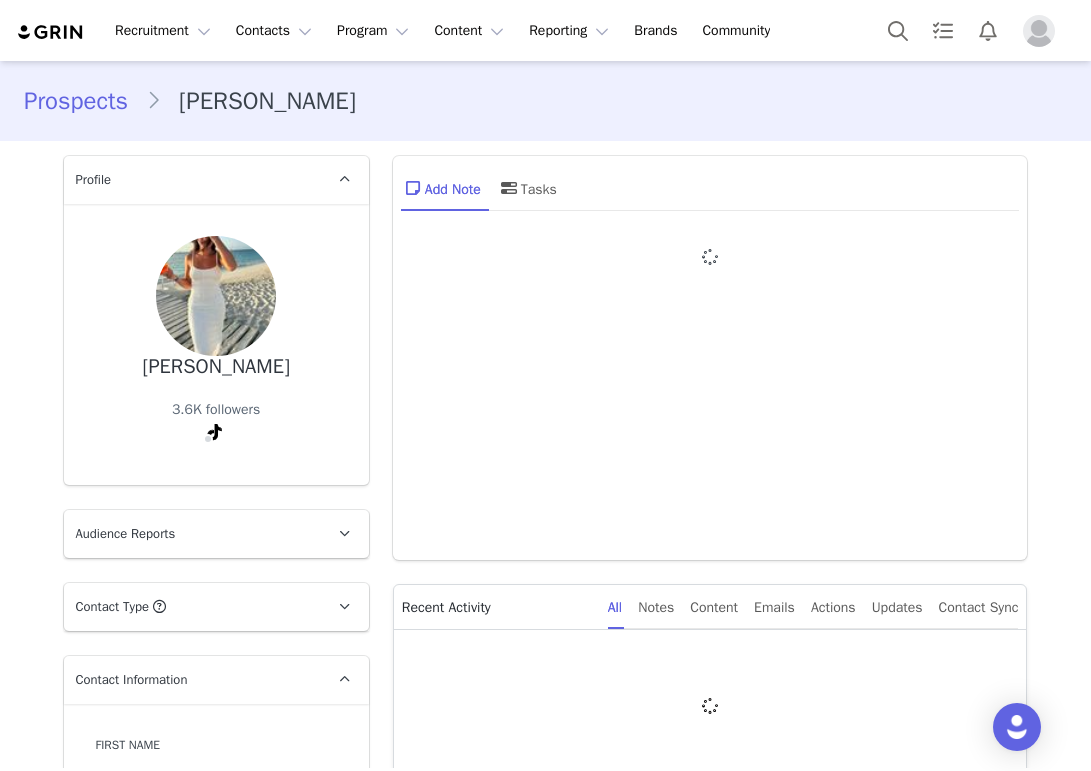 type on "+1 ([GEOGRAPHIC_DATA])" 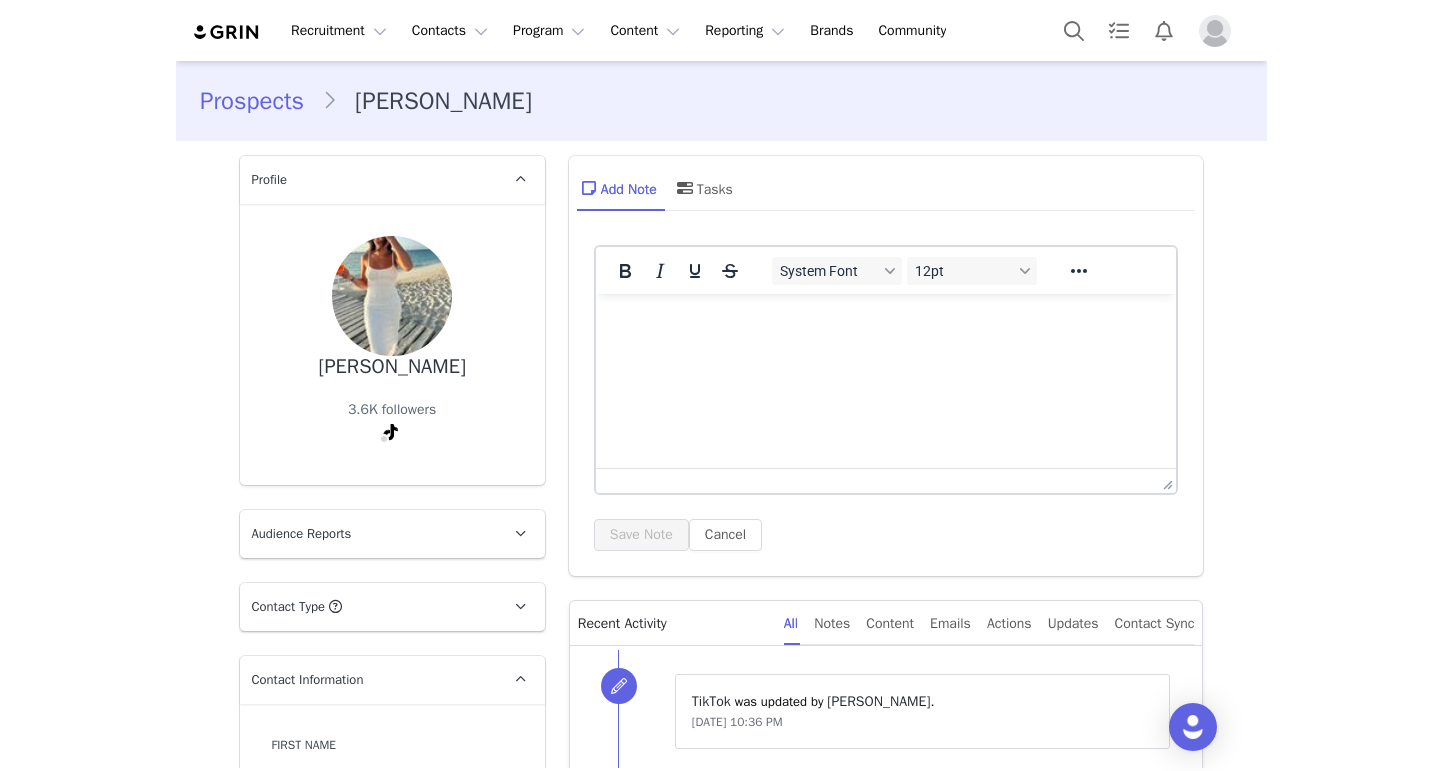 scroll, scrollTop: 0, scrollLeft: 0, axis: both 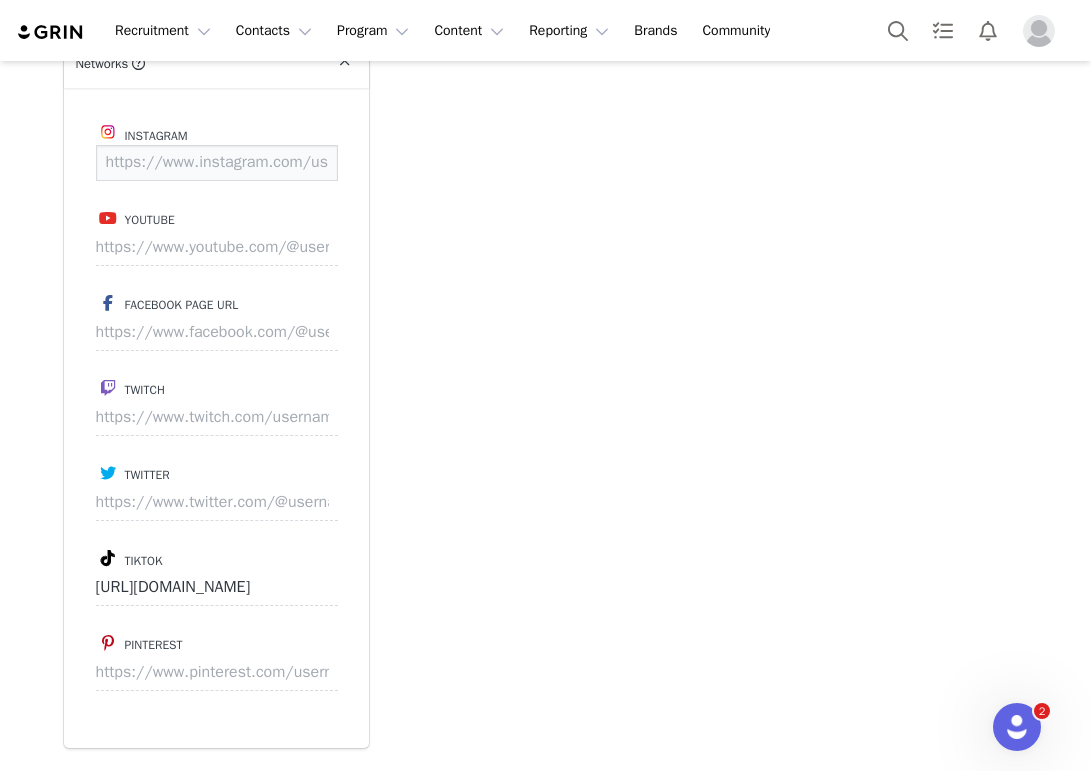 click at bounding box center [217, 163] 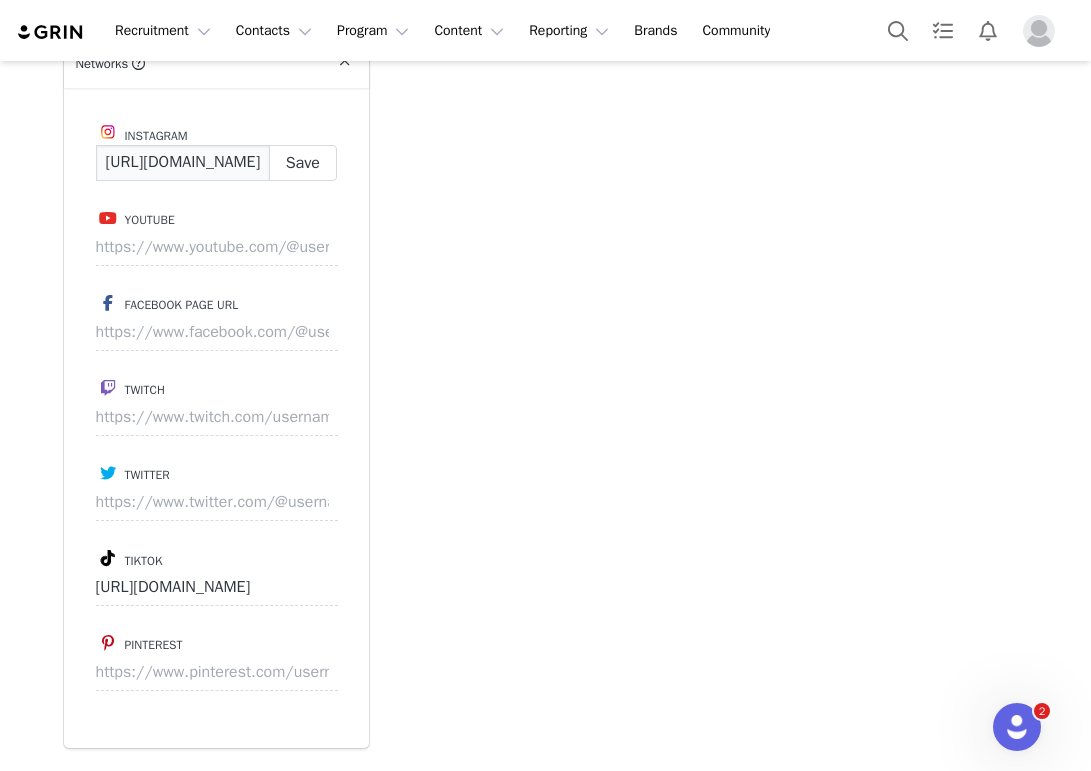 scroll, scrollTop: 0, scrollLeft: 151, axis: horizontal 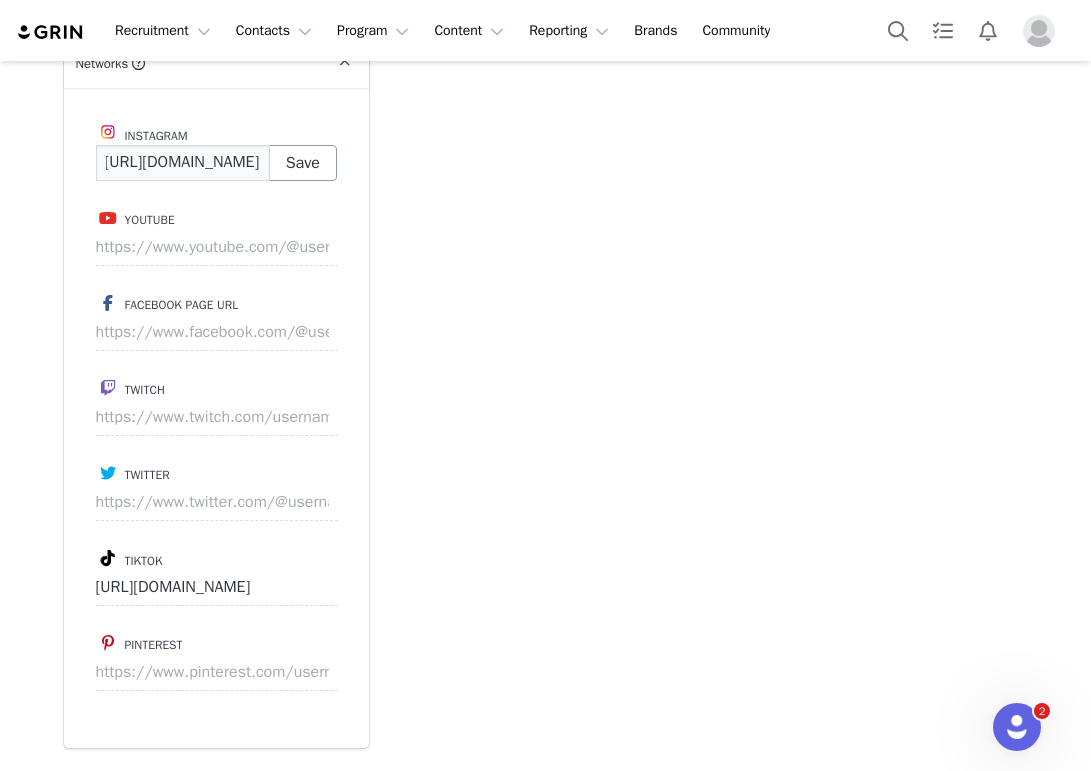 type on "https://www.instagram.com/sophiegedney" 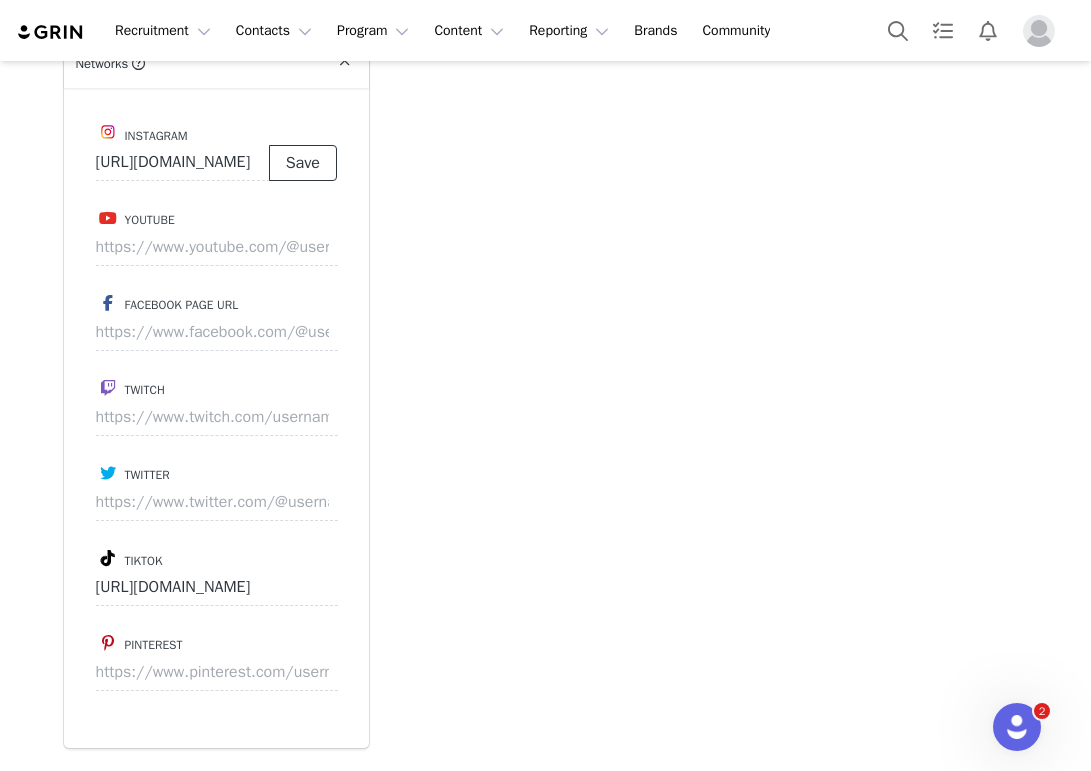 click on "Save" at bounding box center [303, 163] 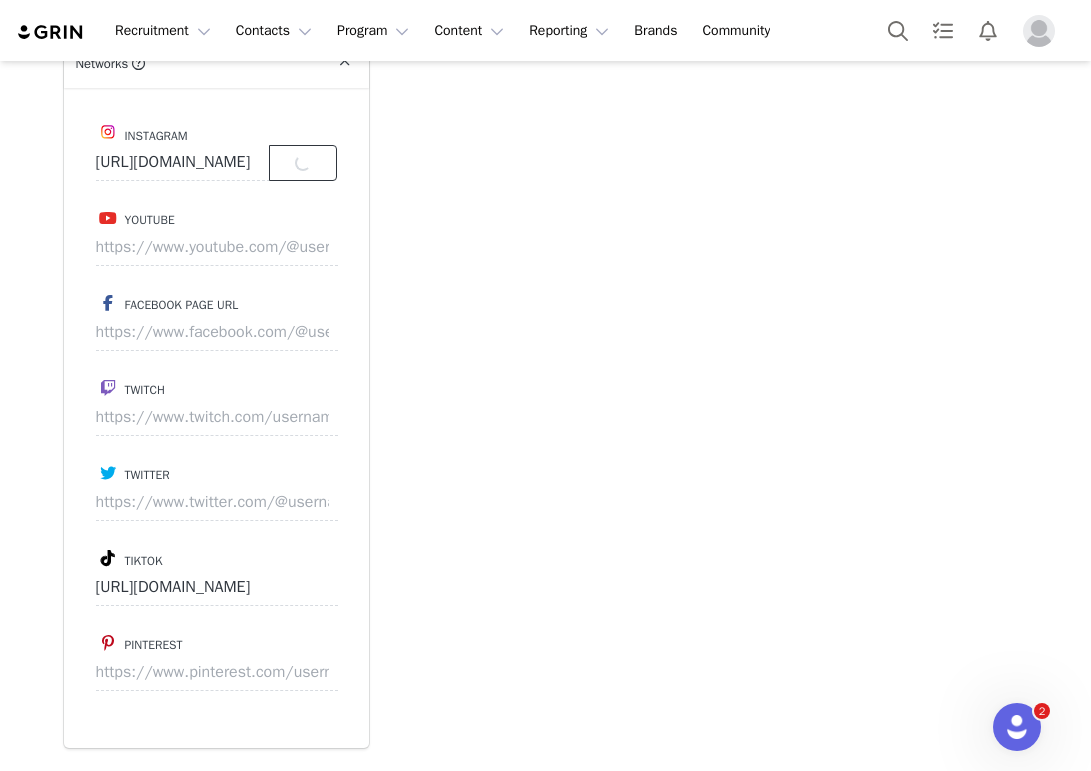 scroll, scrollTop: 0, scrollLeft: 0, axis: both 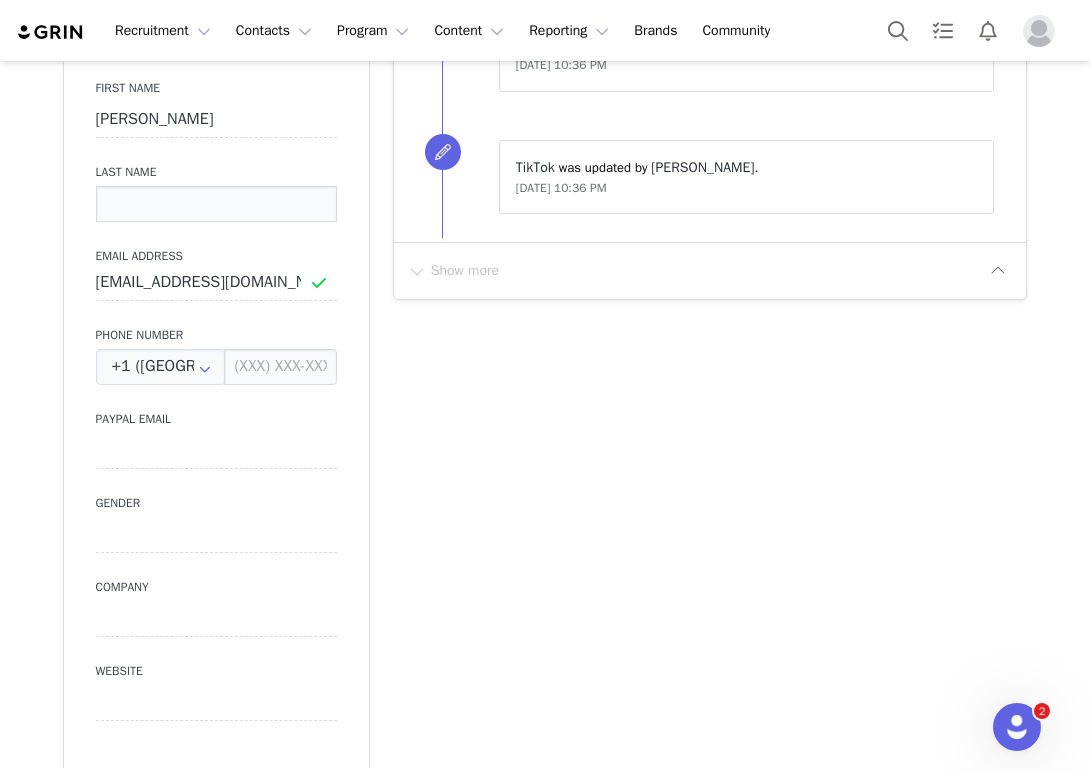 click at bounding box center (216, 204) 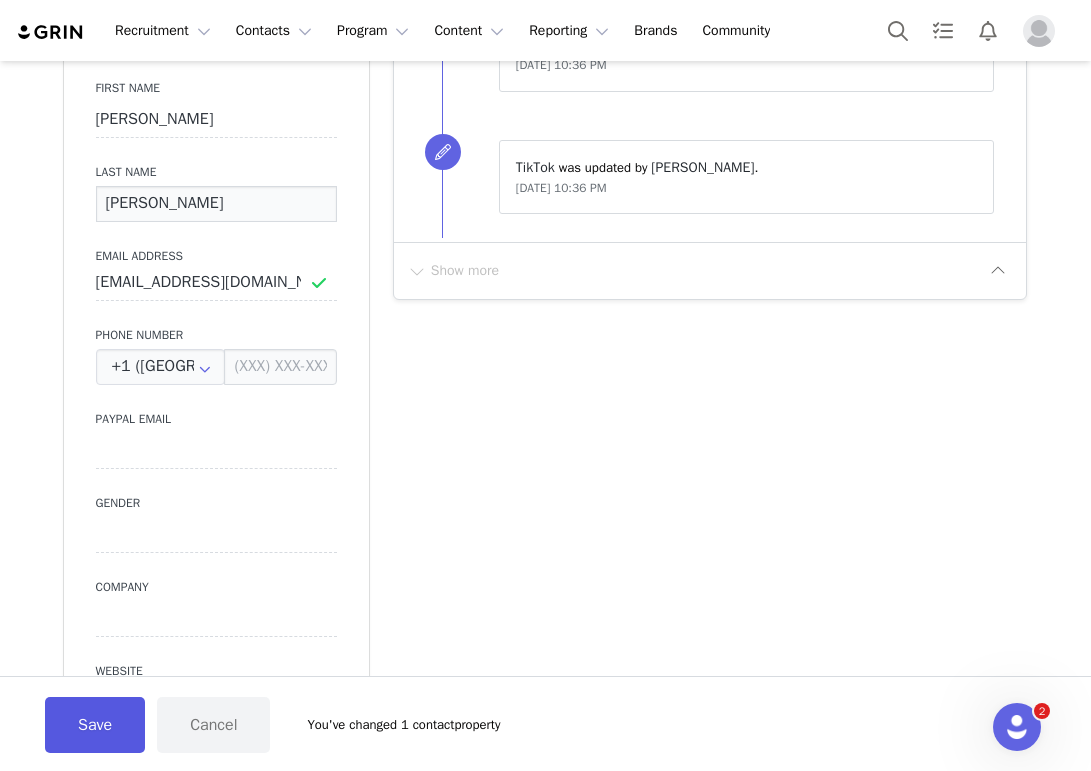 type on "Gedney" 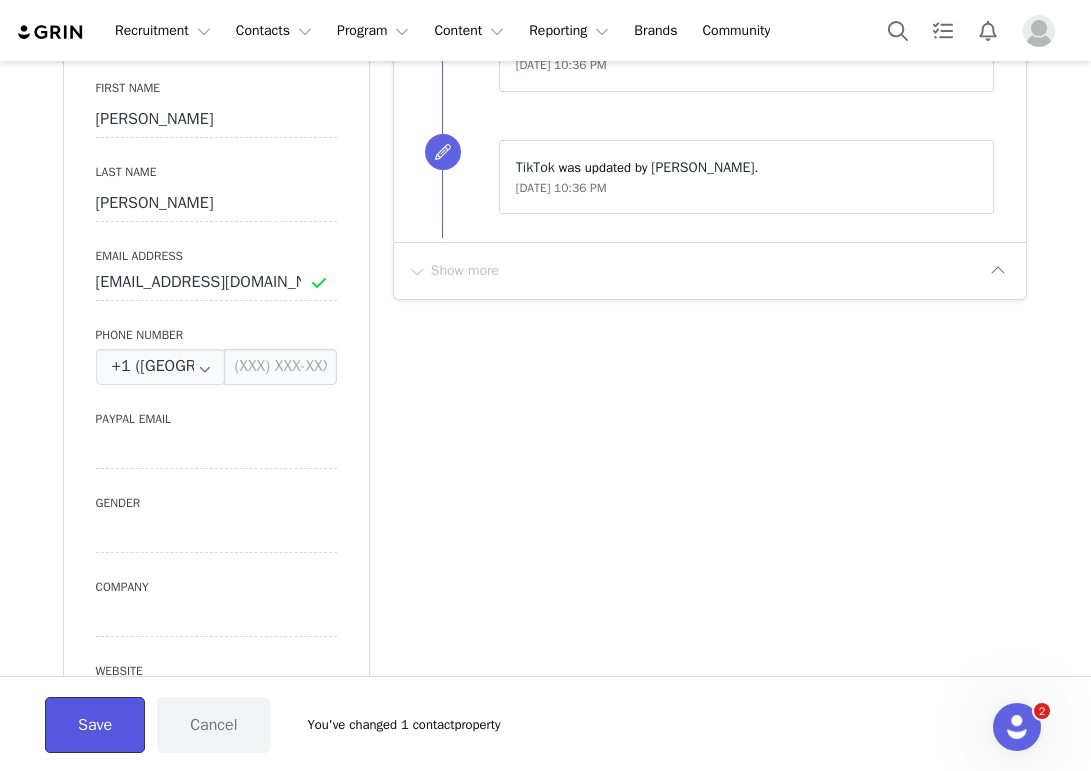 click on "Save" at bounding box center (95, 725) 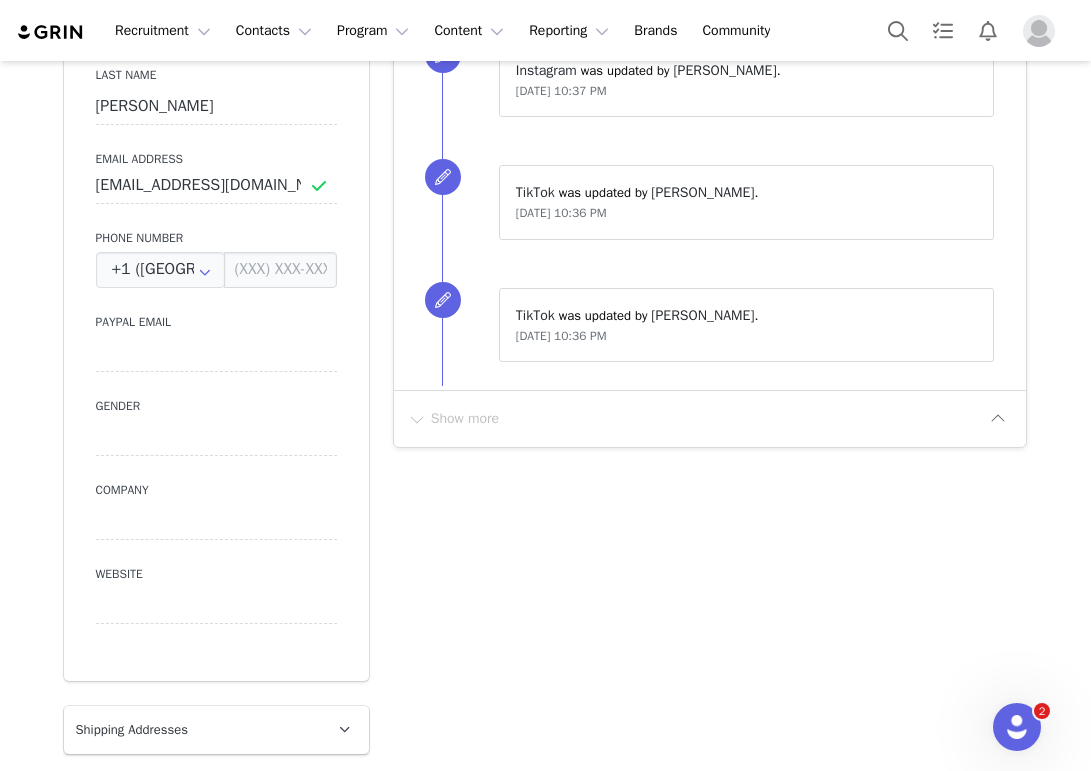 scroll, scrollTop: 0, scrollLeft: 0, axis: both 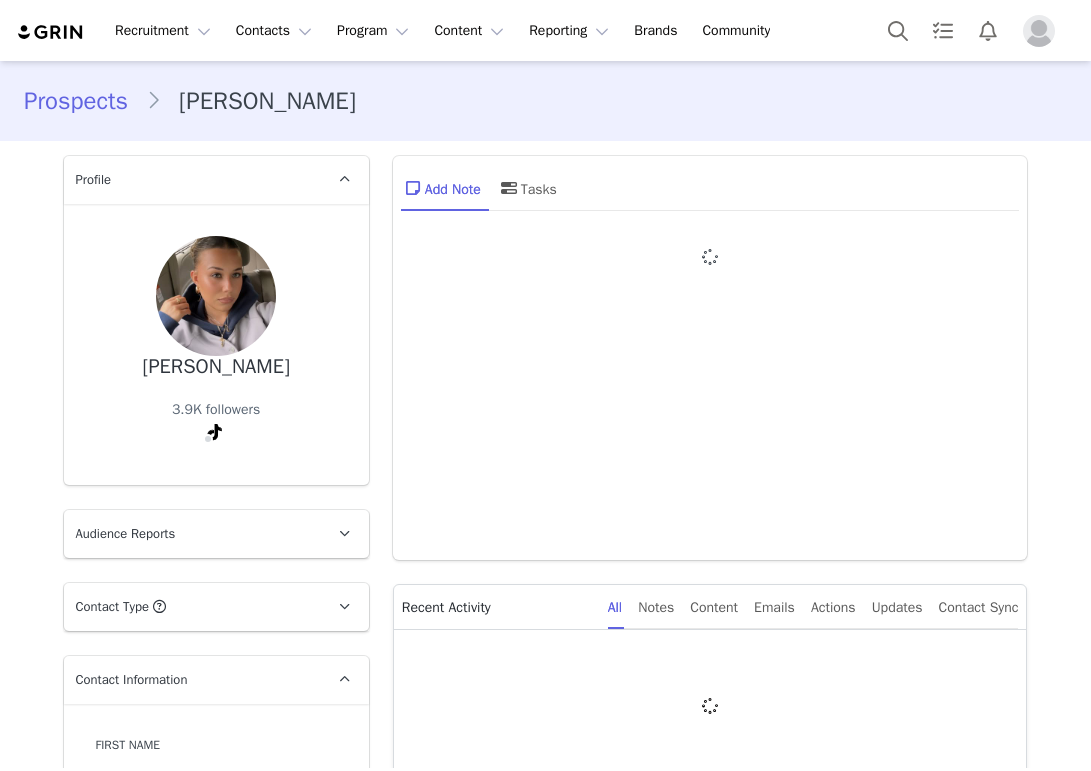 type on "+1 ([GEOGRAPHIC_DATA])" 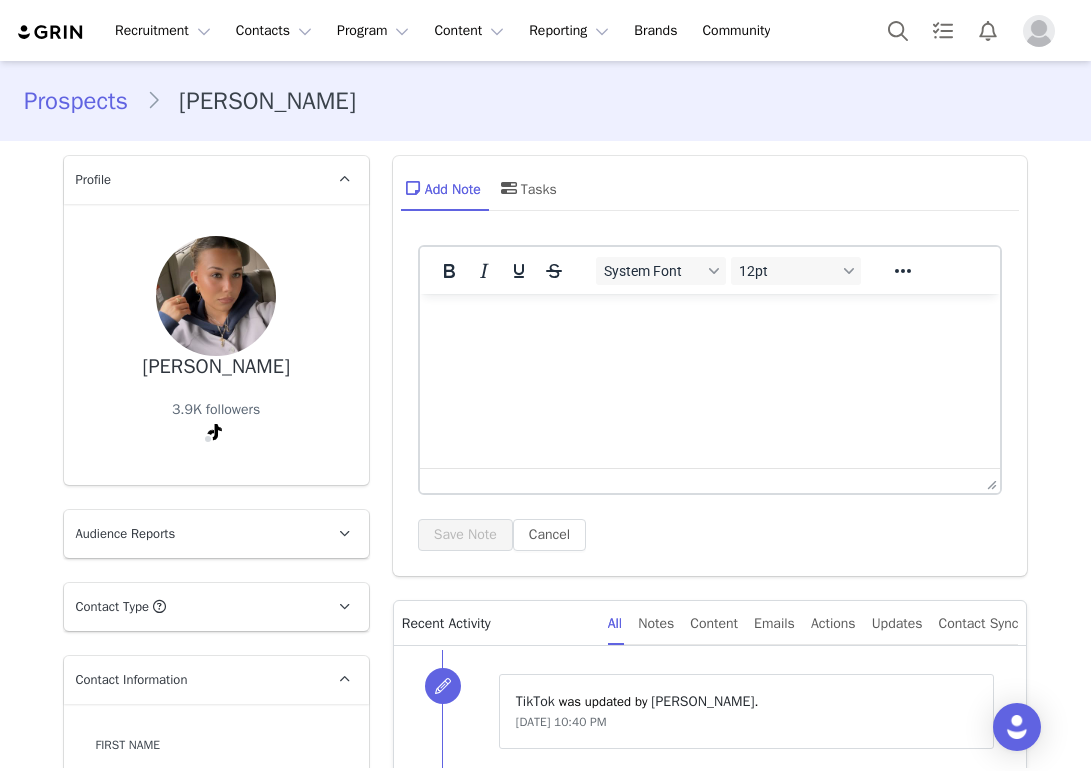scroll, scrollTop: 0, scrollLeft: 0, axis: both 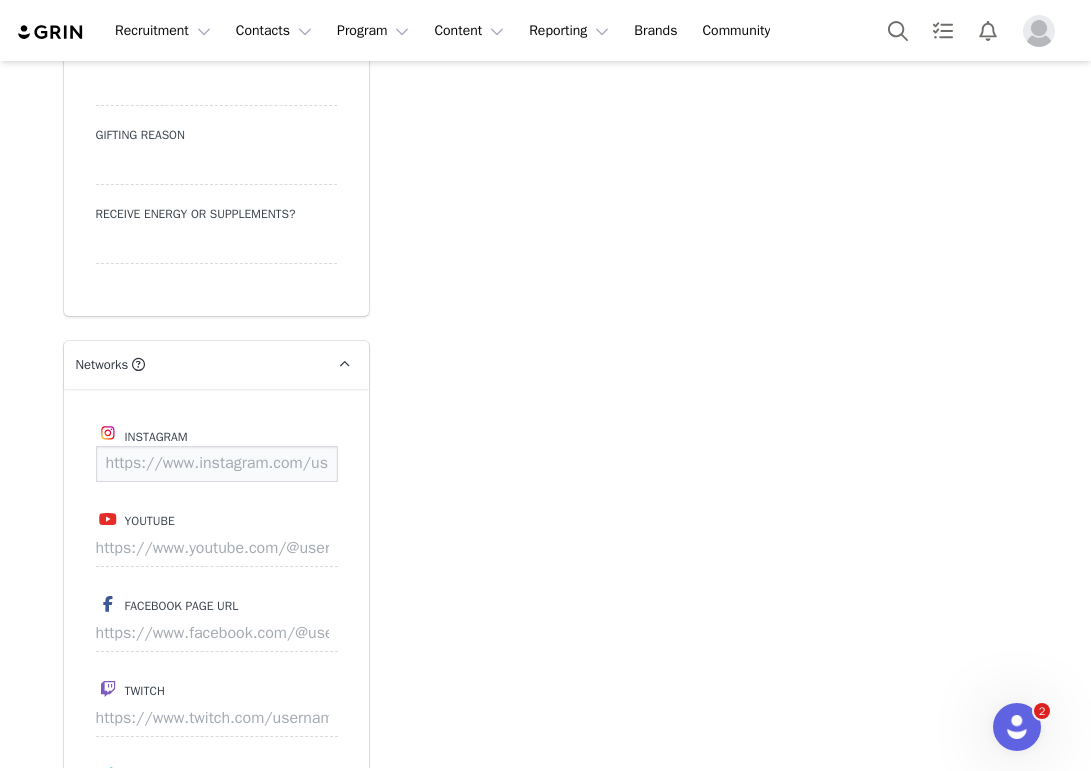 click at bounding box center (217, 464) 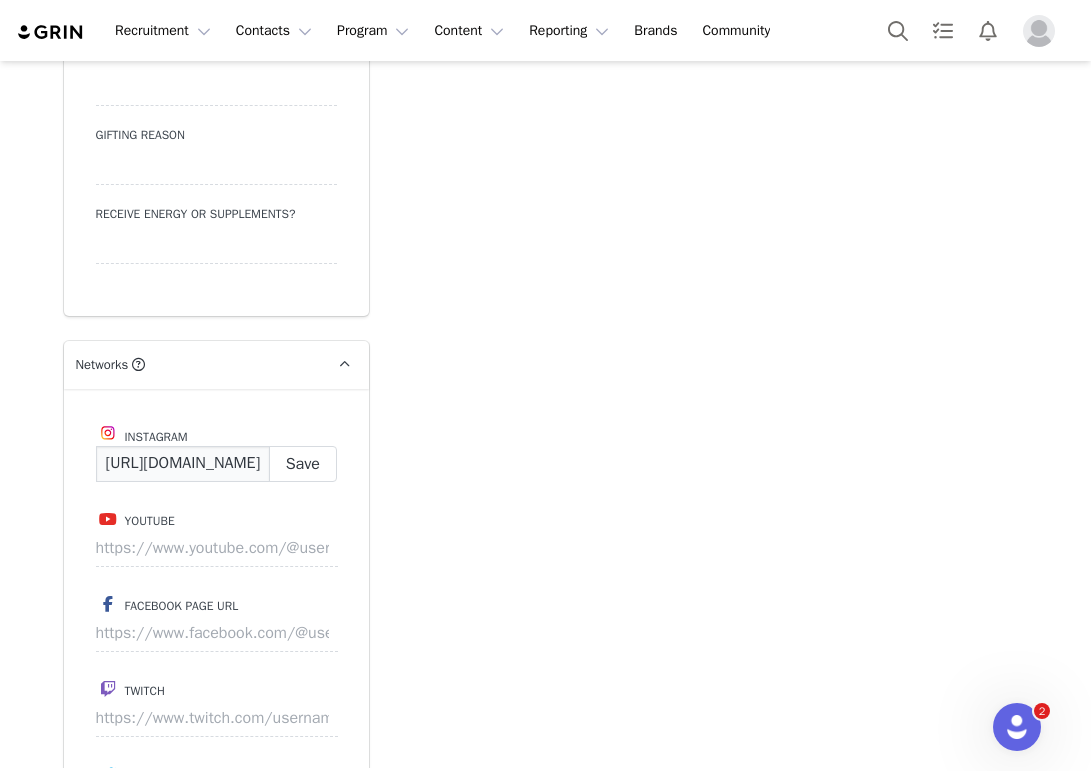 scroll, scrollTop: 0, scrollLeft: 162, axis: horizontal 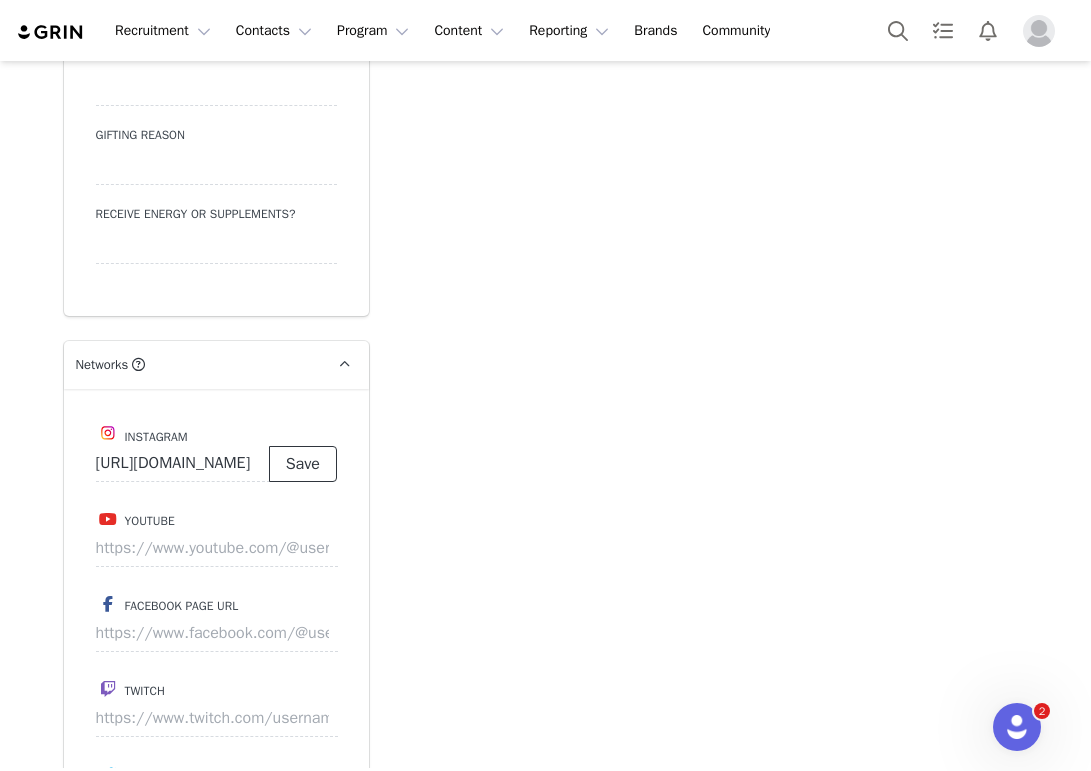 click on "Save" at bounding box center [303, 464] 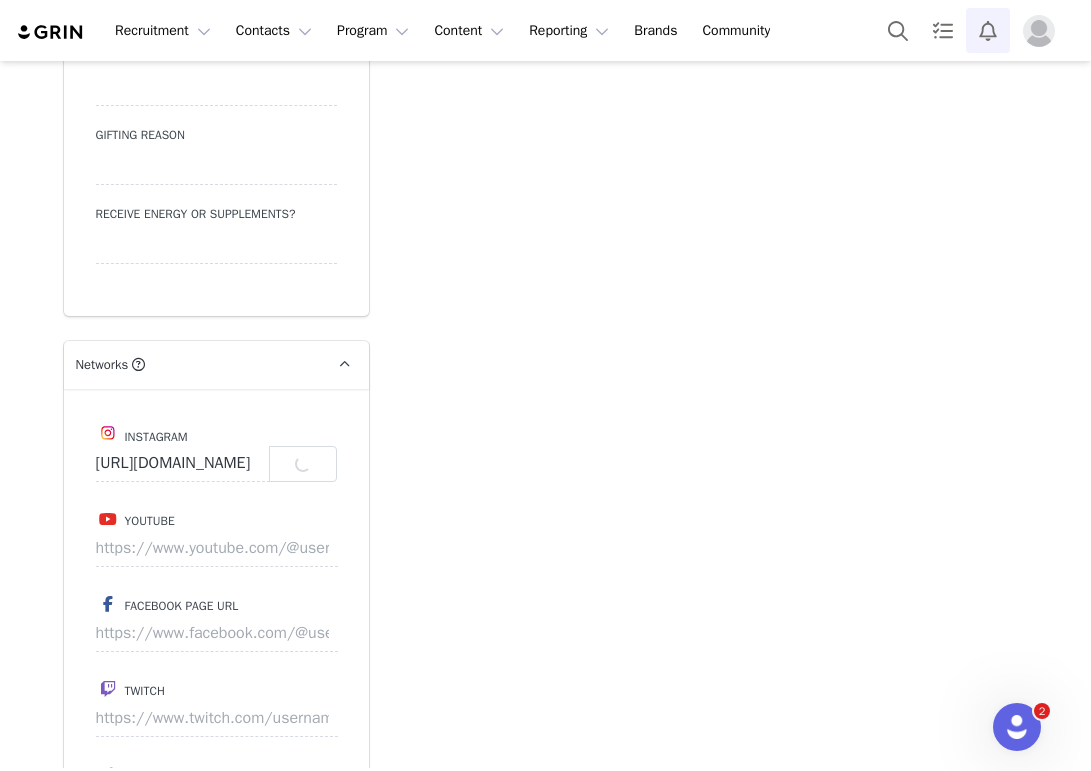 type on "https://www.instagram.com/dinaflorentino_" 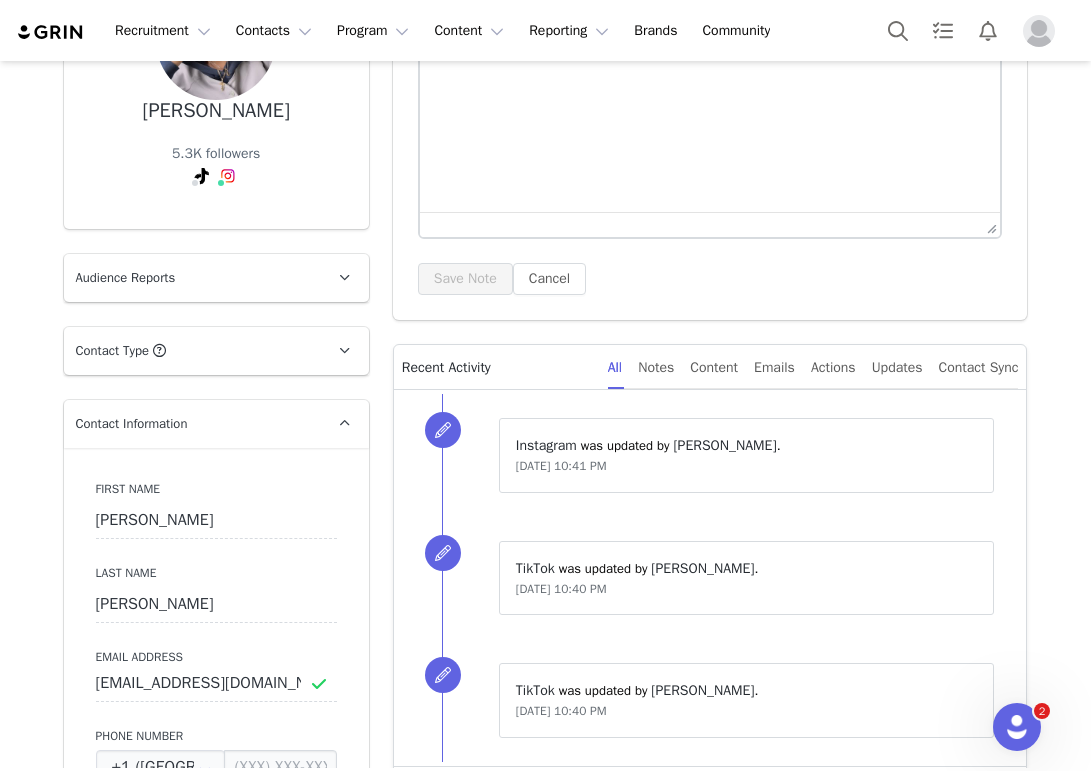 scroll, scrollTop: 0, scrollLeft: 0, axis: both 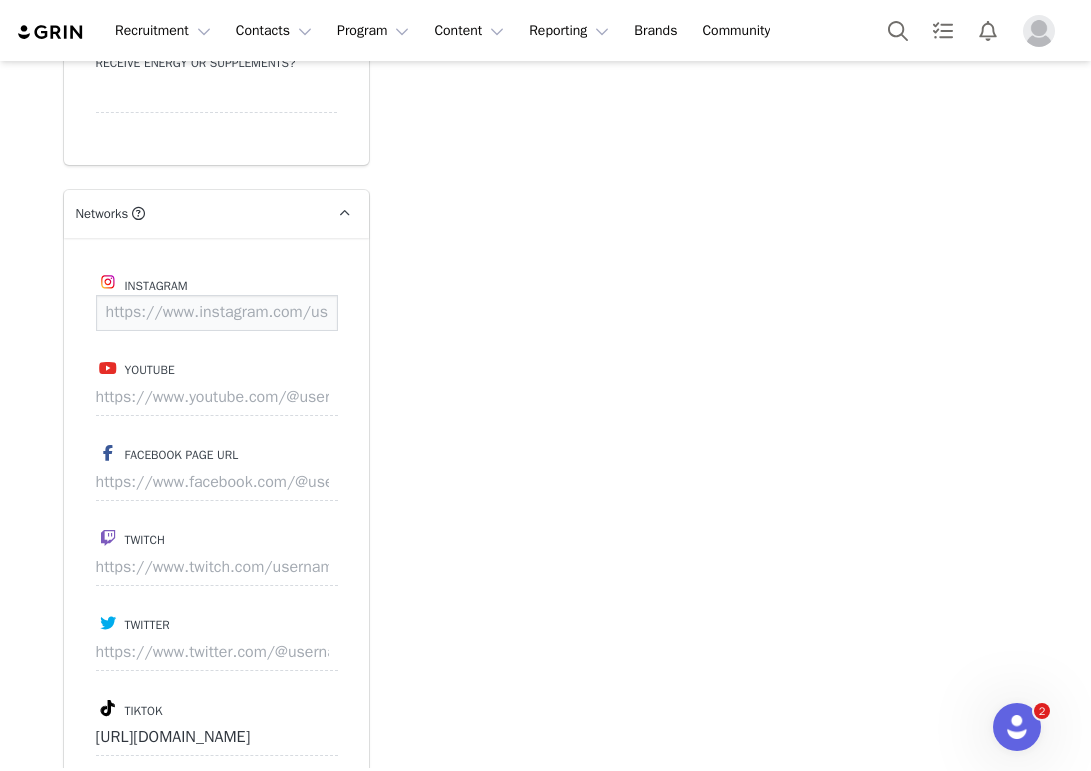 click at bounding box center [217, 313] 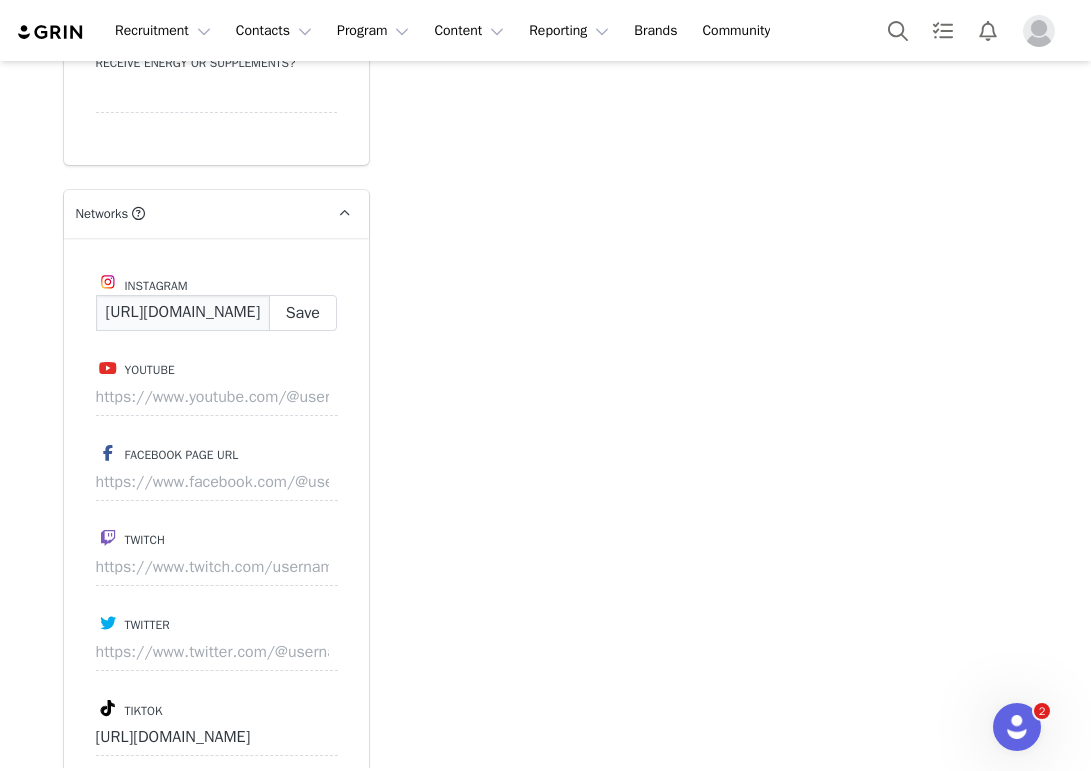 scroll, scrollTop: 0, scrollLeft: 465, axis: horizontal 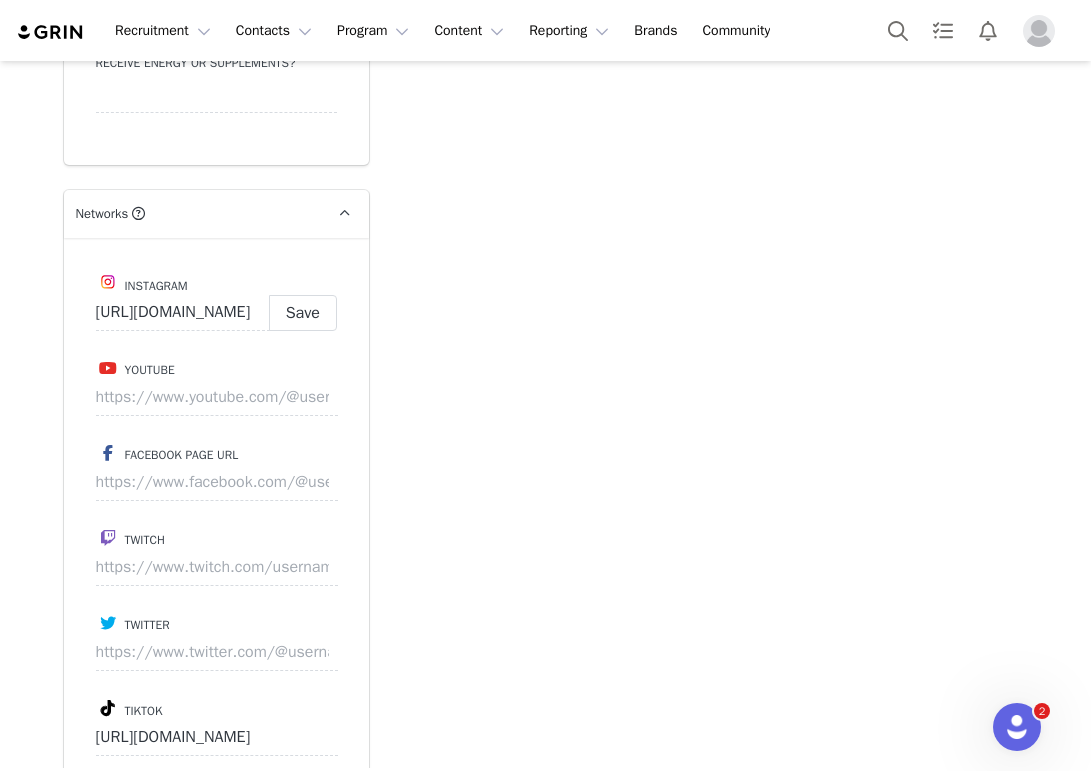type on "https://www.instagram.com/carolineejacobi" 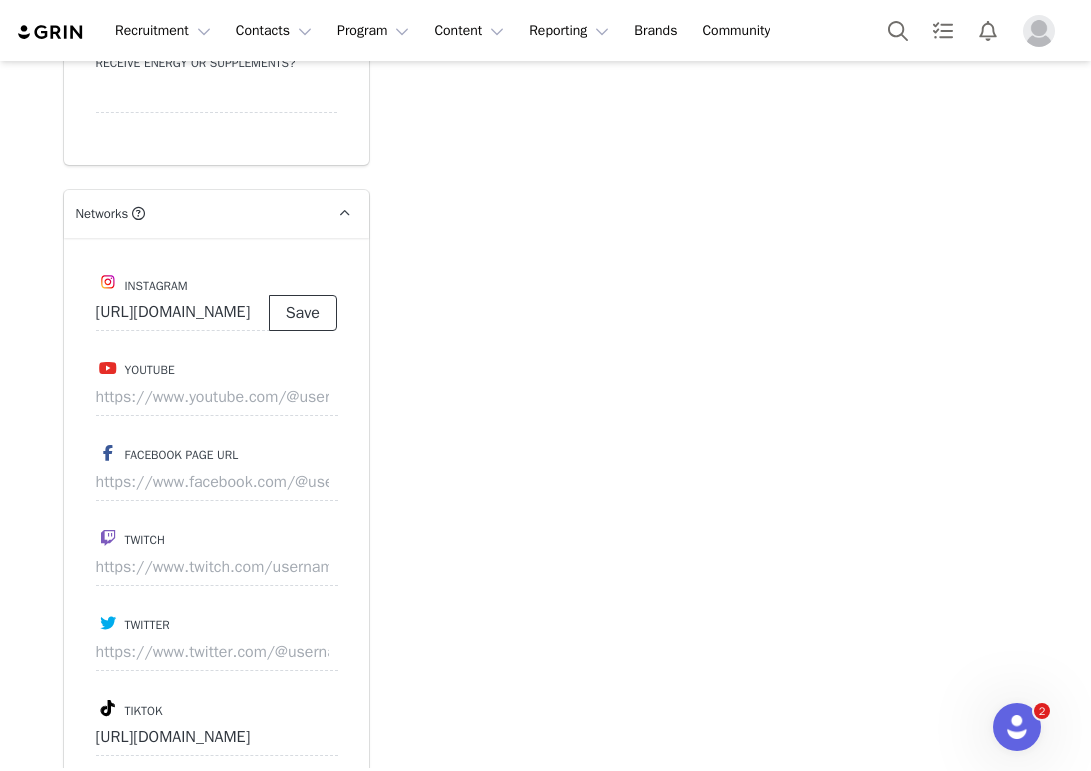 click on "Save" at bounding box center [303, 313] 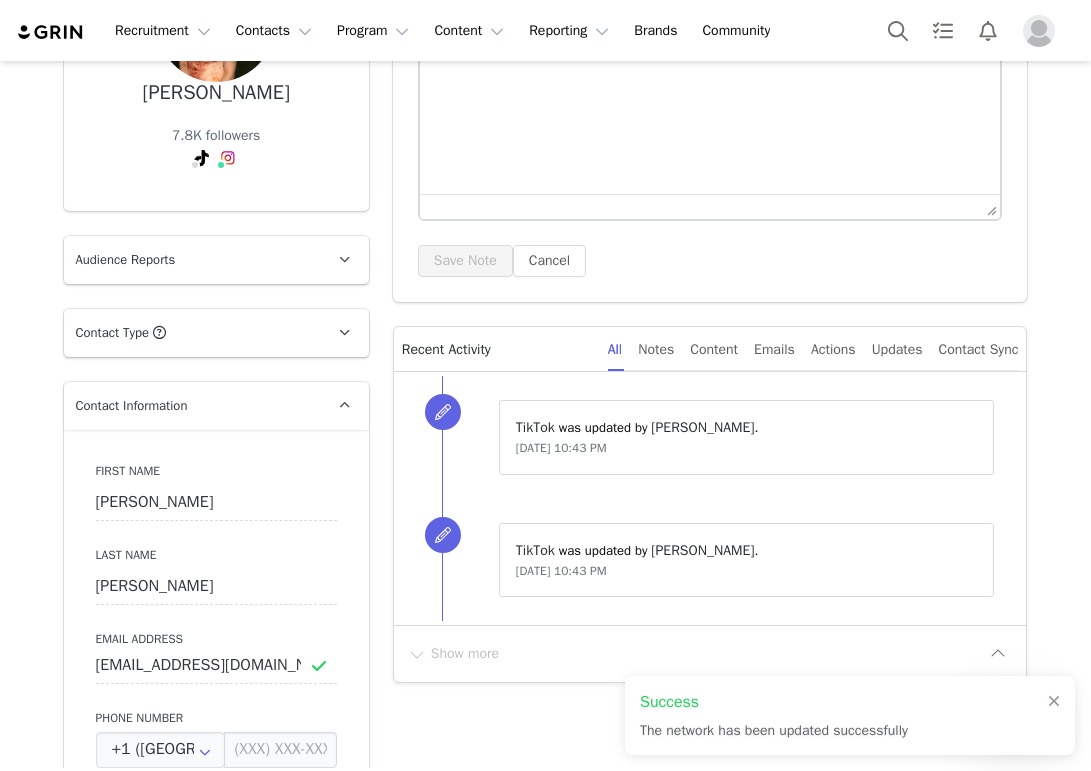 scroll, scrollTop: 0, scrollLeft: 0, axis: both 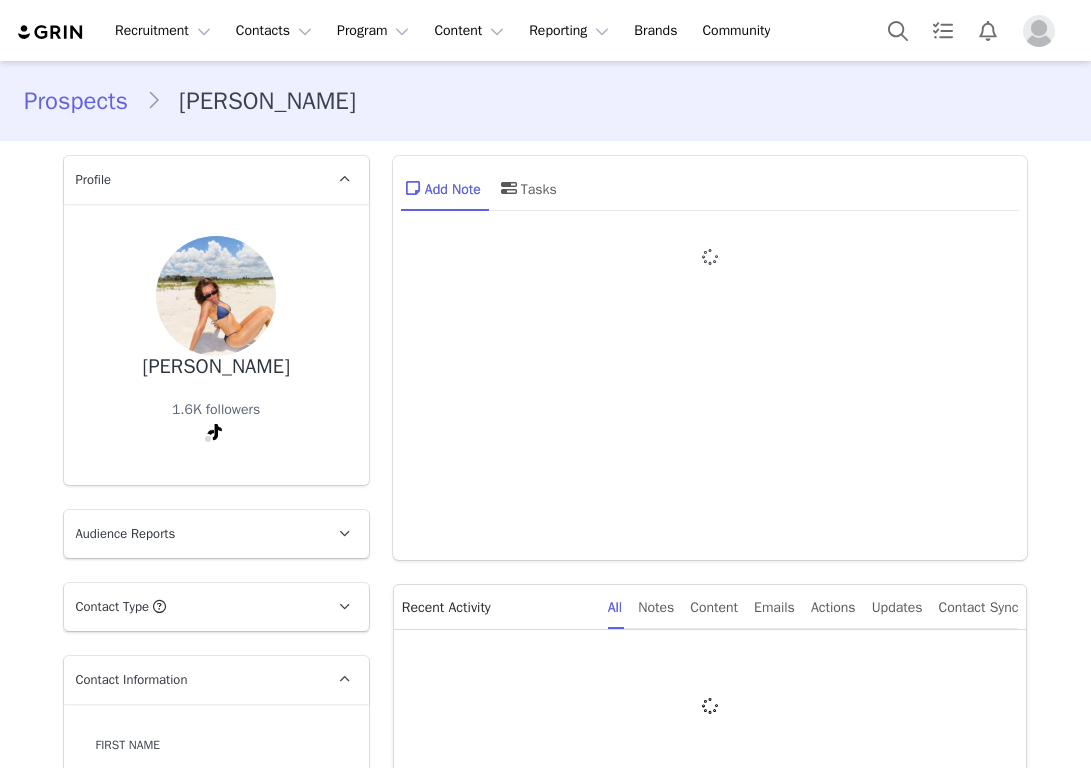 type on "+1 ([GEOGRAPHIC_DATA])" 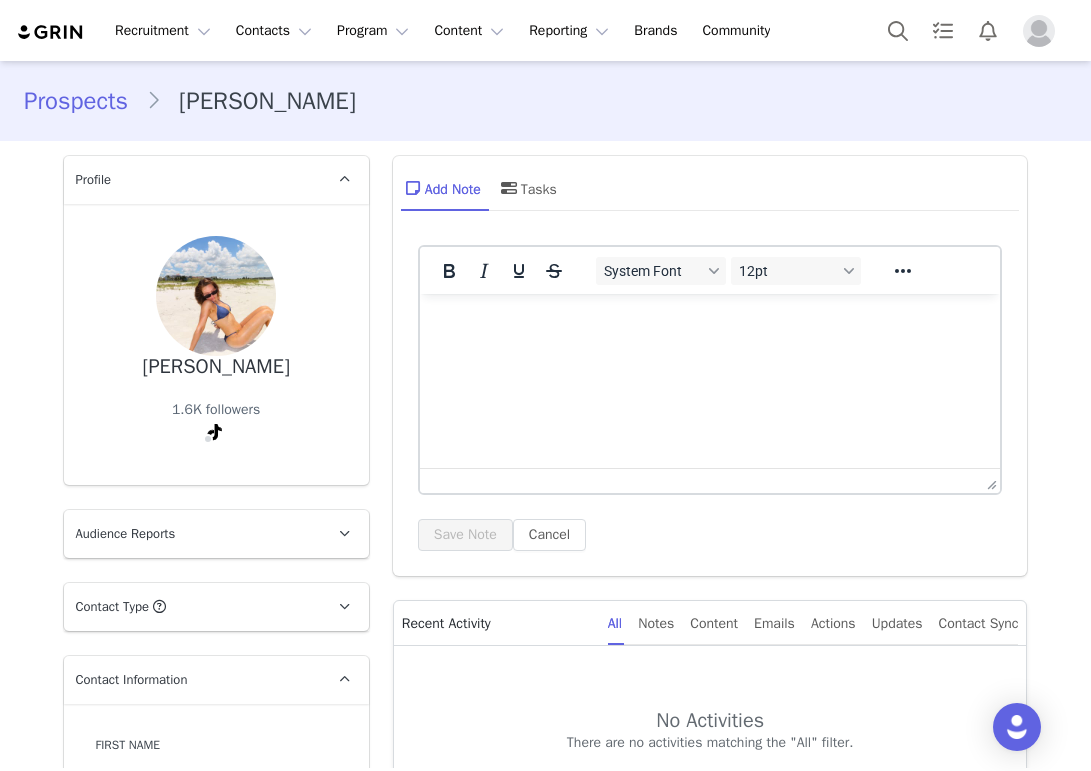 scroll, scrollTop: 0, scrollLeft: 0, axis: both 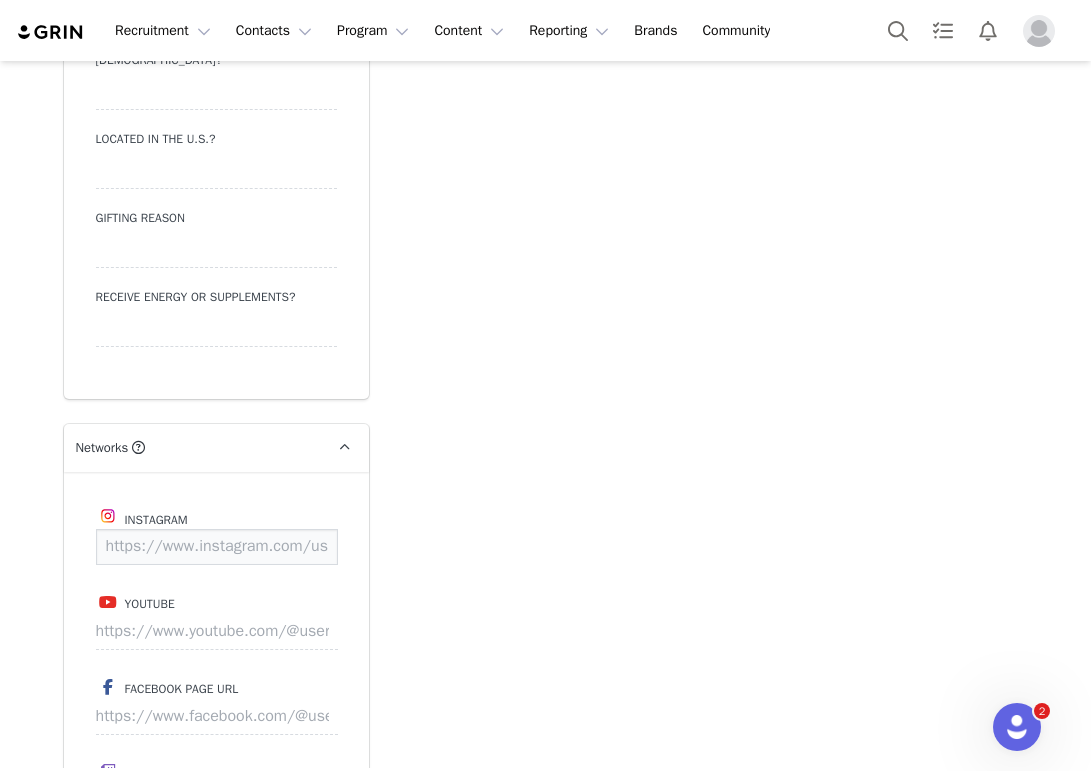 click at bounding box center [217, 547] 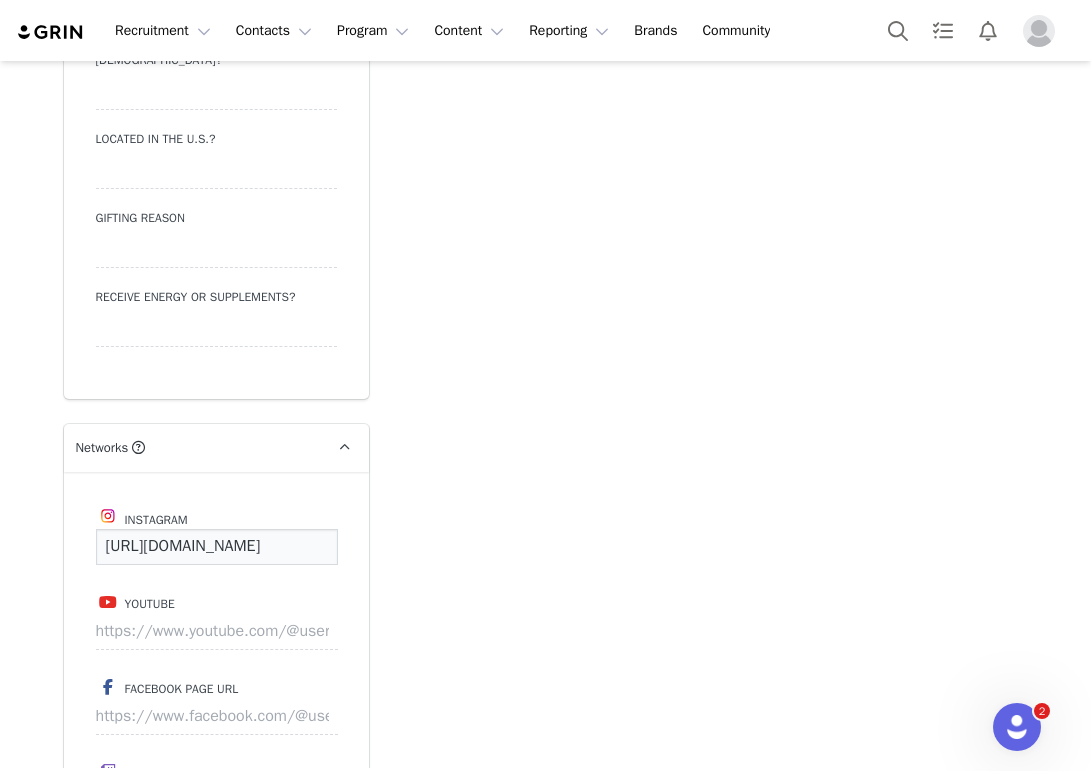 scroll, scrollTop: 0, scrollLeft: 173, axis: horizontal 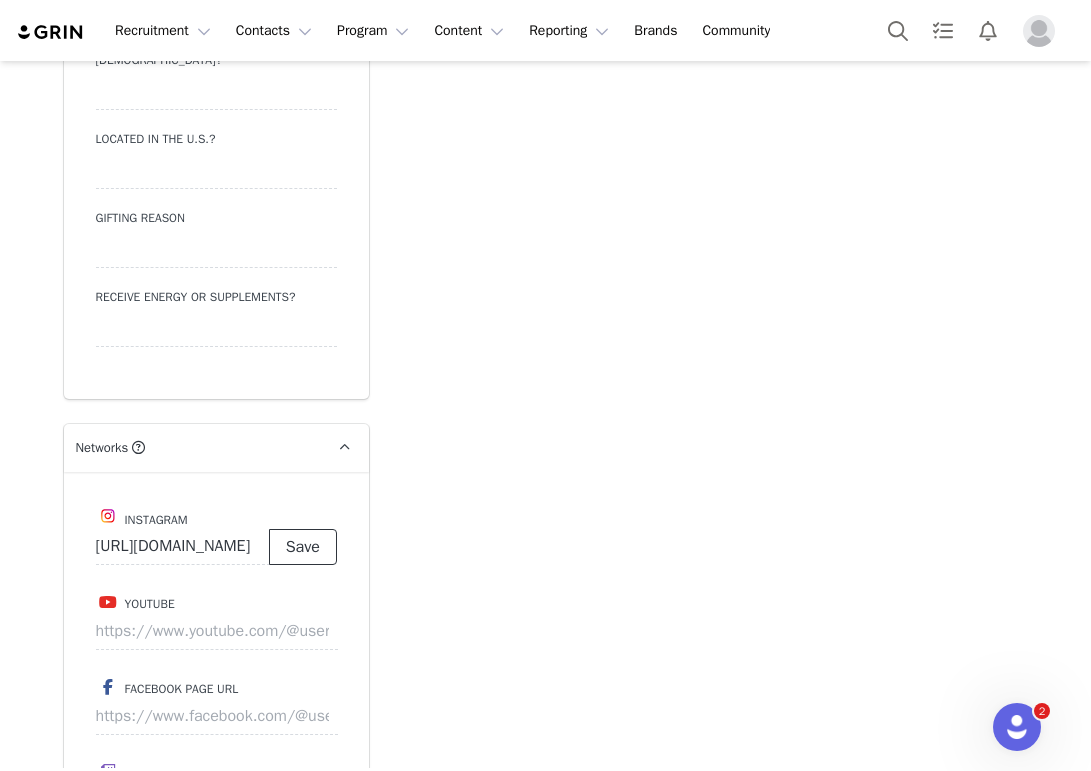 click on "Save" at bounding box center [303, 547] 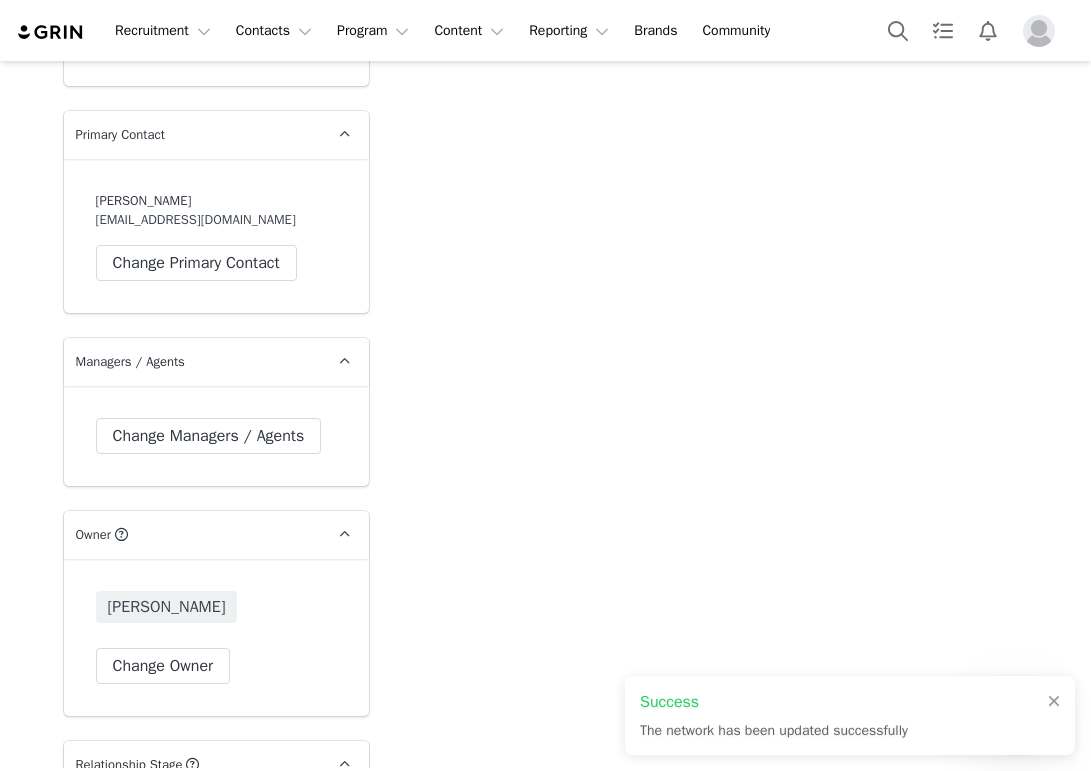 type on "[URL][DOMAIN_NAME]" 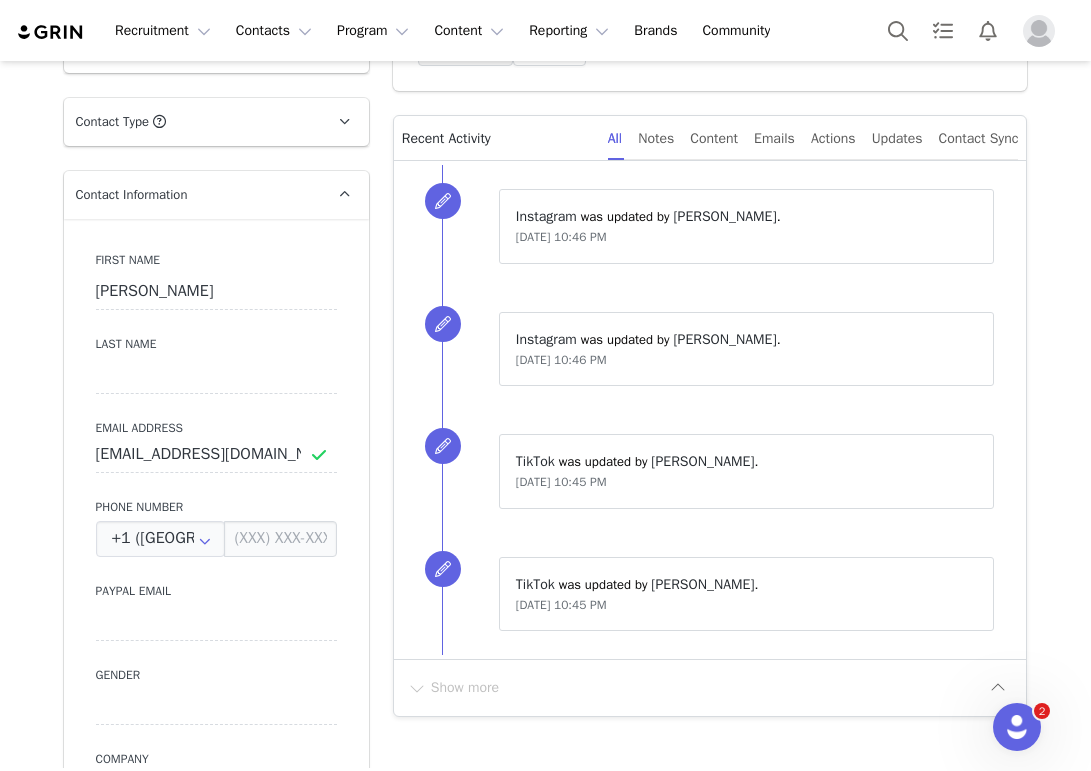 scroll, scrollTop: 559, scrollLeft: 0, axis: vertical 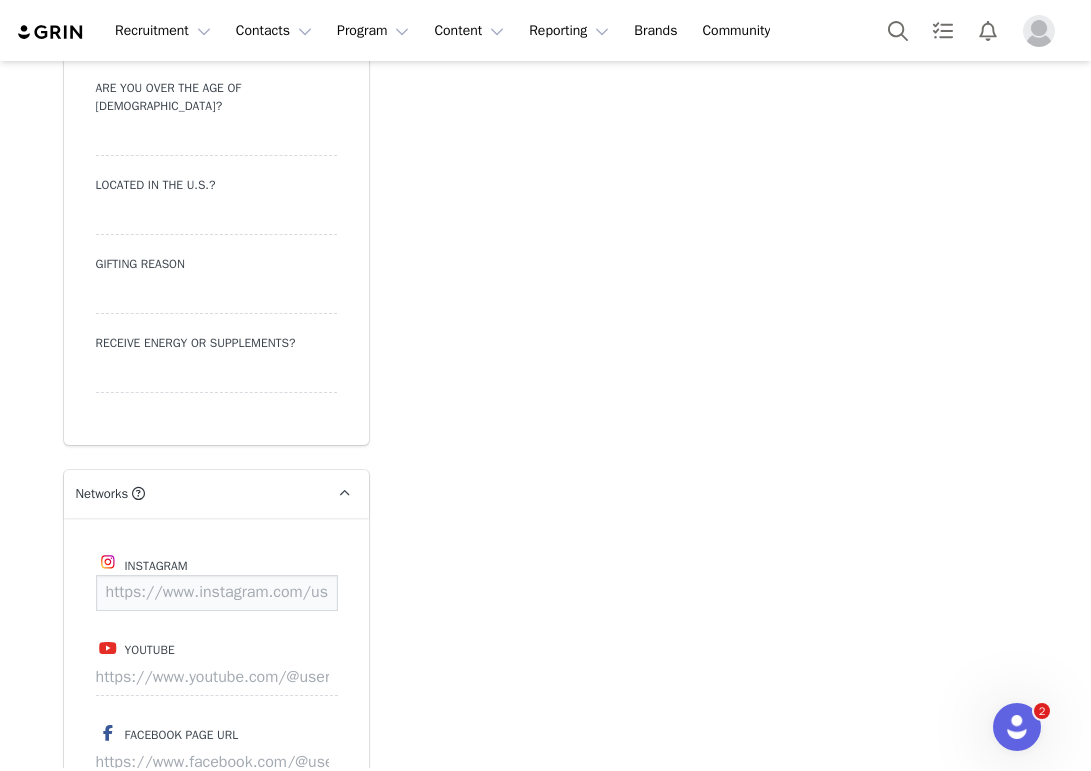 click at bounding box center (217, 593) 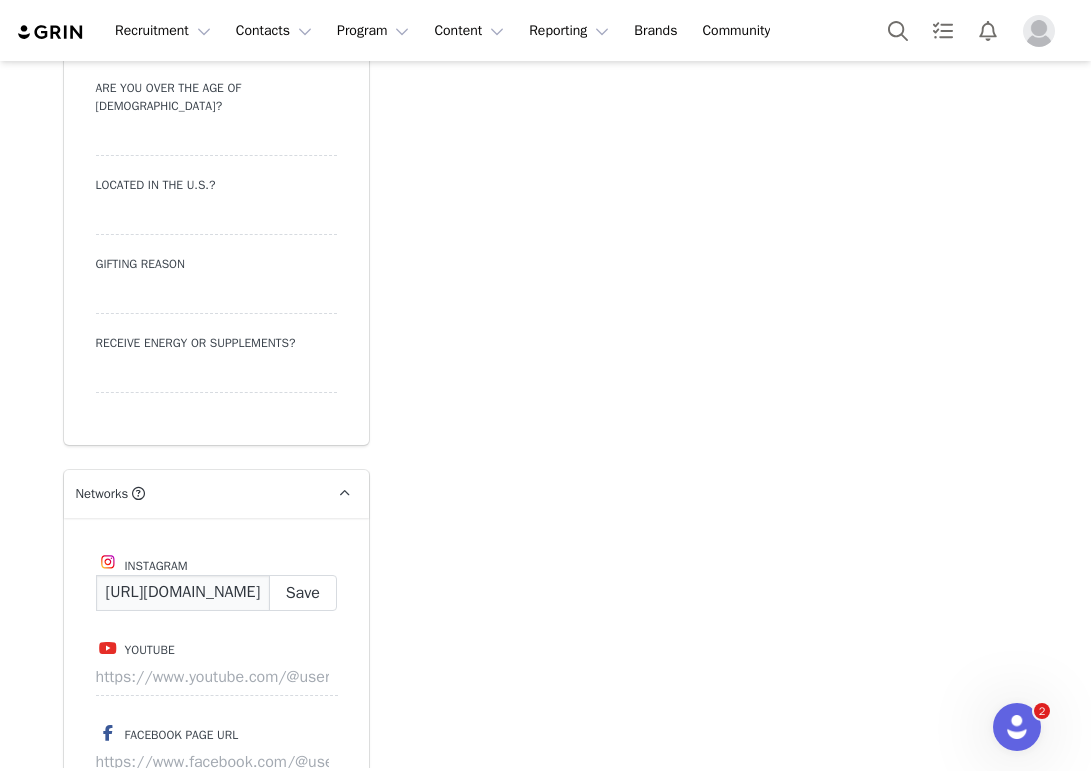 scroll, scrollTop: 0, scrollLeft: 156, axis: horizontal 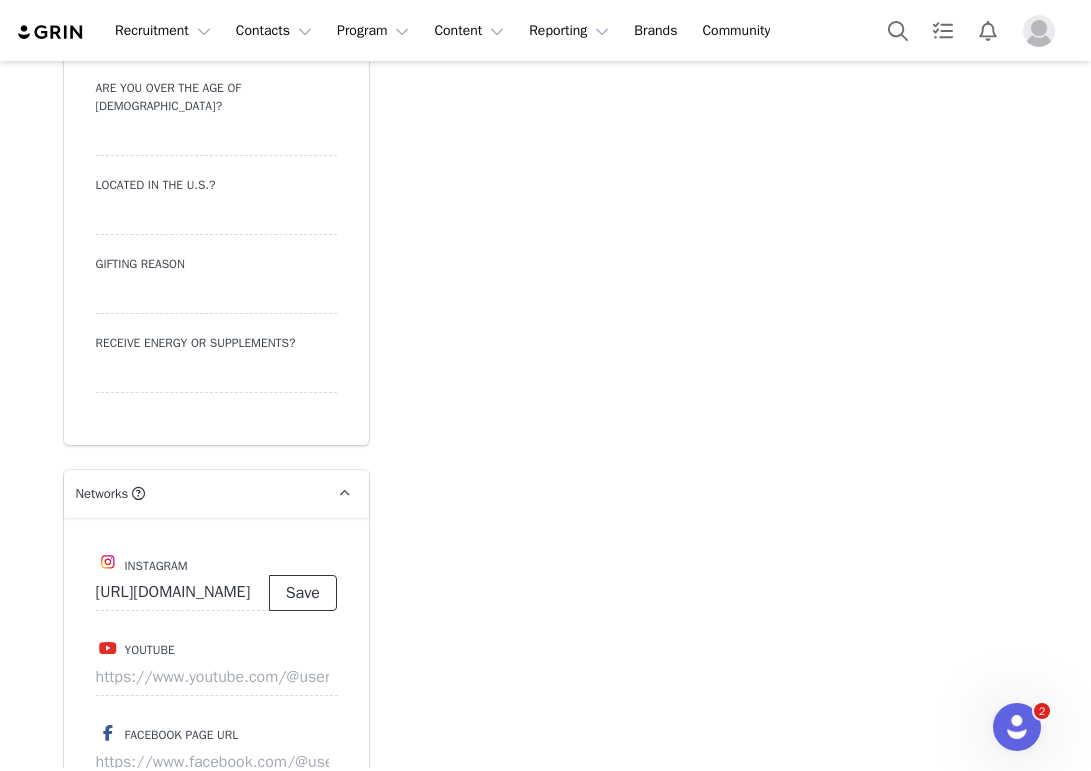 click on "Save" at bounding box center [303, 593] 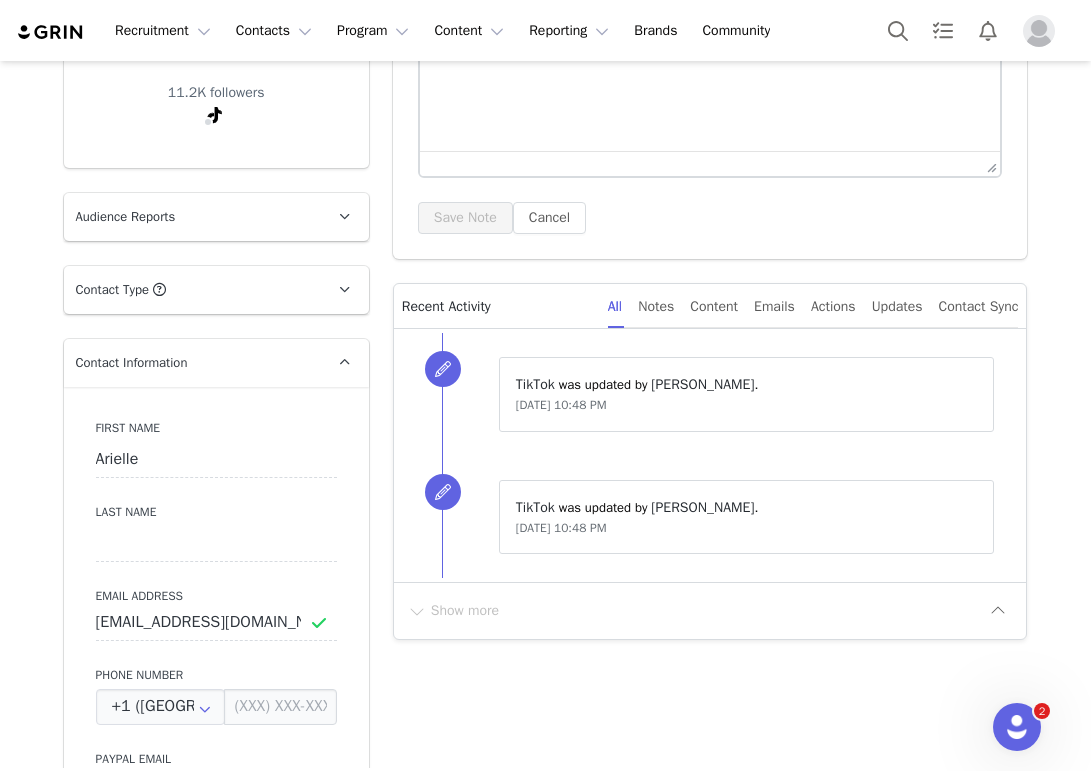scroll, scrollTop: 305, scrollLeft: 0, axis: vertical 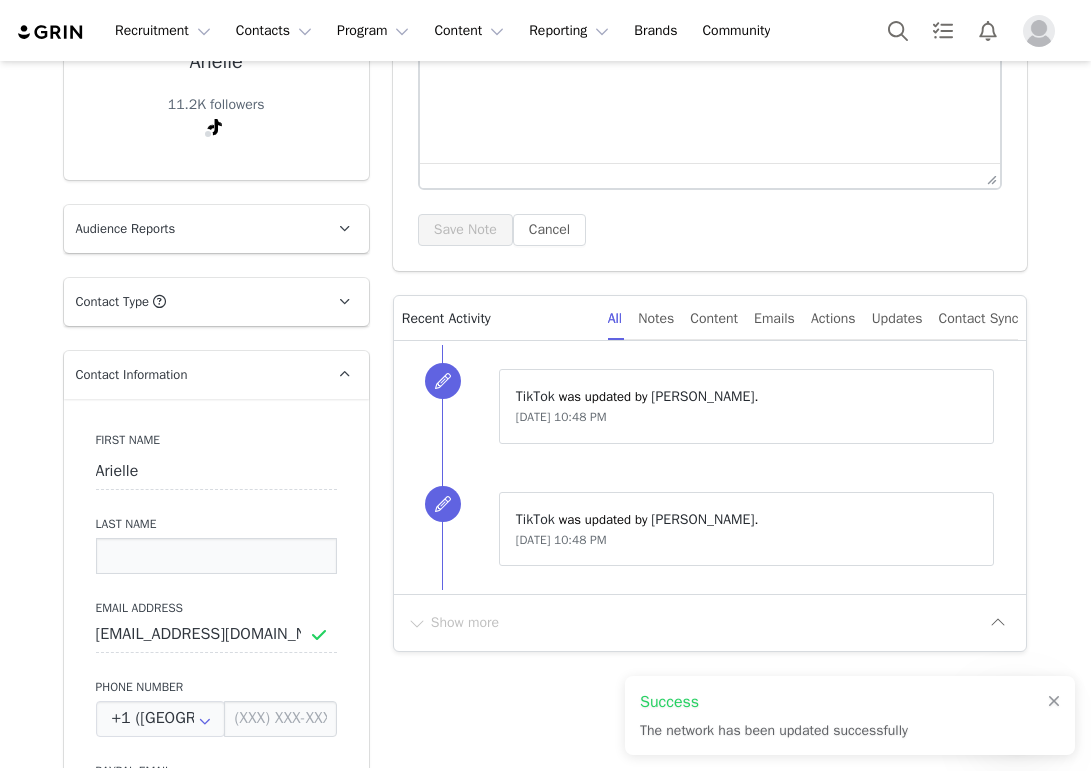click at bounding box center (216, 556) 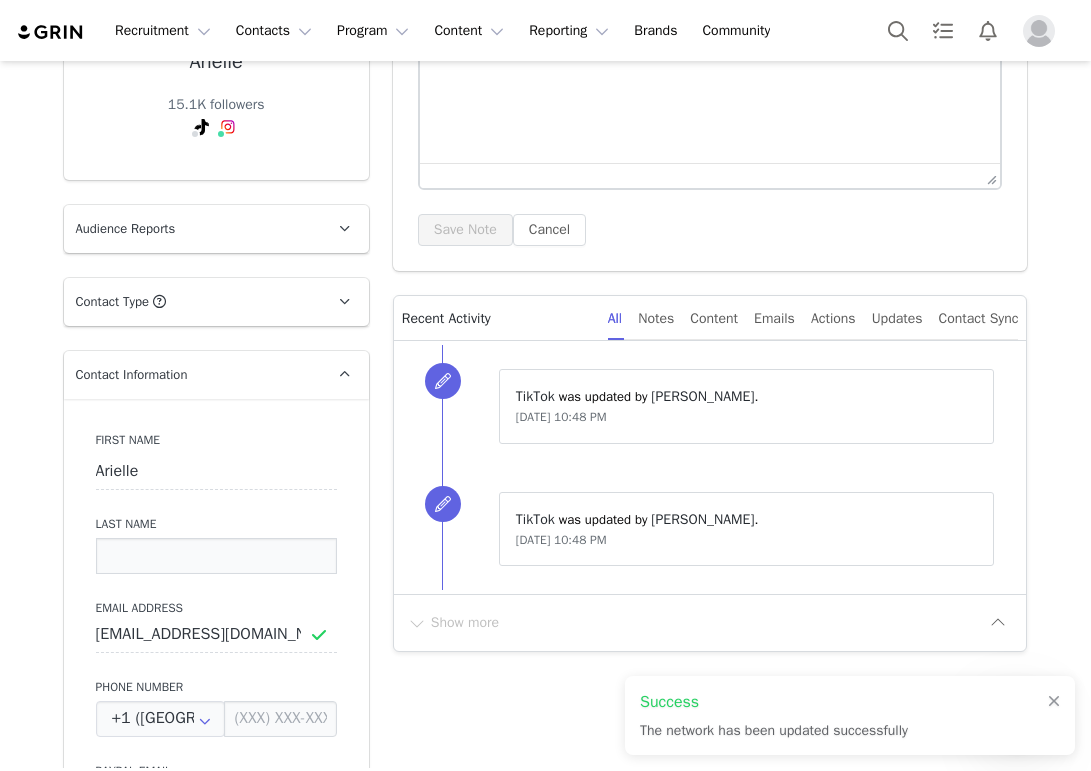 paste on "Silvester" 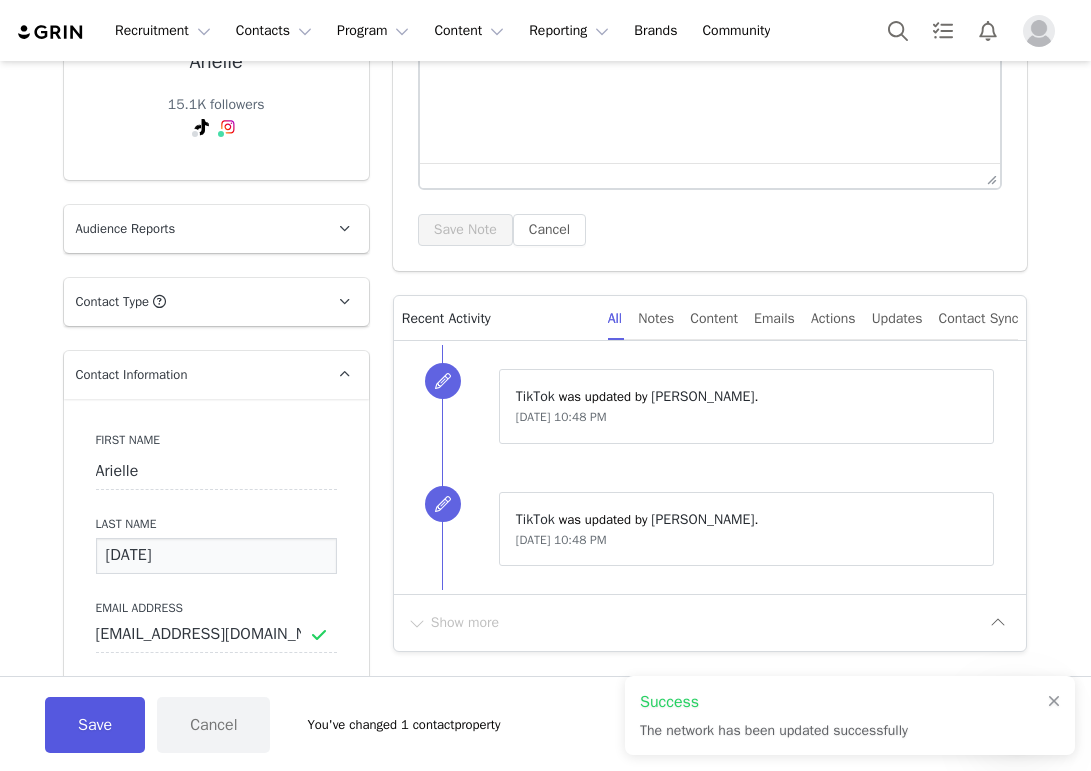 type on "Silvester" 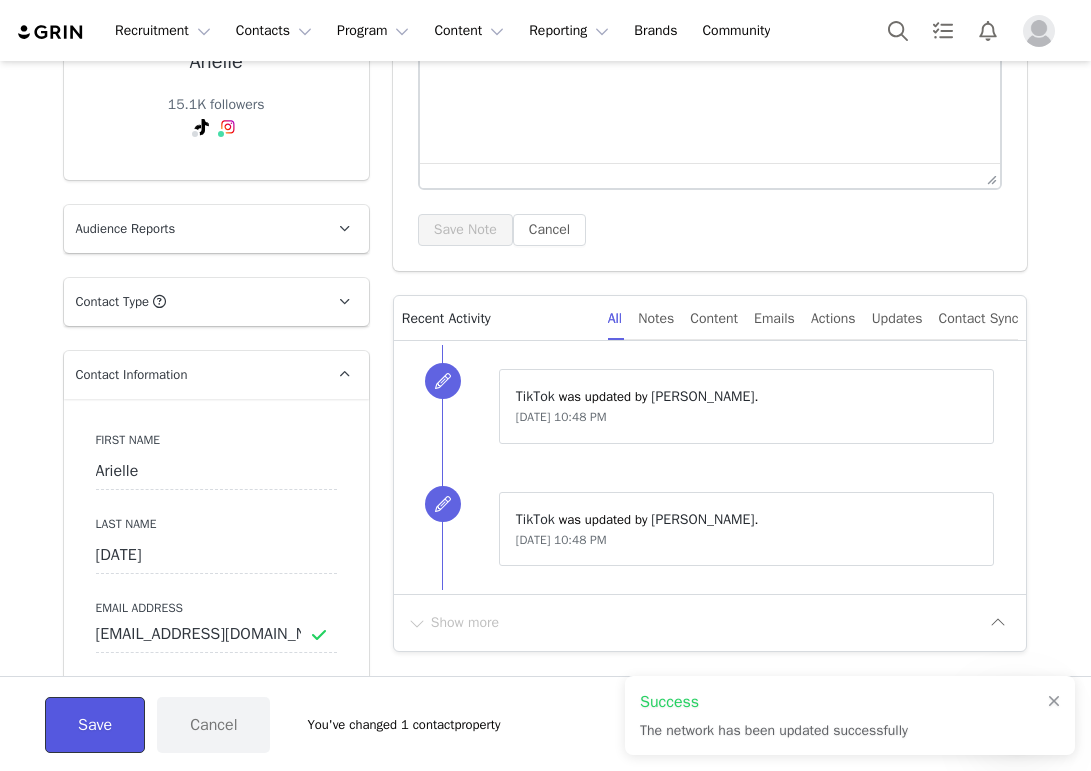 click on "Save" at bounding box center [95, 725] 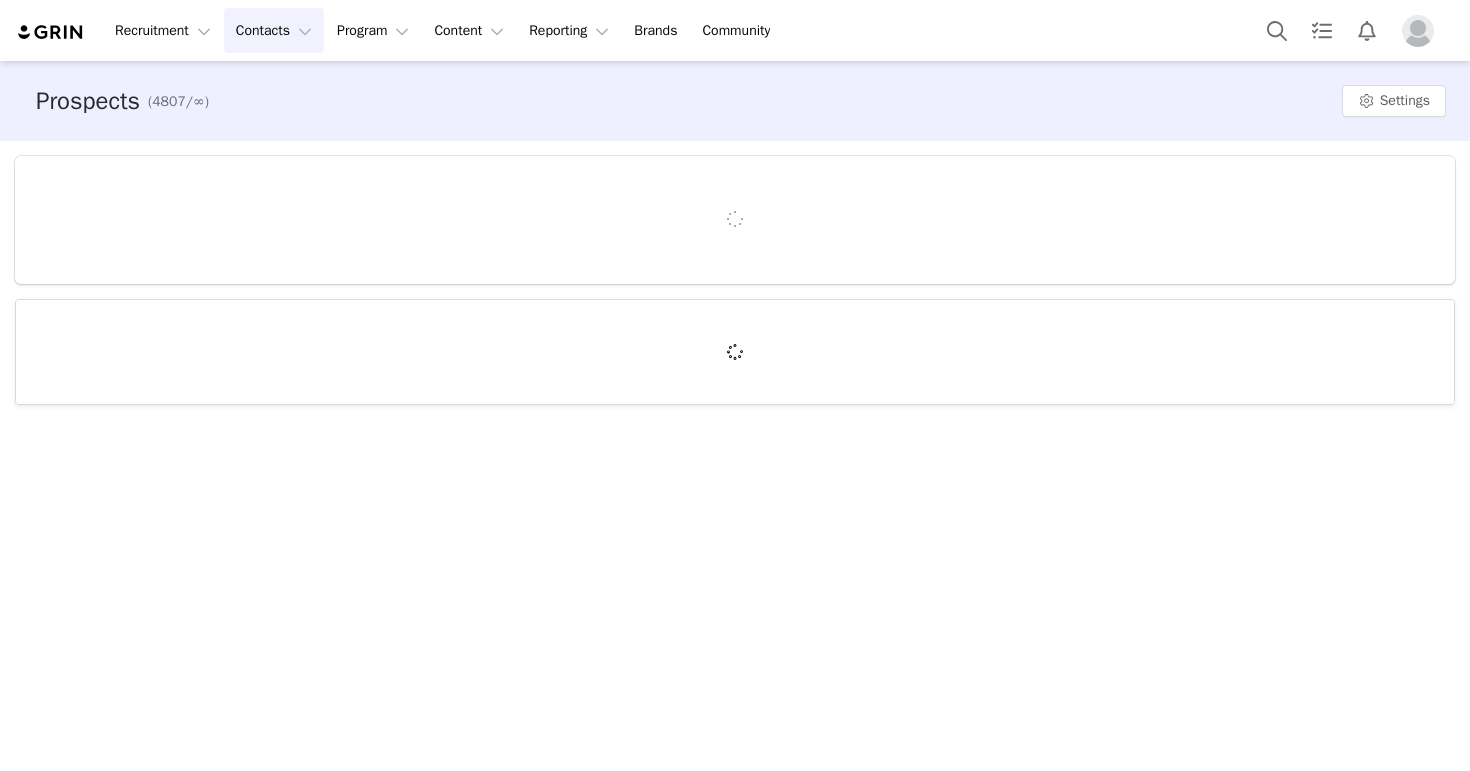 scroll, scrollTop: 0, scrollLeft: 0, axis: both 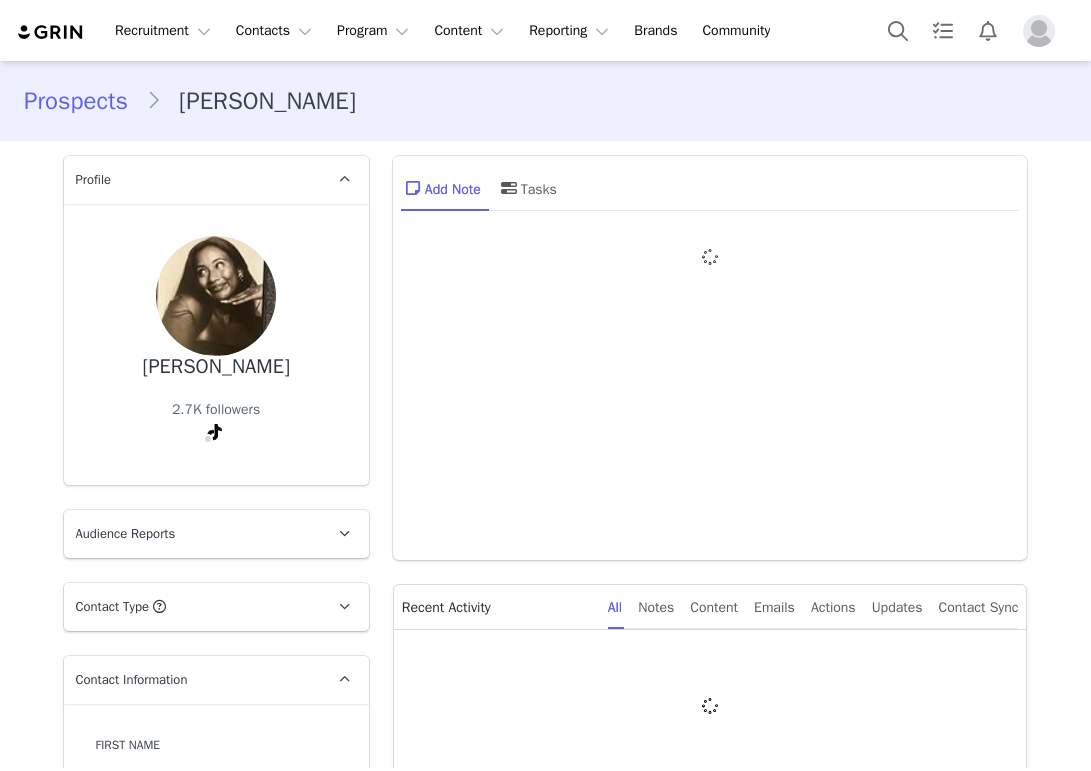 type on "+1 ([GEOGRAPHIC_DATA])" 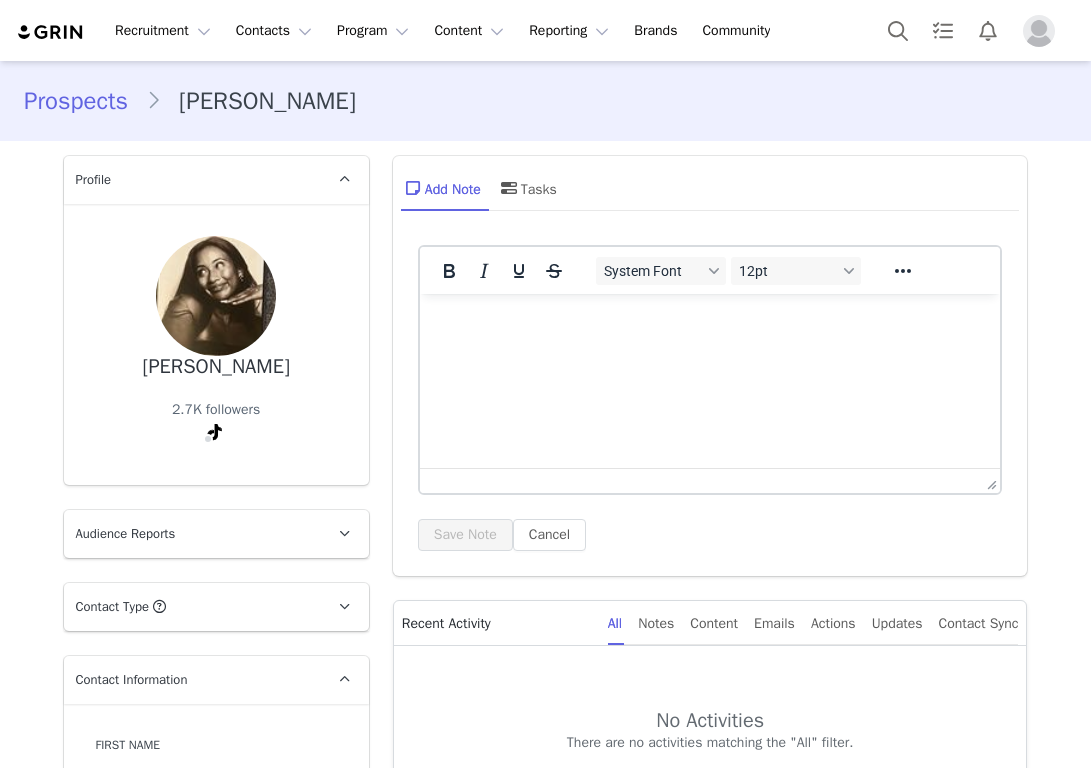 scroll, scrollTop: 0, scrollLeft: 0, axis: both 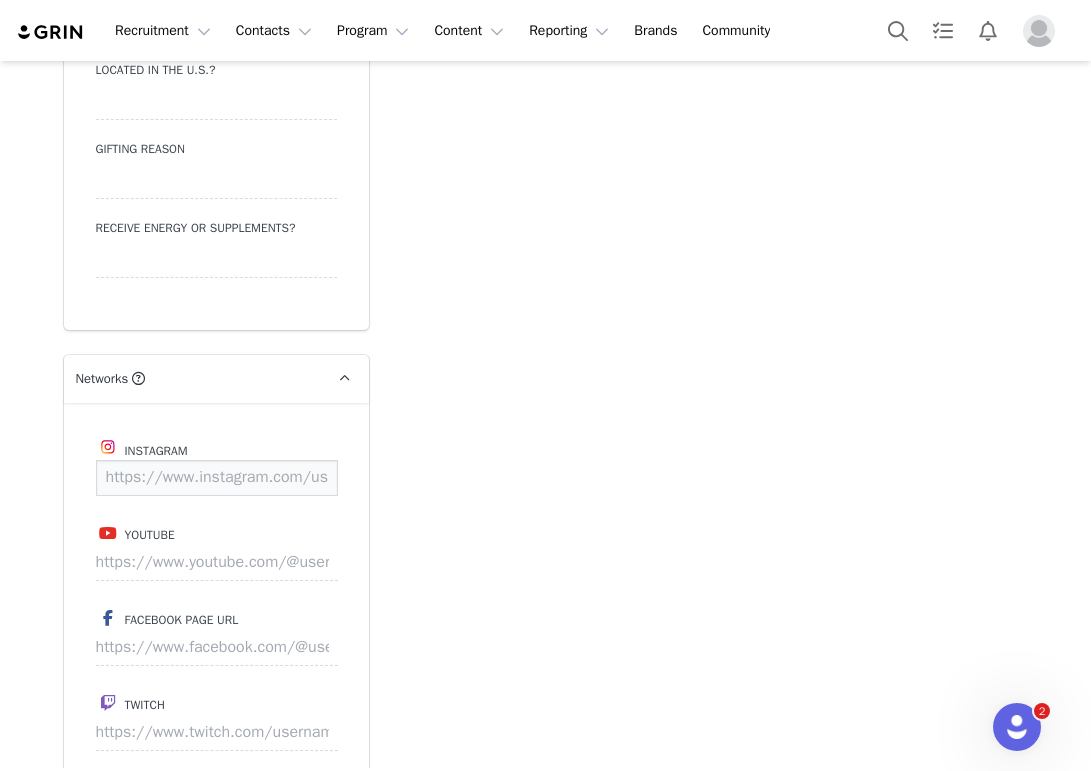 click at bounding box center (217, 478) 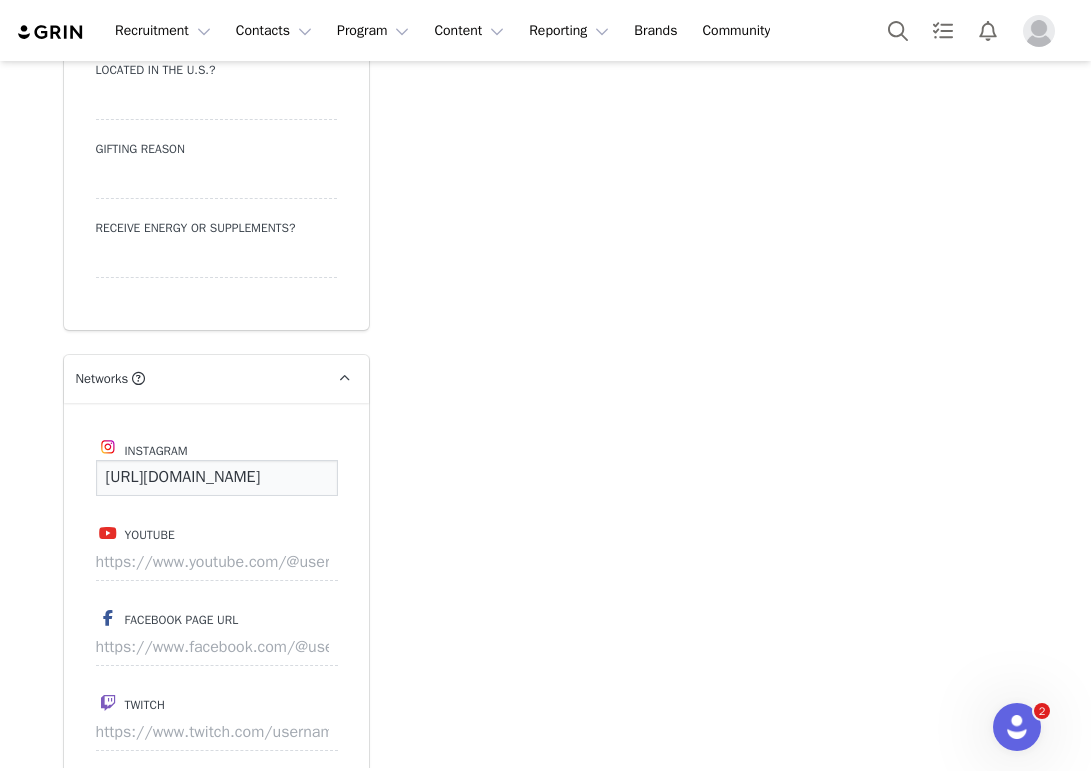 scroll, scrollTop: 0, scrollLeft: 157, axis: horizontal 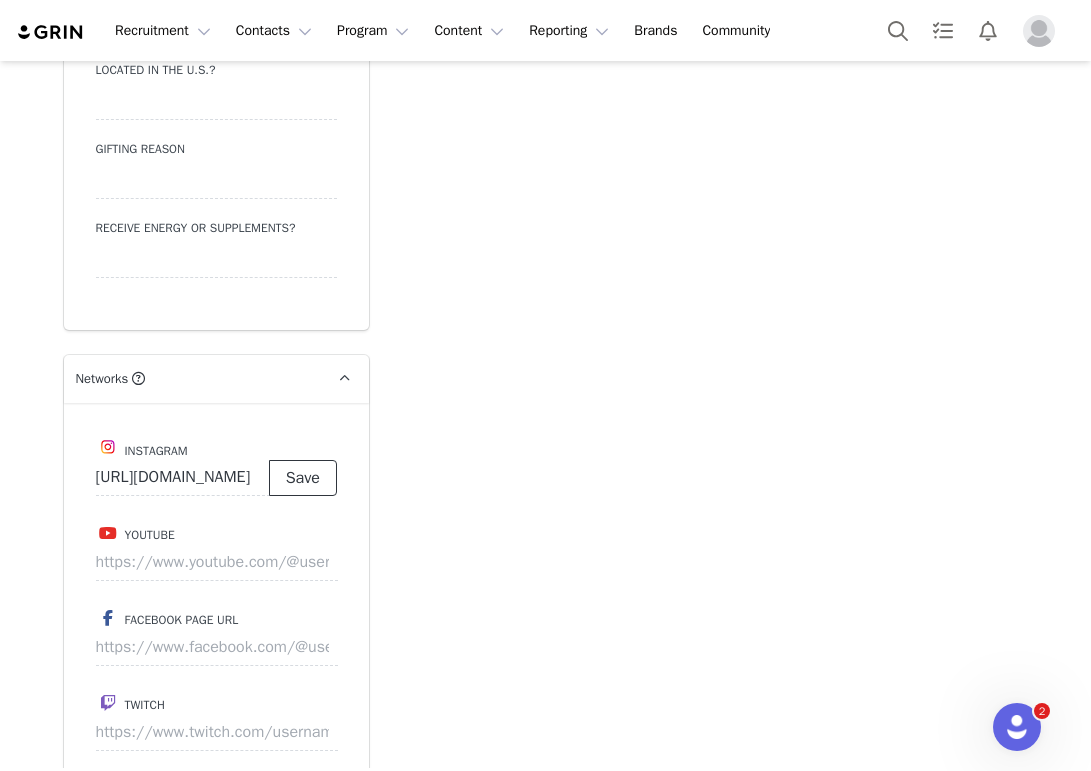 click on "Save" at bounding box center (303, 478) 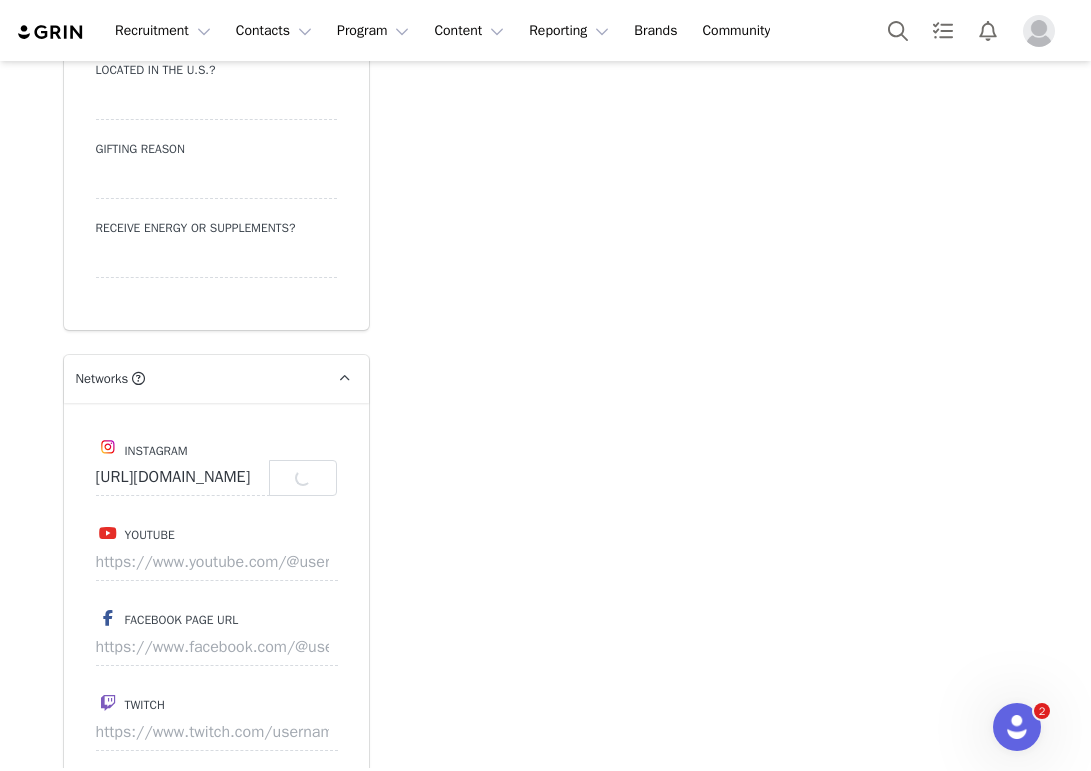 type on "https://www.instagram.com/reeseguevarra" 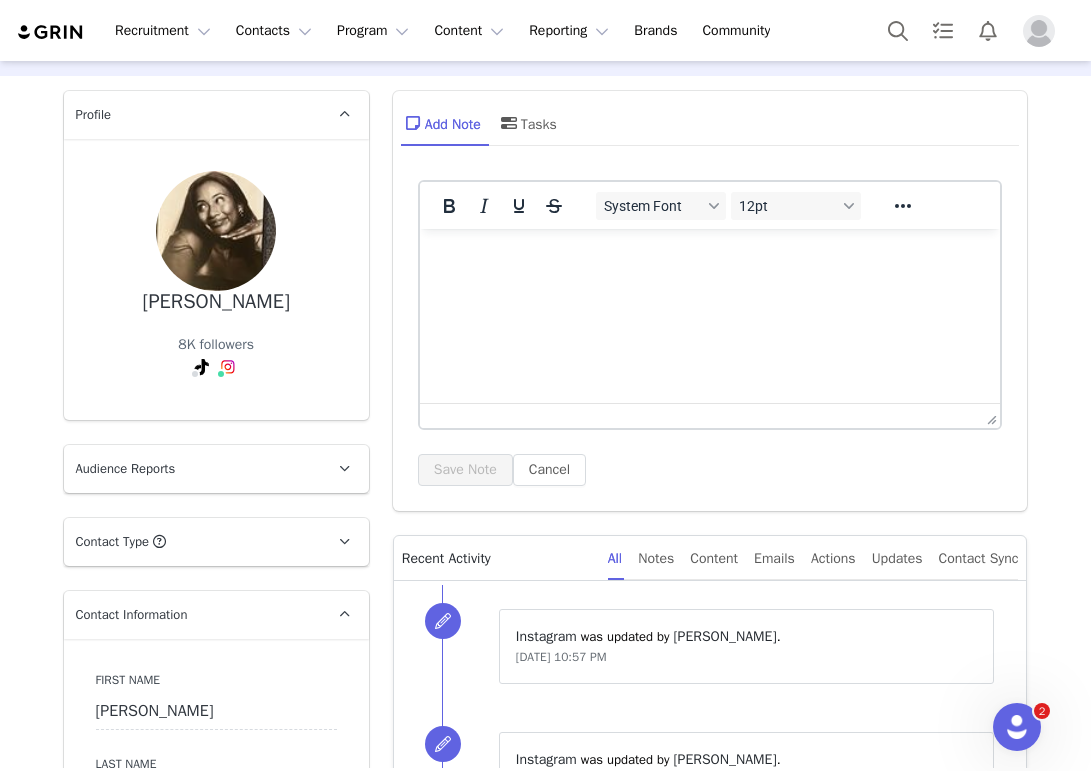 scroll, scrollTop: 0, scrollLeft: 0, axis: both 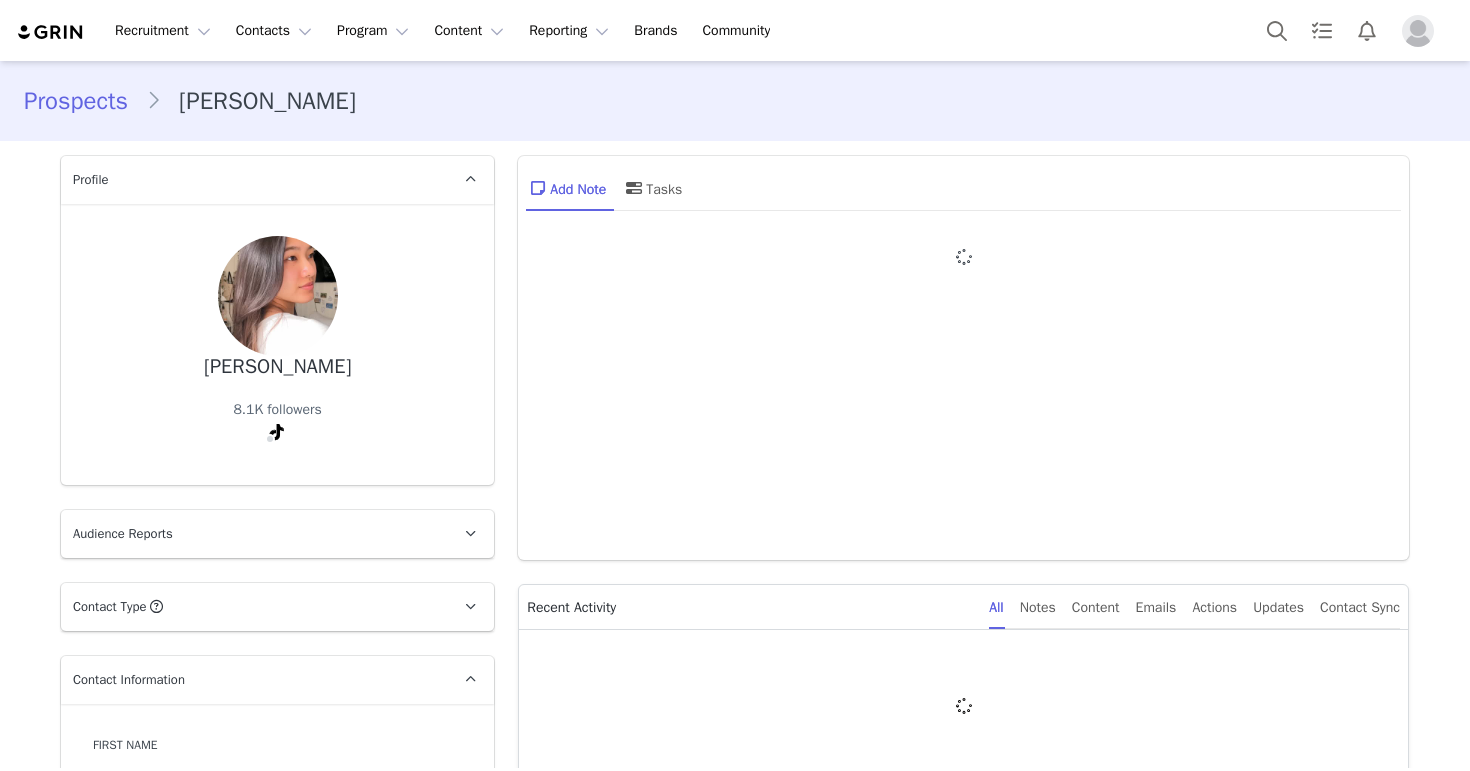 type on "+1 ([GEOGRAPHIC_DATA])" 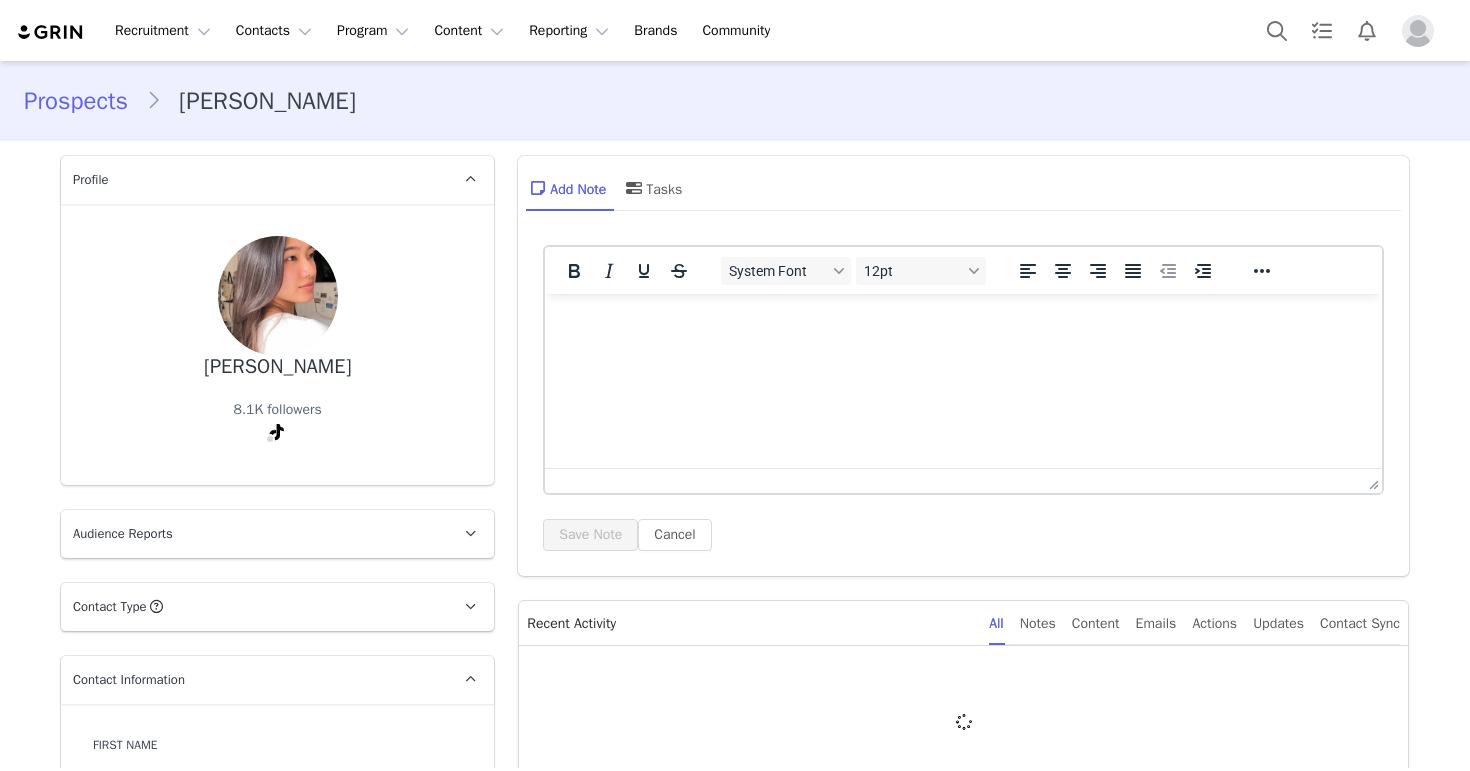 scroll, scrollTop: 0, scrollLeft: 0, axis: both 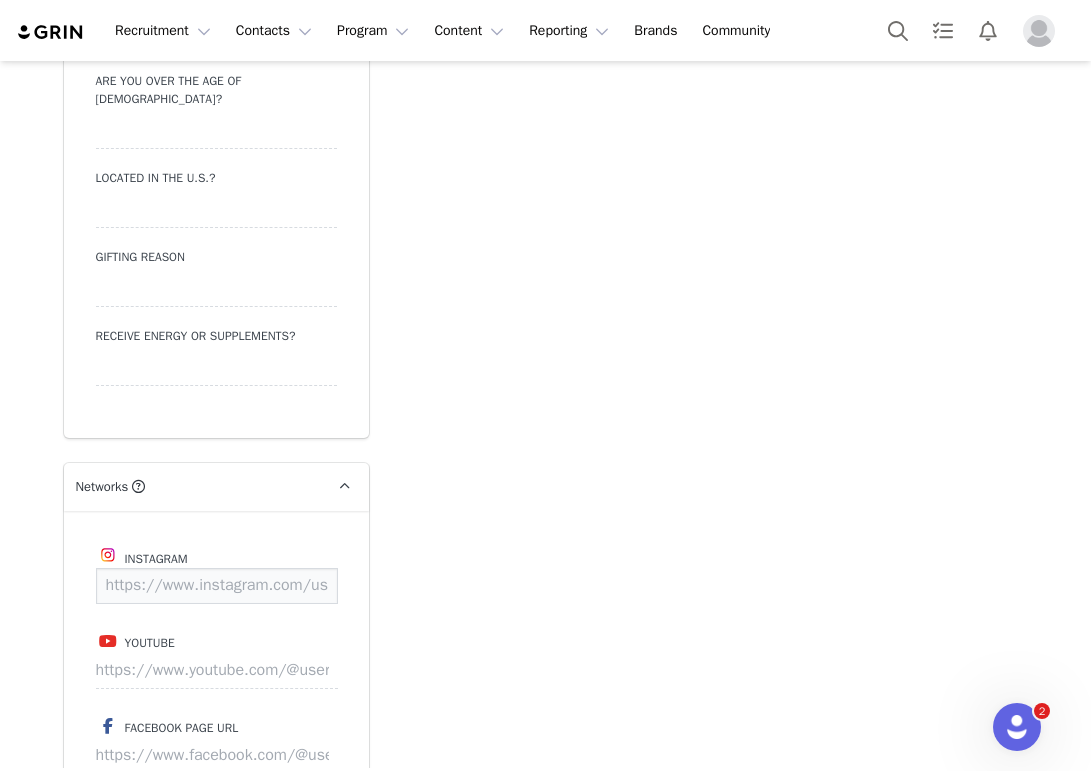 click at bounding box center [217, 586] 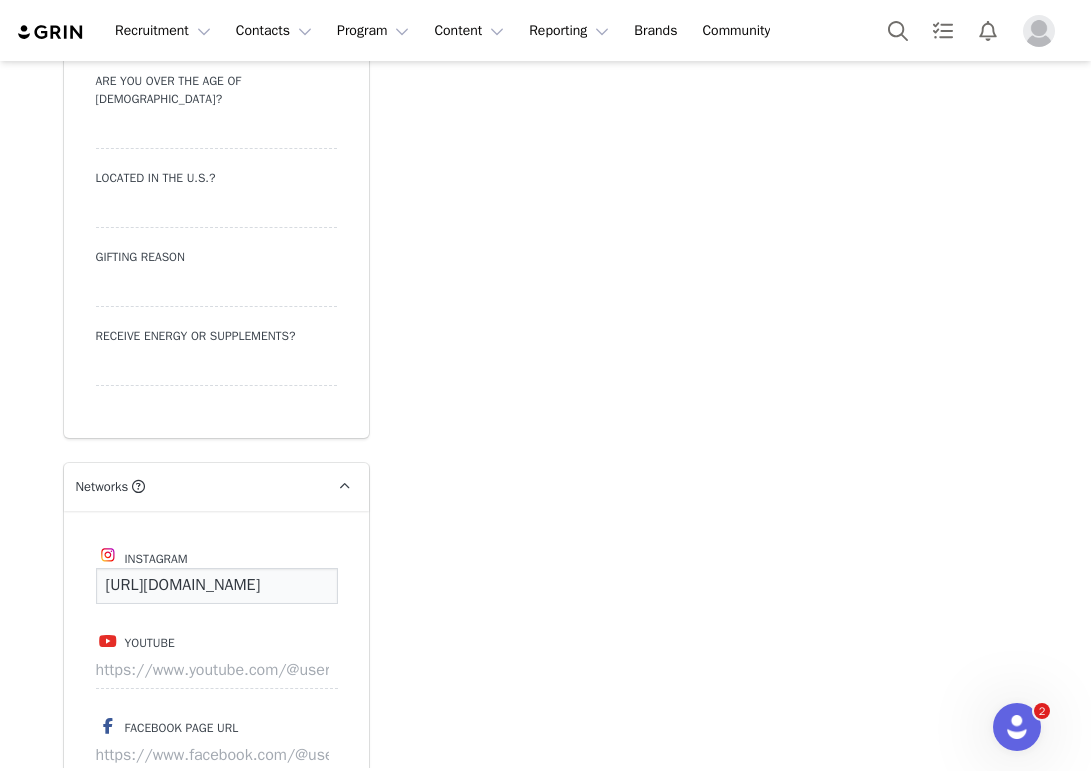 scroll, scrollTop: 0, scrollLeft: 120, axis: horizontal 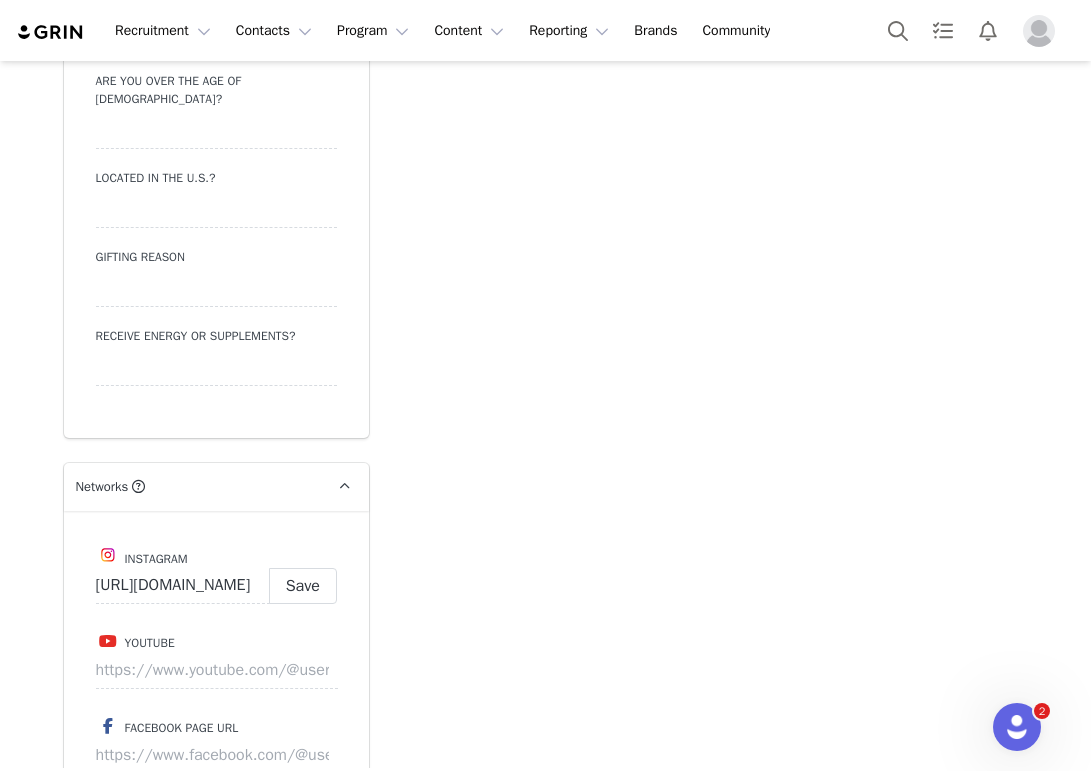 click on "Instagram https://www.instagram.com/faithchxn/ Save Youtube Facebook Page URL Twitch Twitter Tiktok https://www.tiktok.com/@faithzchen Pinterest" at bounding box center (216, 841) 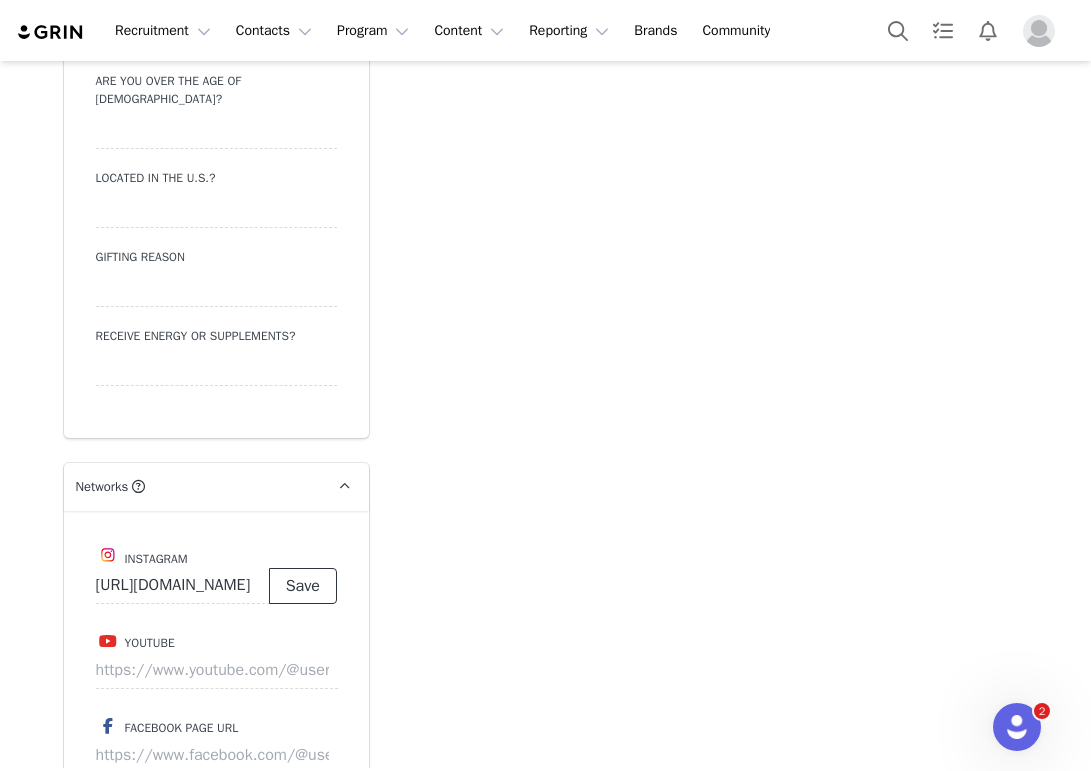 click on "Save" at bounding box center [303, 586] 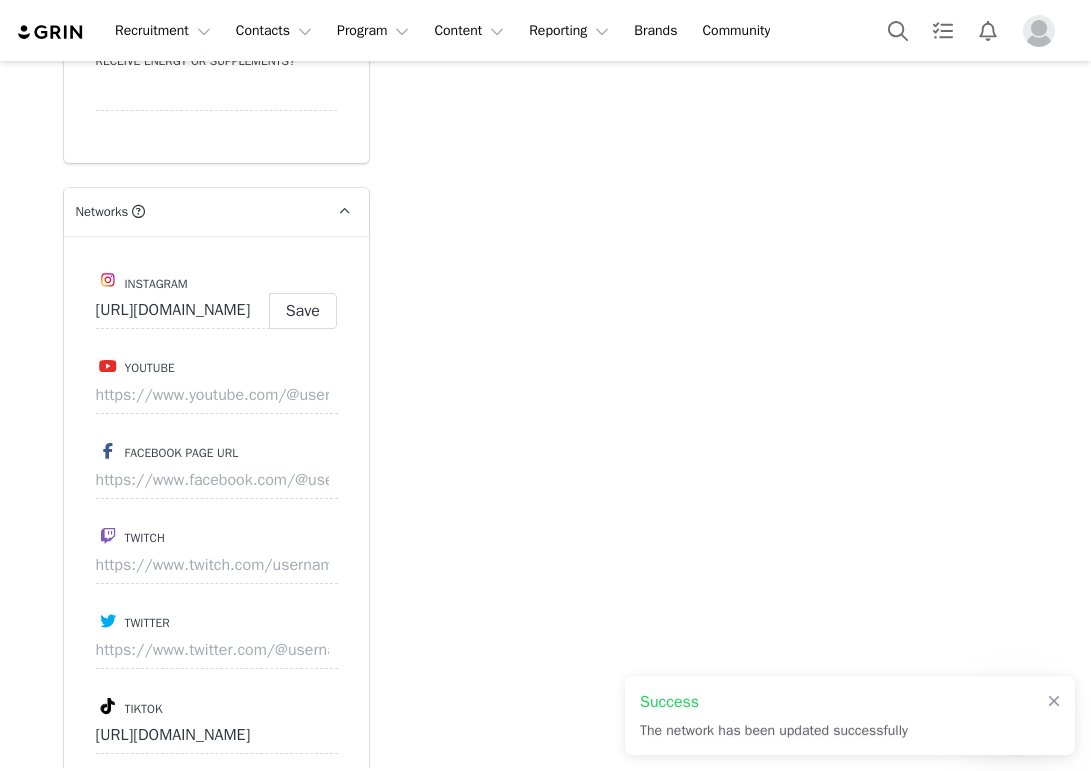 type on "https://www.instagram.com/faithchxn" 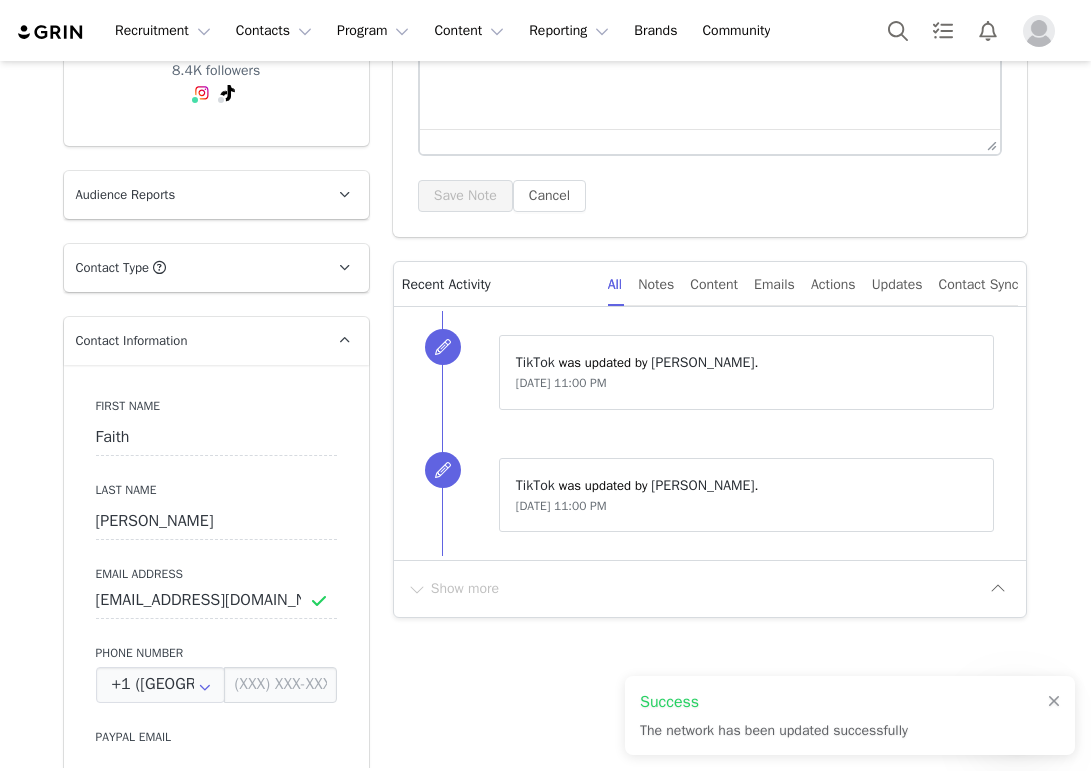 scroll, scrollTop: 0, scrollLeft: 0, axis: both 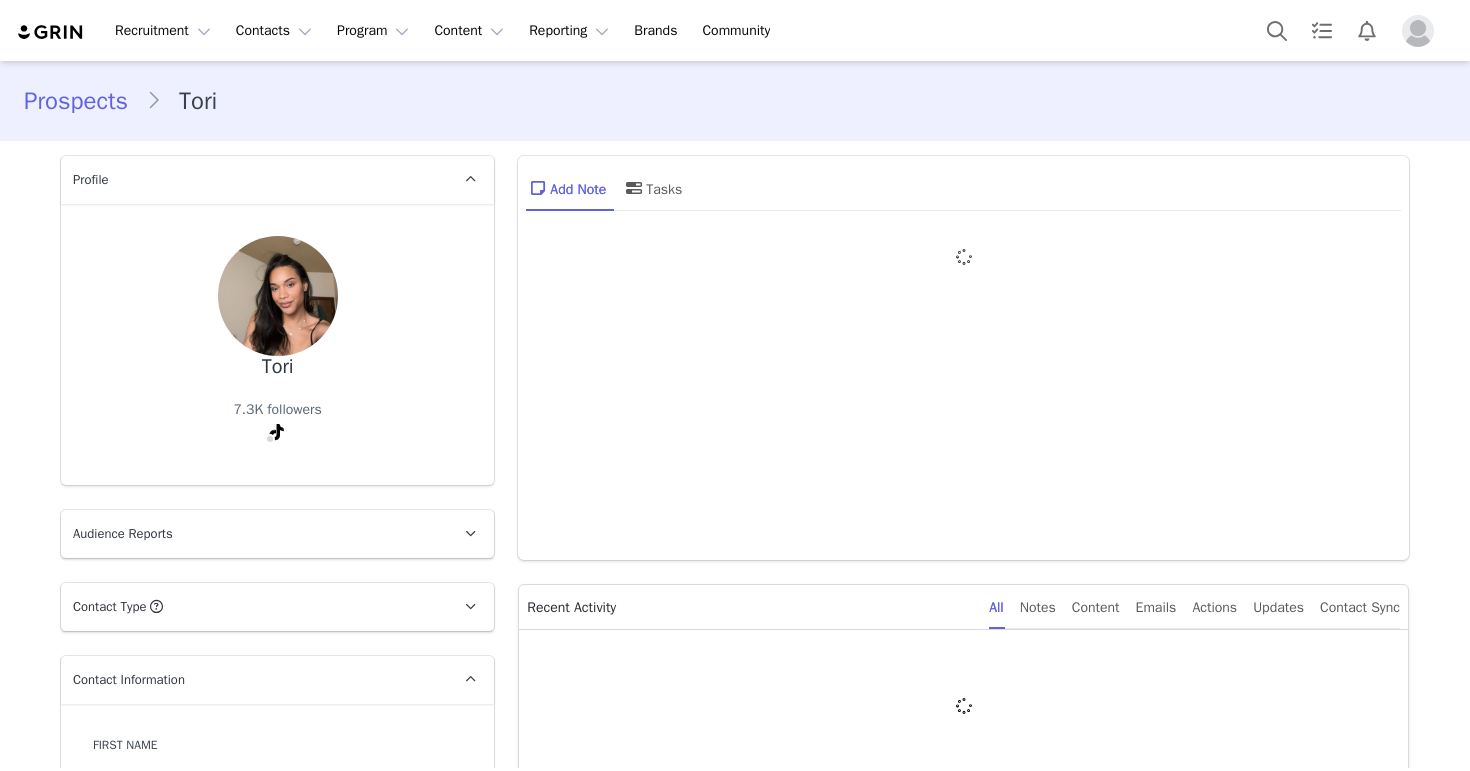 type on "+1 ([GEOGRAPHIC_DATA])" 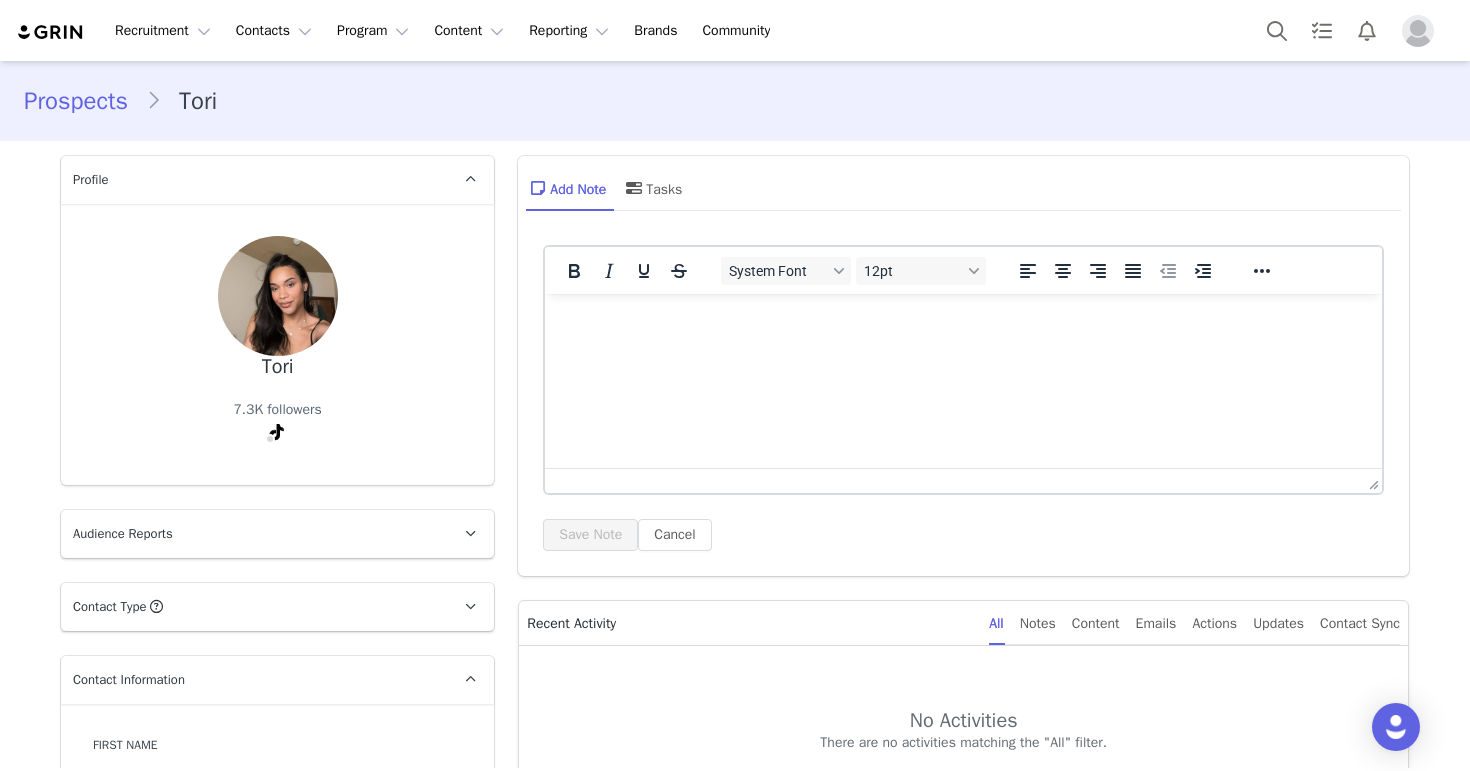 scroll, scrollTop: 0, scrollLeft: 0, axis: both 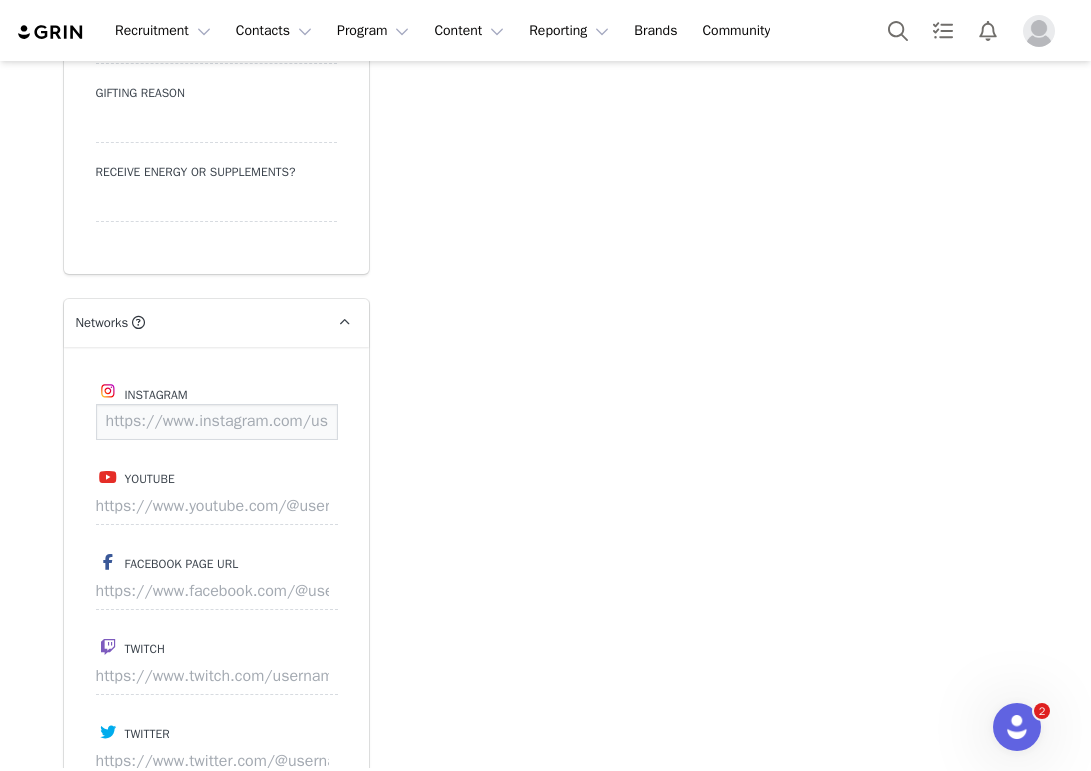 click at bounding box center (217, 422) 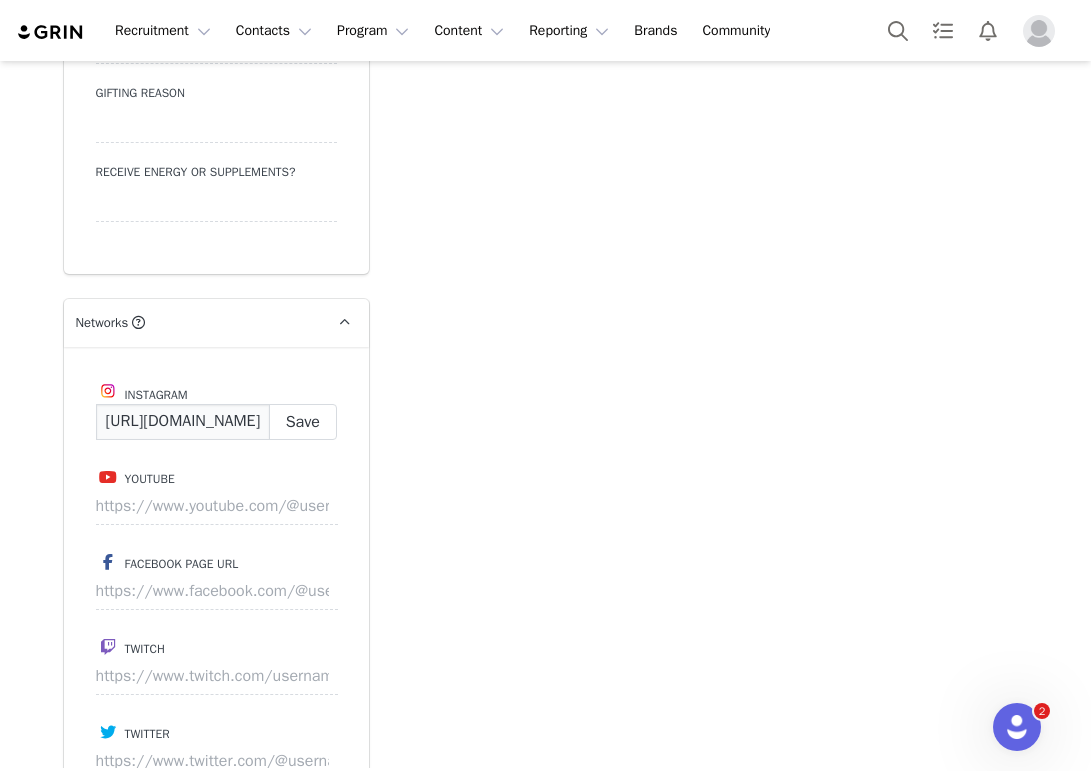 scroll, scrollTop: 0, scrollLeft: 135, axis: horizontal 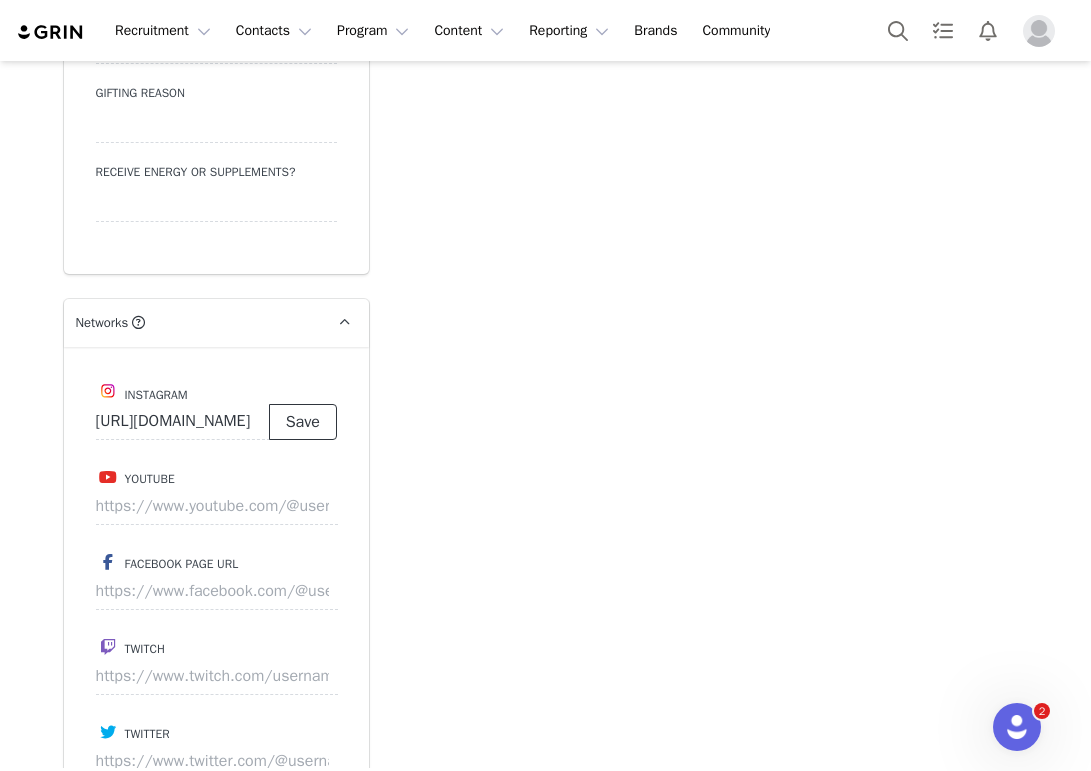 click on "Save" at bounding box center [303, 422] 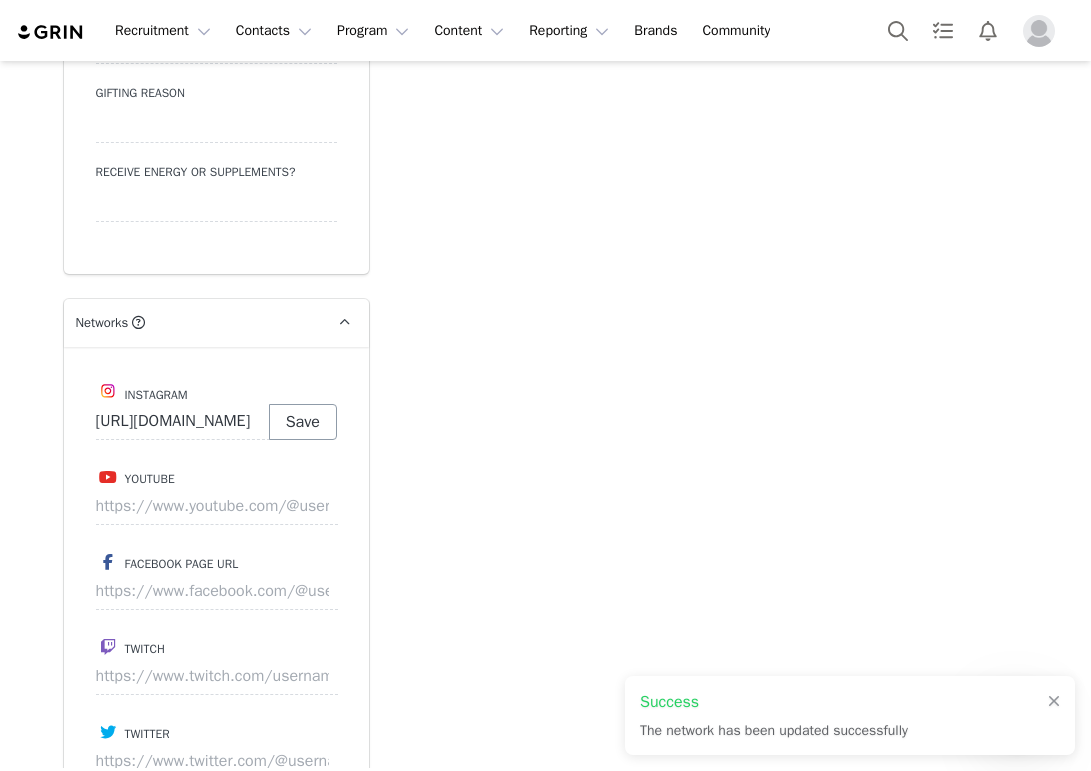type on "https://www.instagram.com/torirenee_c" 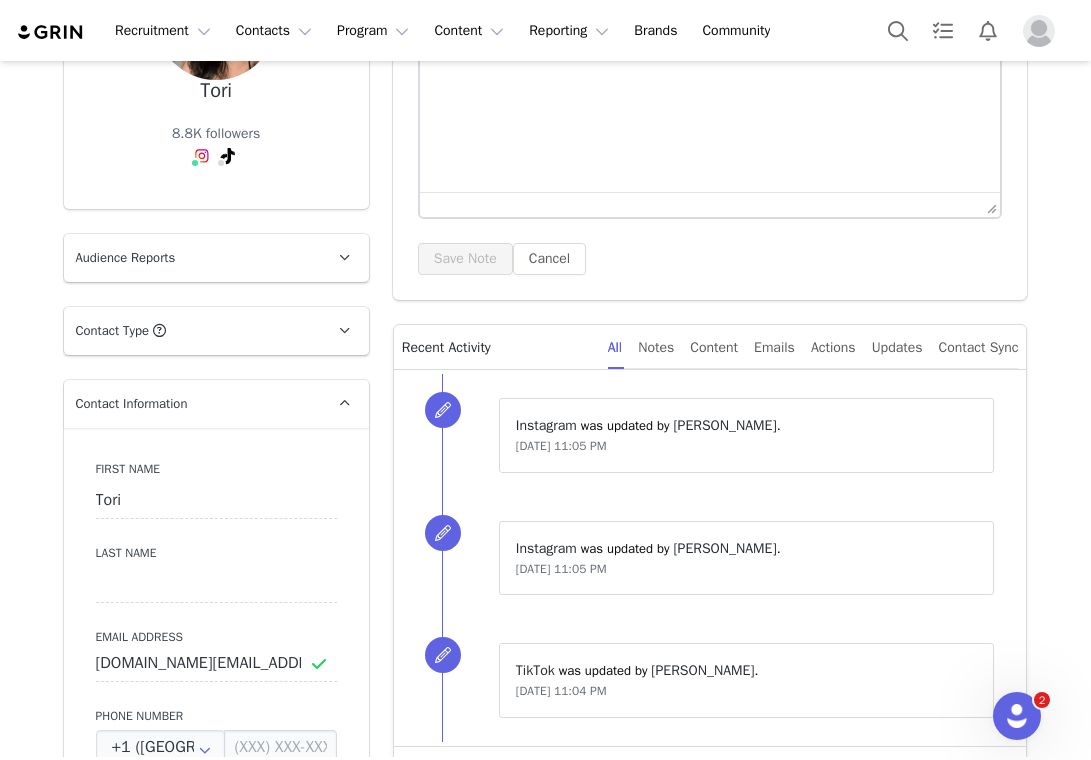 scroll, scrollTop: 383, scrollLeft: 0, axis: vertical 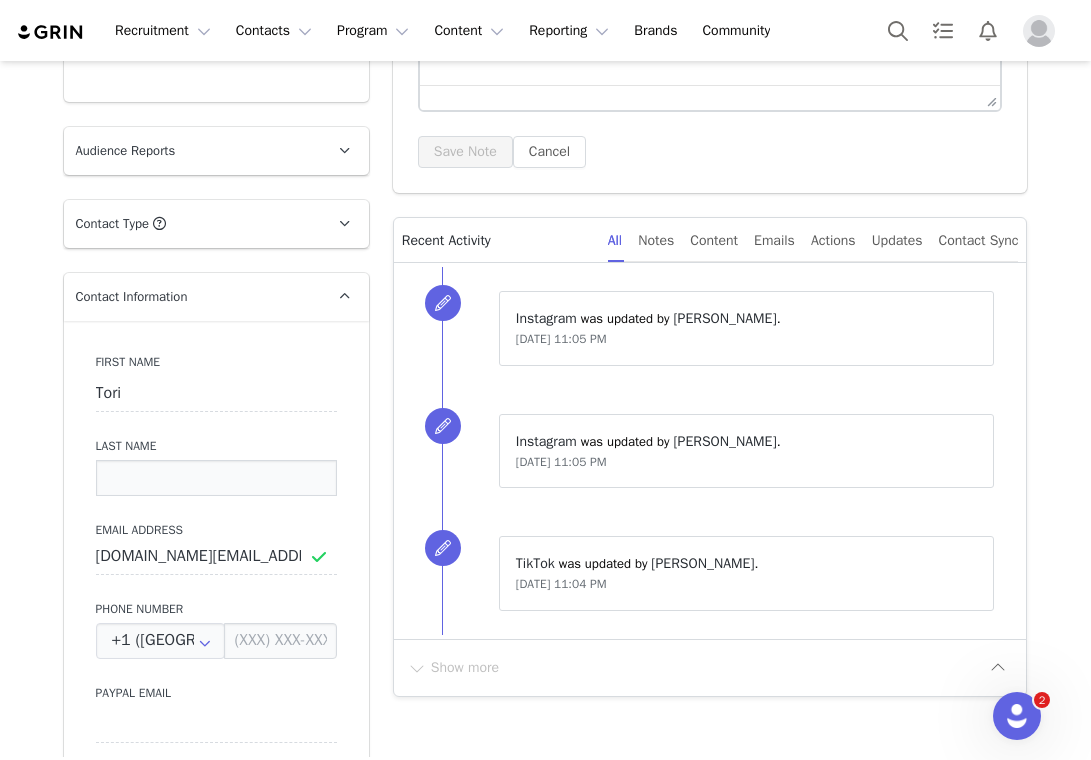 click at bounding box center [216, 478] 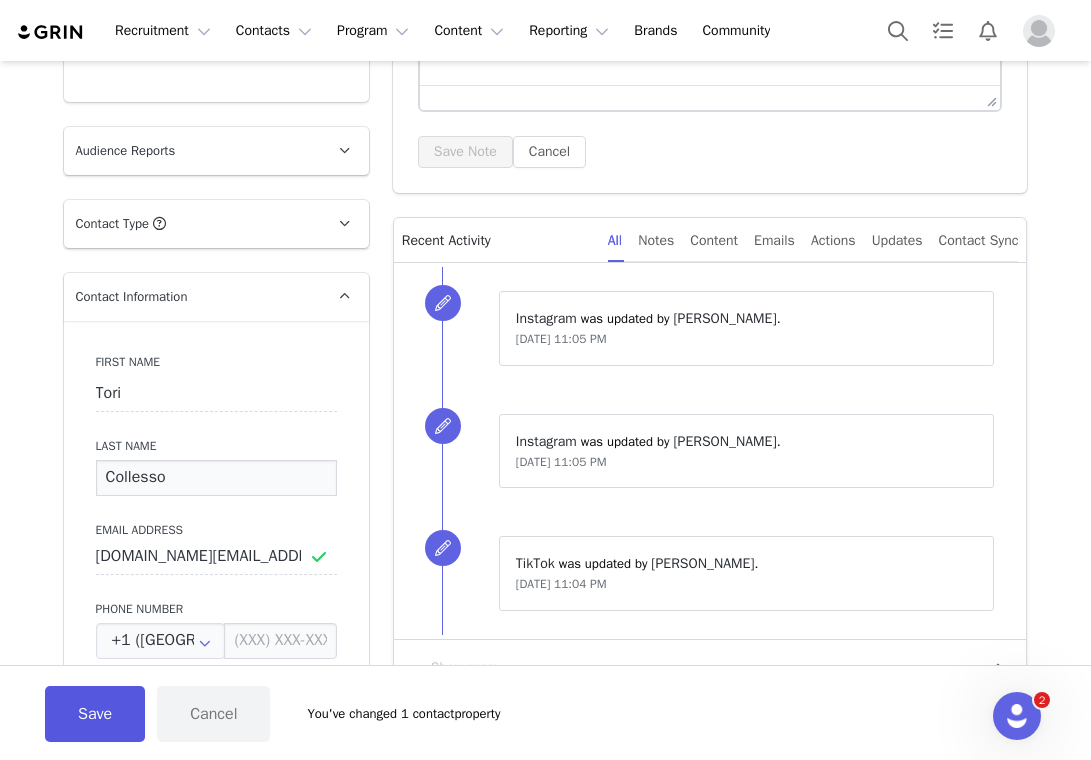 type on "Collesso" 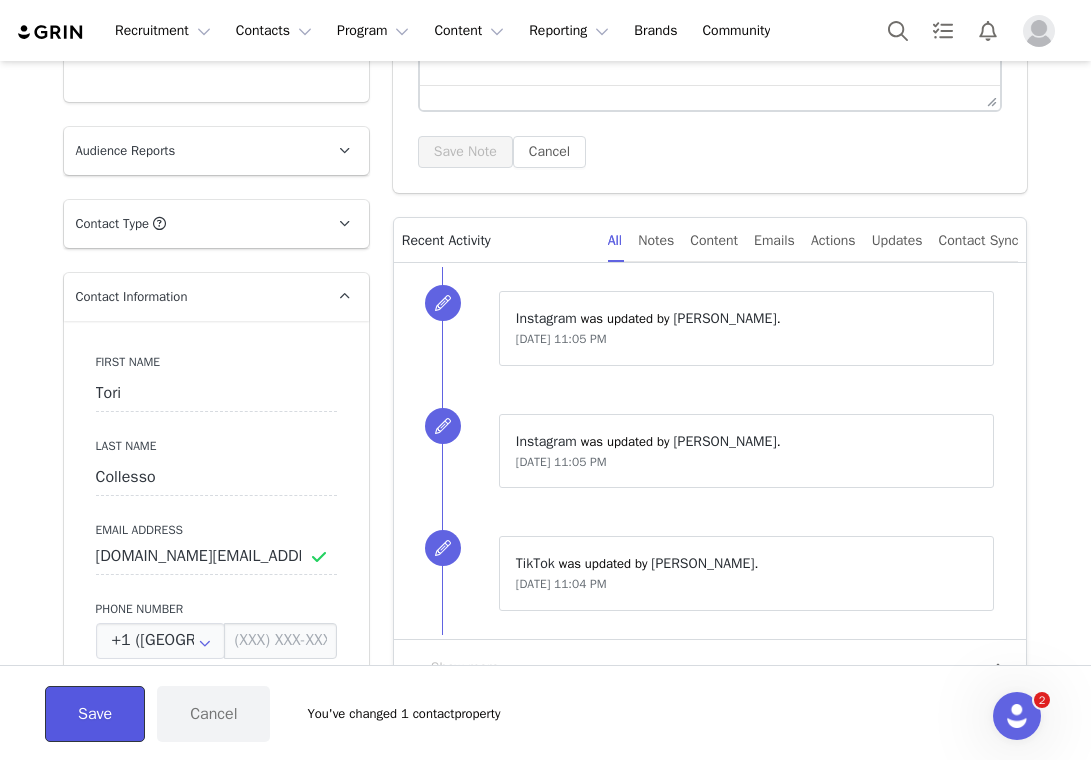 click on "Save" at bounding box center [95, 714] 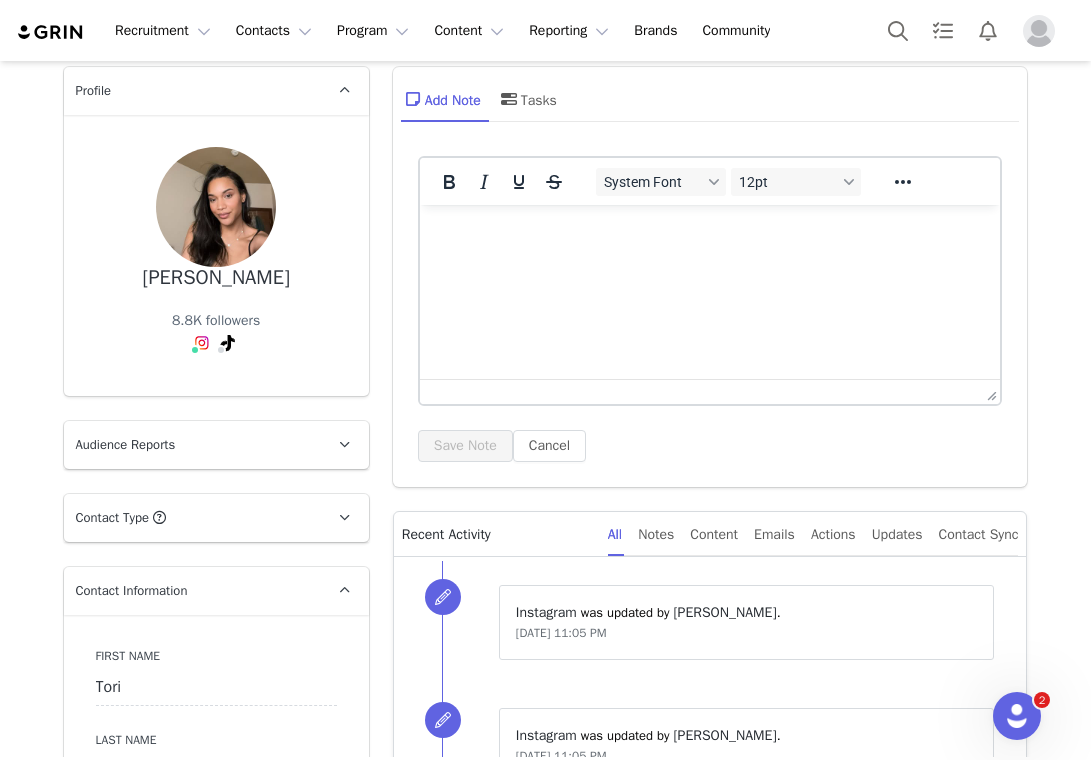 scroll, scrollTop: 0, scrollLeft: 0, axis: both 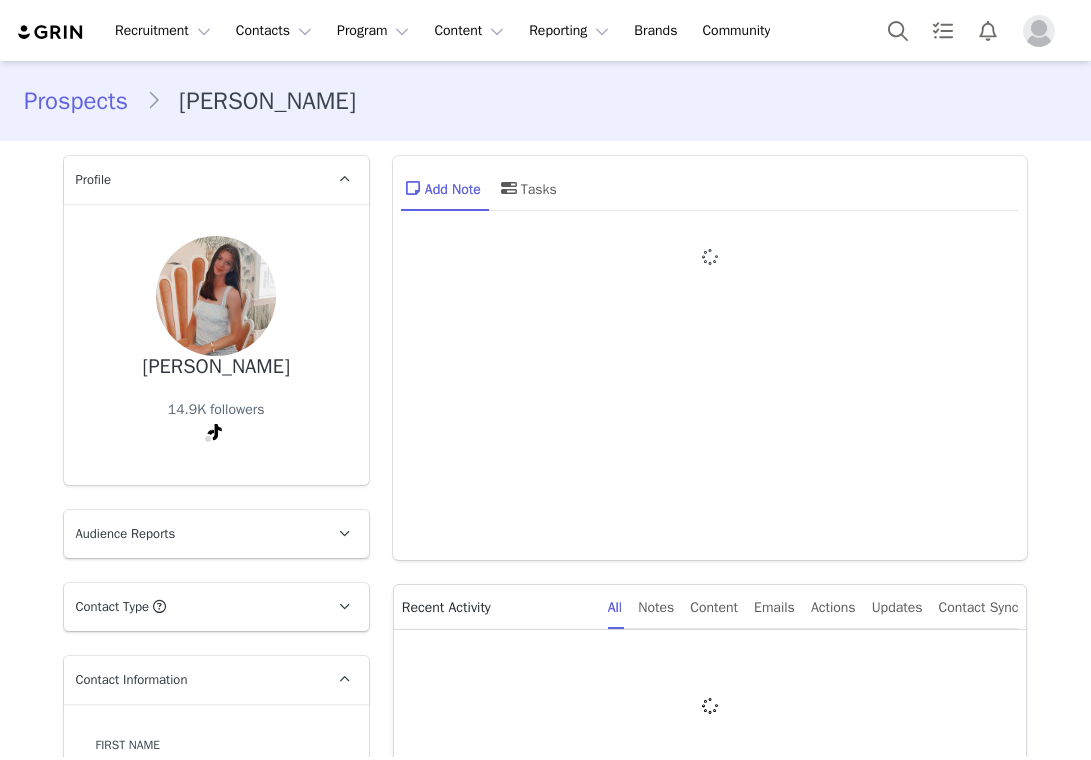 type on "+1 ([GEOGRAPHIC_DATA])" 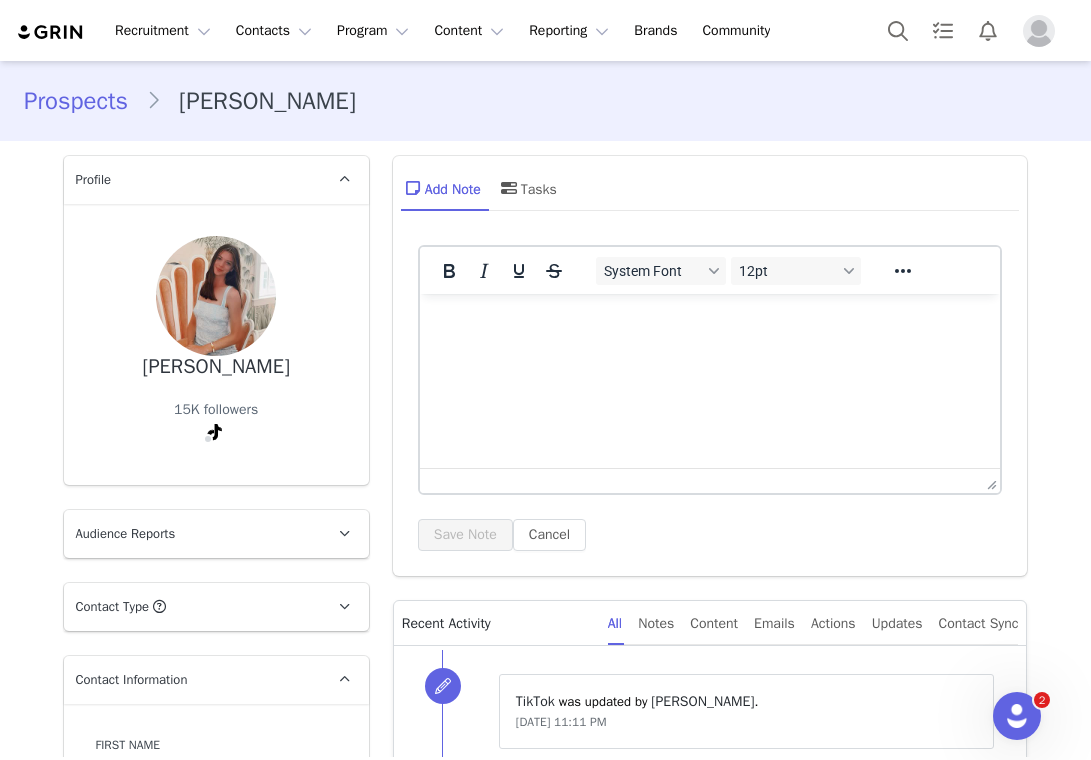 scroll, scrollTop: 0, scrollLeft: 0, axis: both 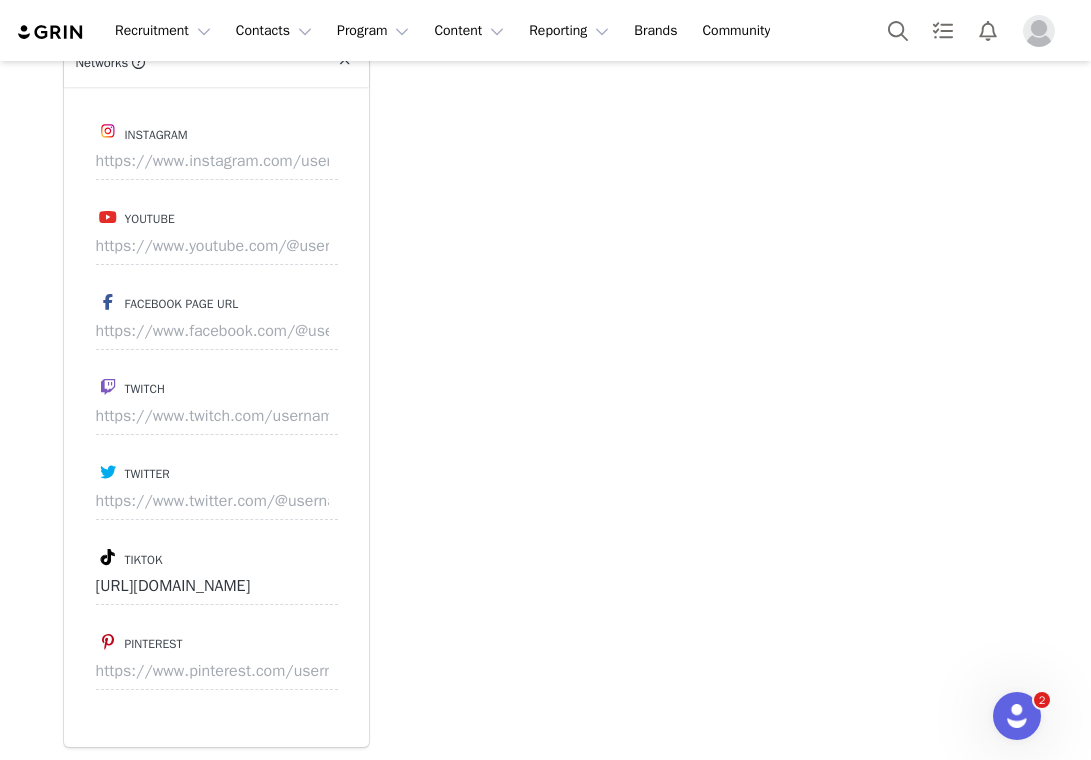 click on "Instagram" at bounding box center [216, 131] 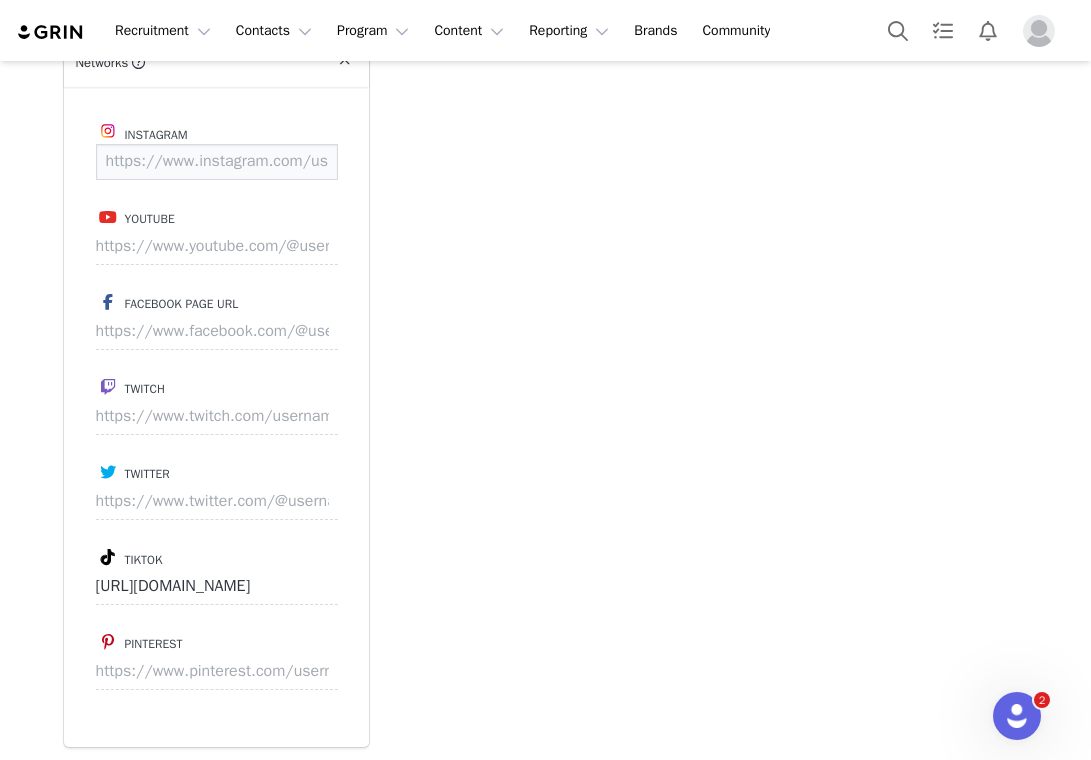 click at bounding box center (217, 162) 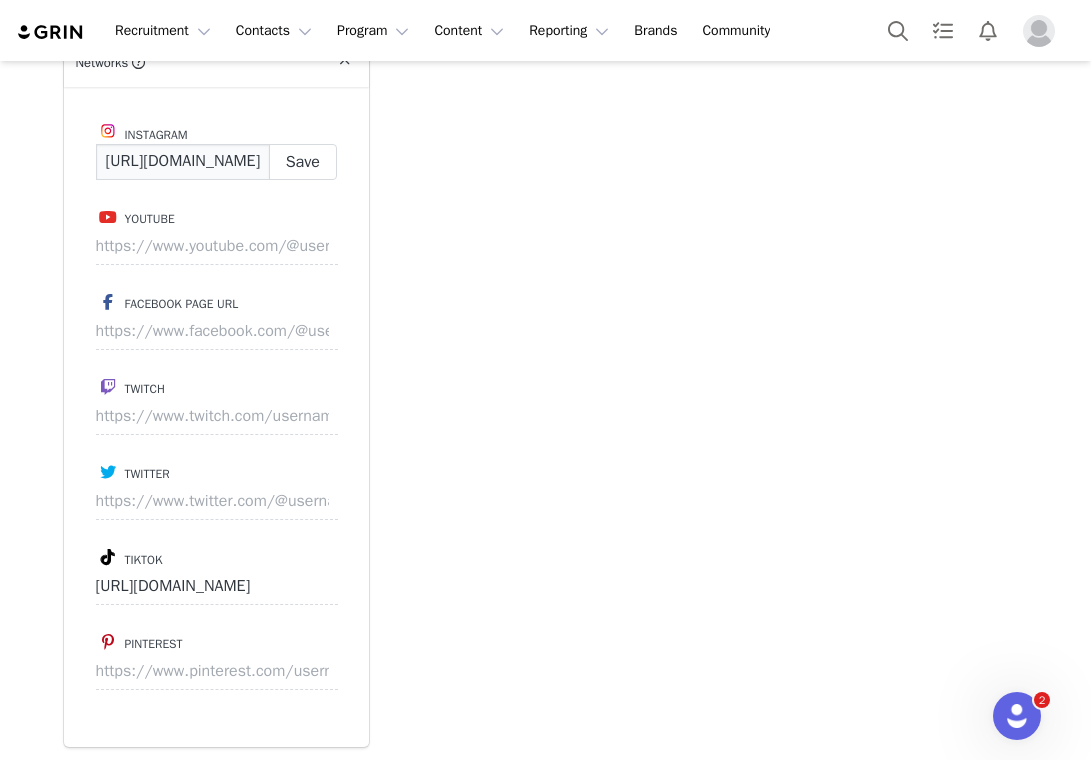 scroll, scrollTop: 0, scrollLeft: 162, axis: horizontal 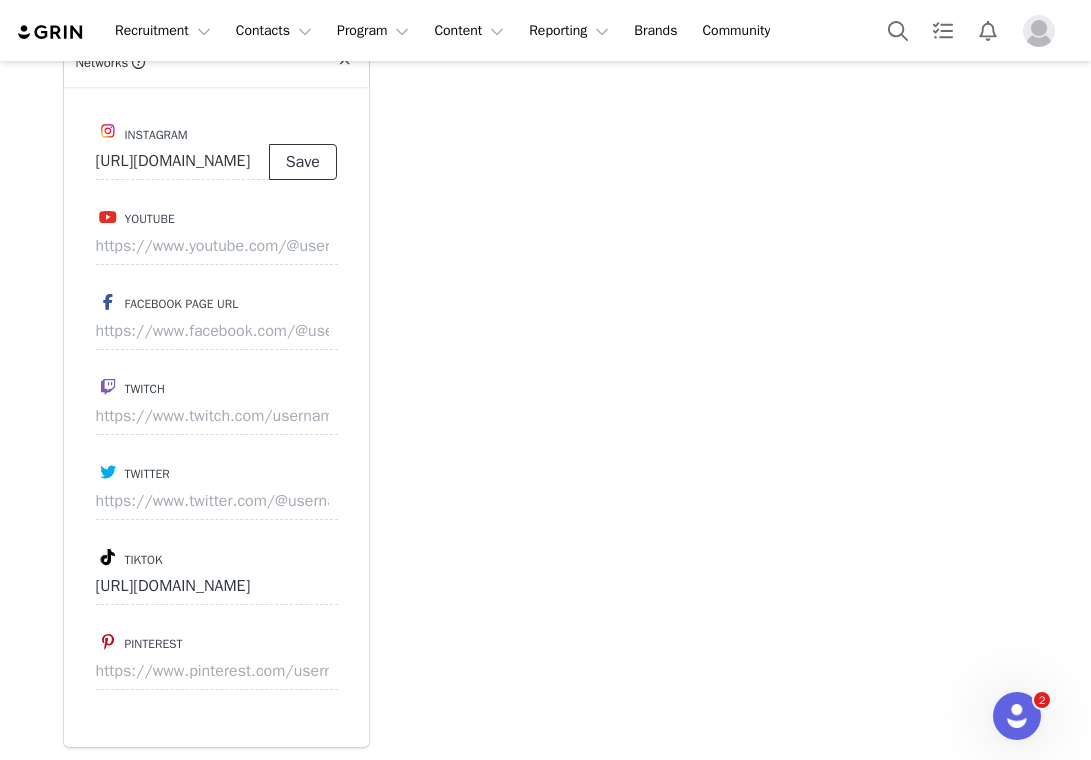 click on "Save" at bounding box center [303, 162] 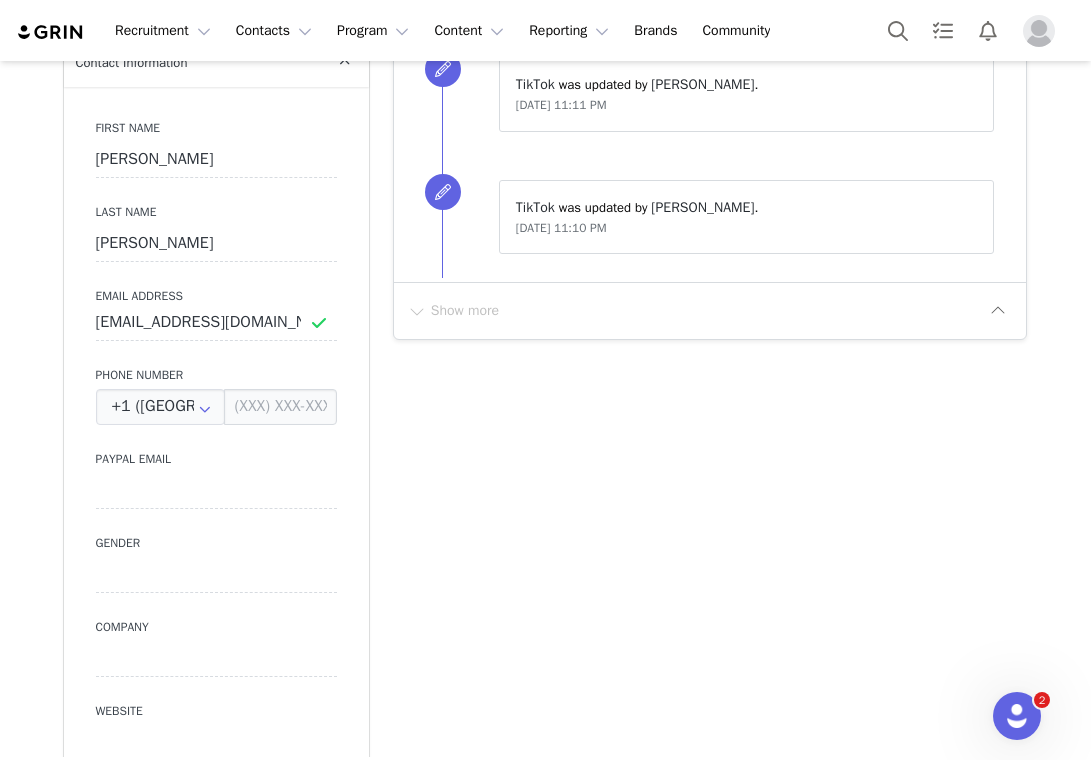 scroll, scrollTop: 0, scrollLeft: 0, axis: both 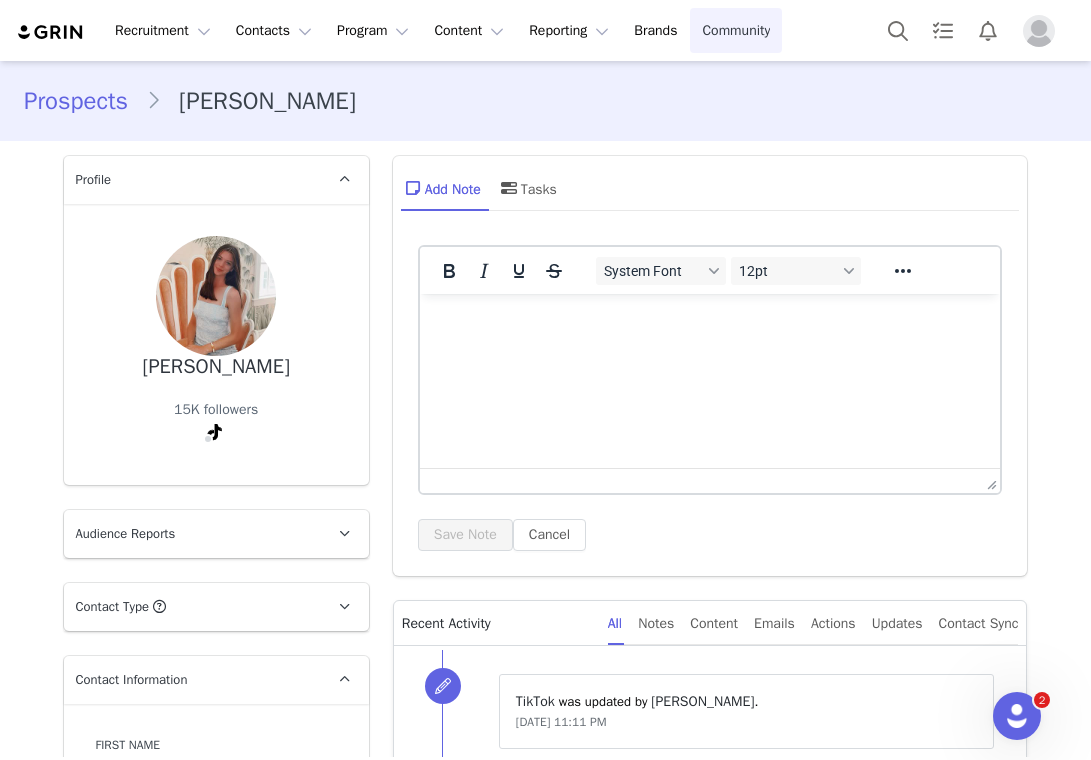 type on "https://www.instagram.com/corinnecwright" 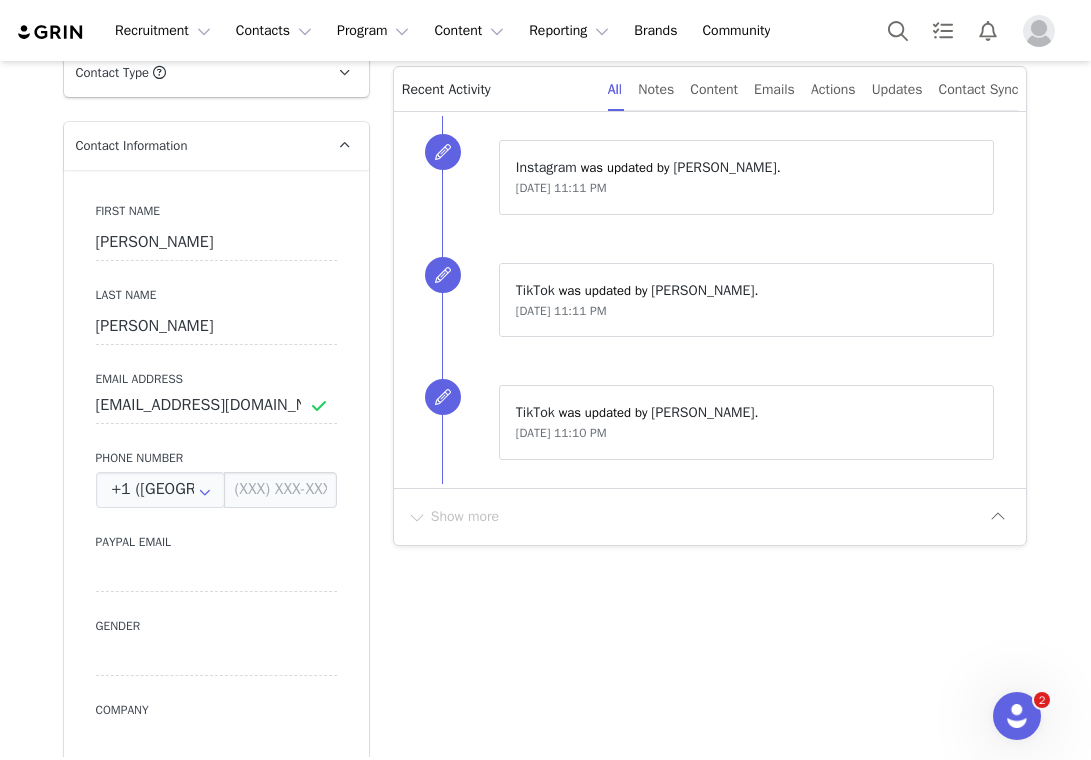 scroll, scrollTop: 0, scrollLeft: 0, axis: both 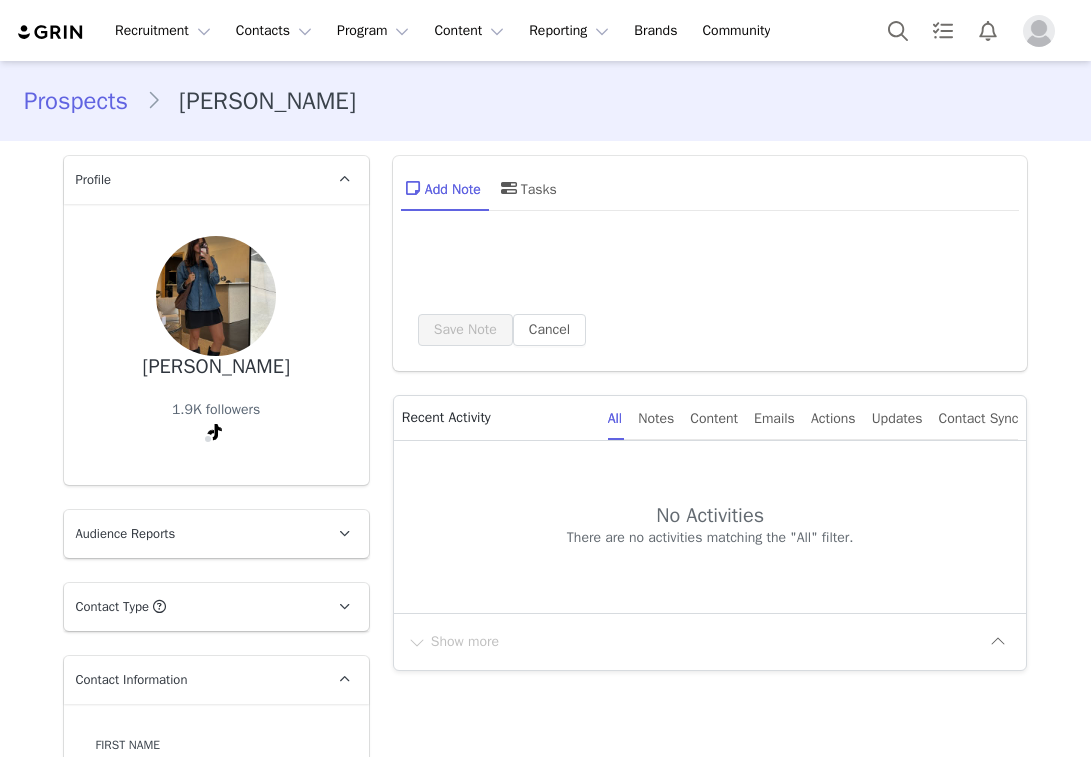 type on "+1 ([GEOGRAPHIC_DATA])" 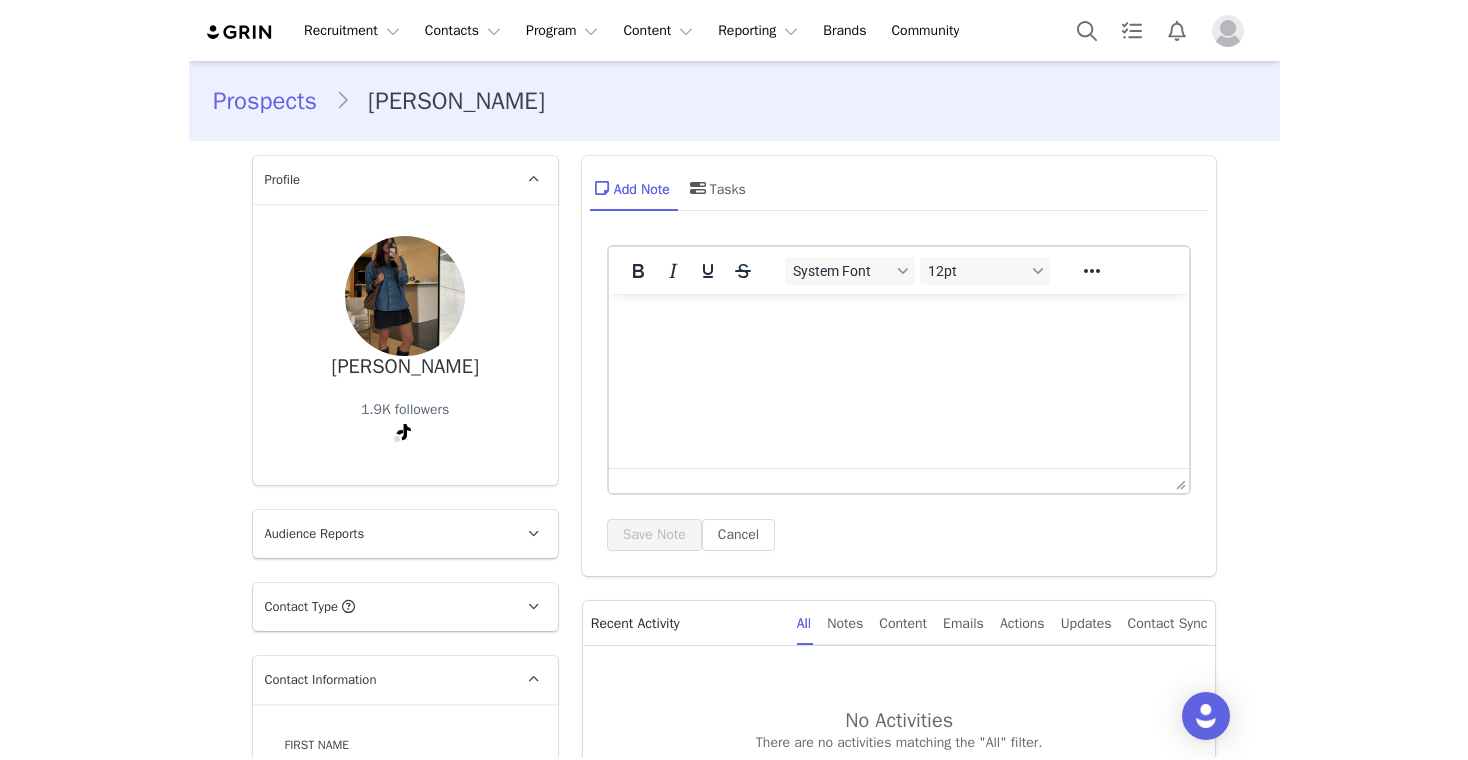 scroll, scrollTop: 0, scrollLeft: 0, axis: both 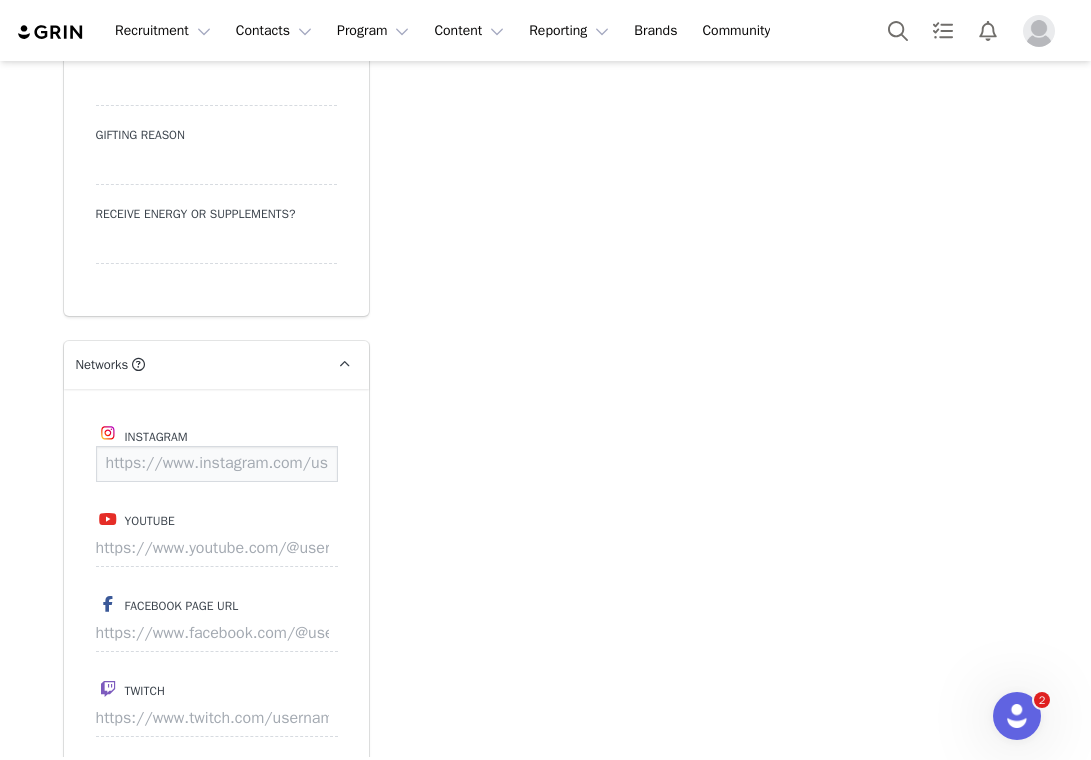 click at bounding box center (217, 464) 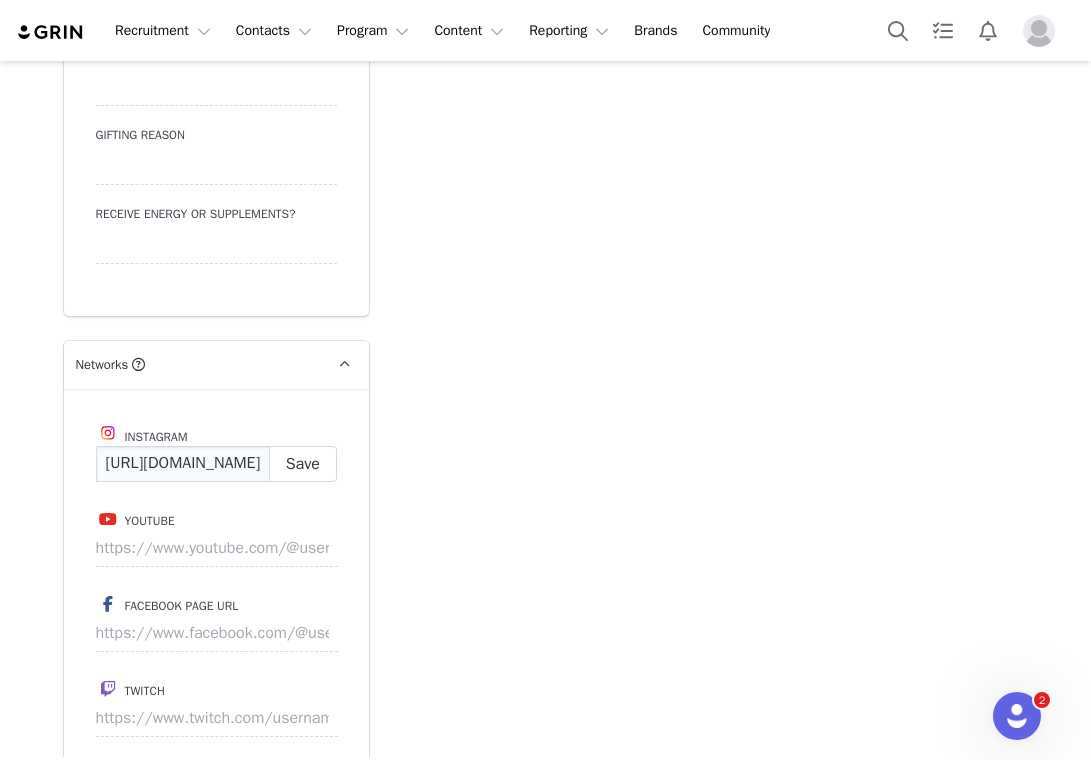 scroll, scrollTop: 0, scrollLeft: 143, axis: horizontal 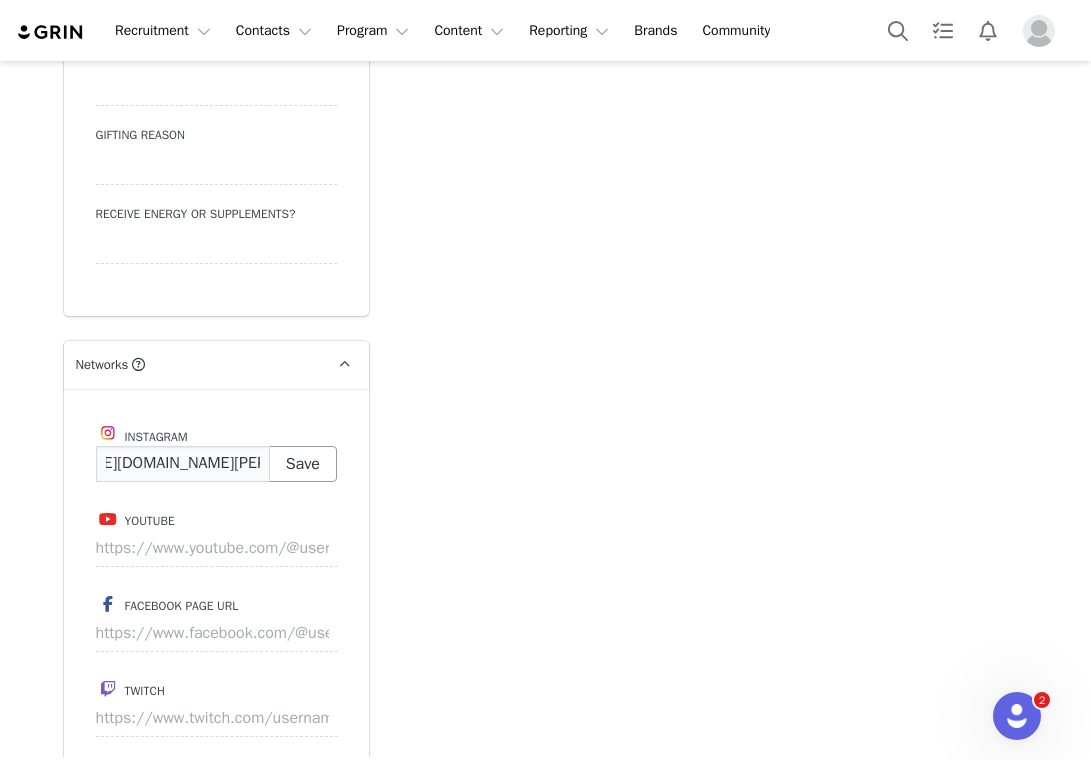 type on "https://www.instagram.com/sadieb.berry/" 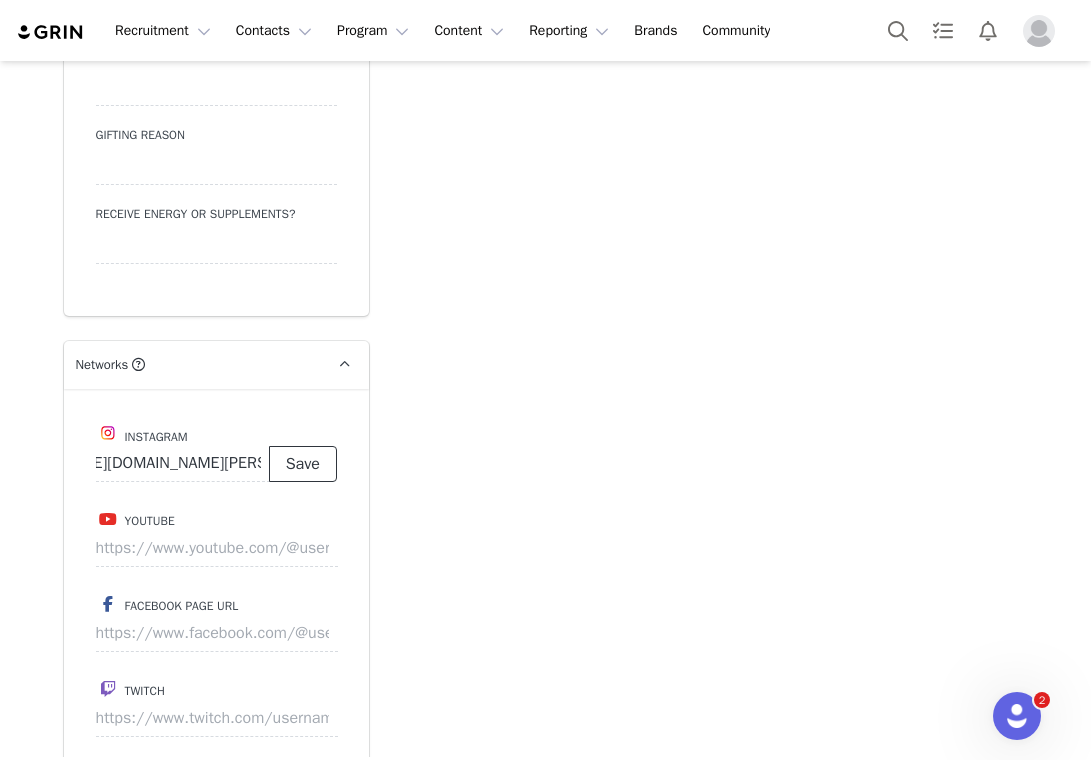 click on "Save" at bounding box center [303, 464] 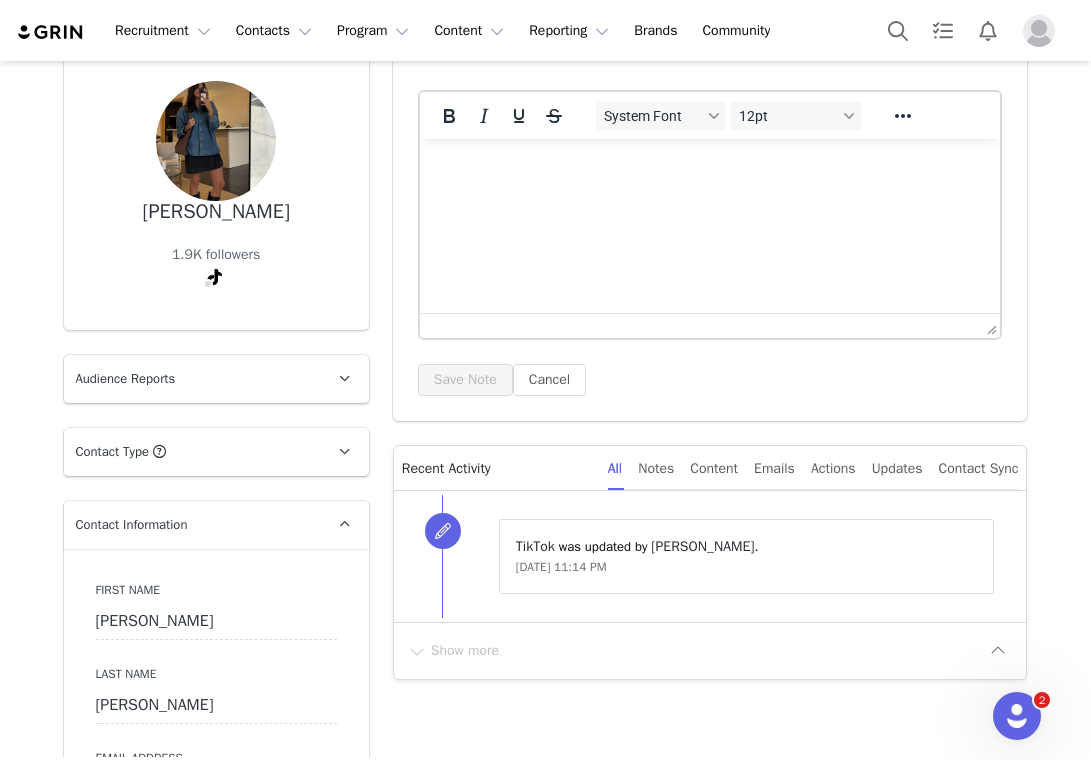scroll, scrollTop: 0, scrollLeft: 0, axis: both 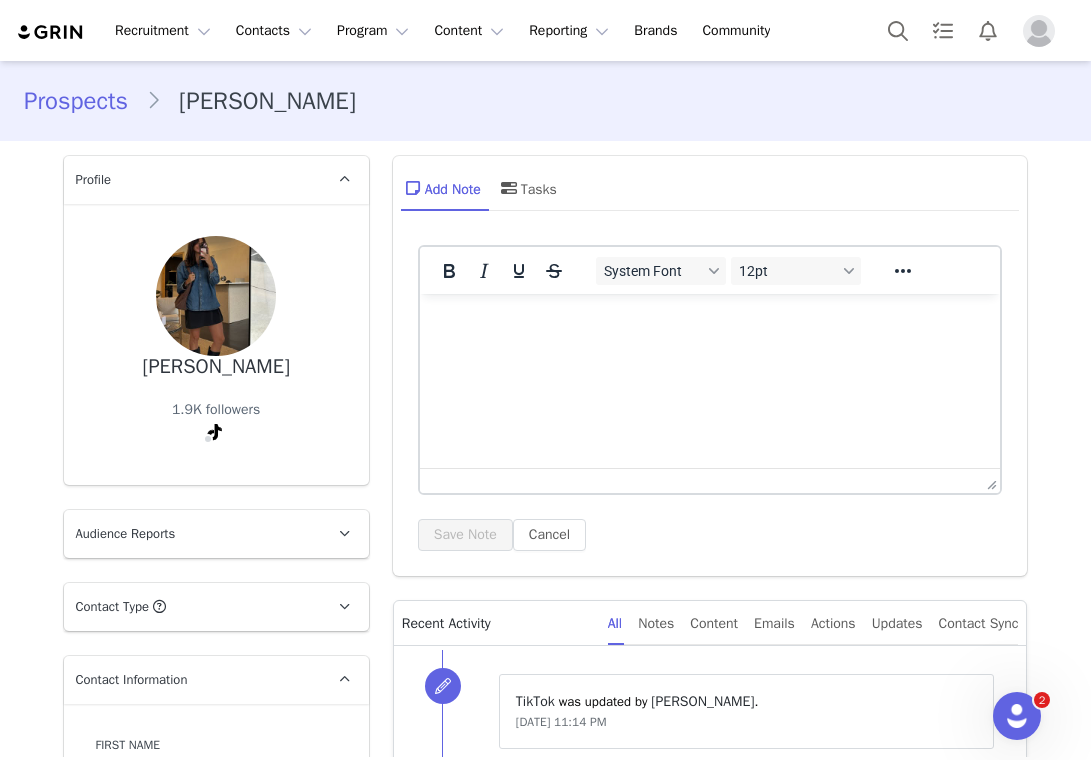 type on "https://www.instagram.com/sadieb.berry" 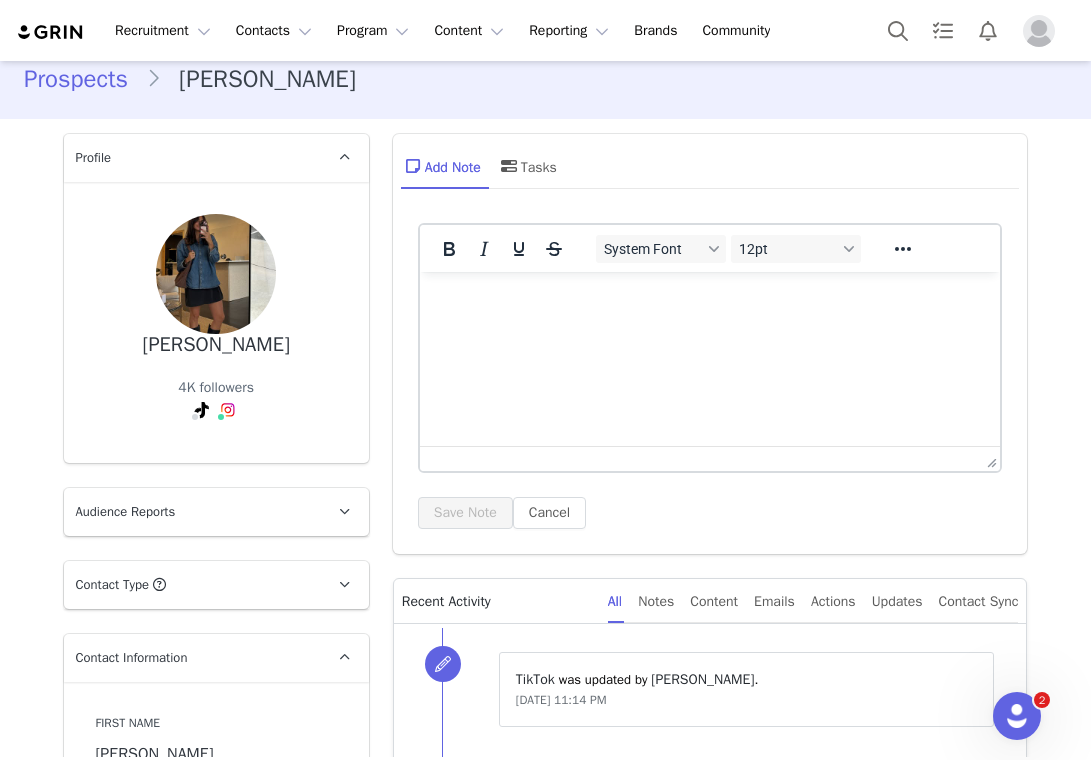 scroll, scrollTop: 0, scrollLeft: 0, axis: both 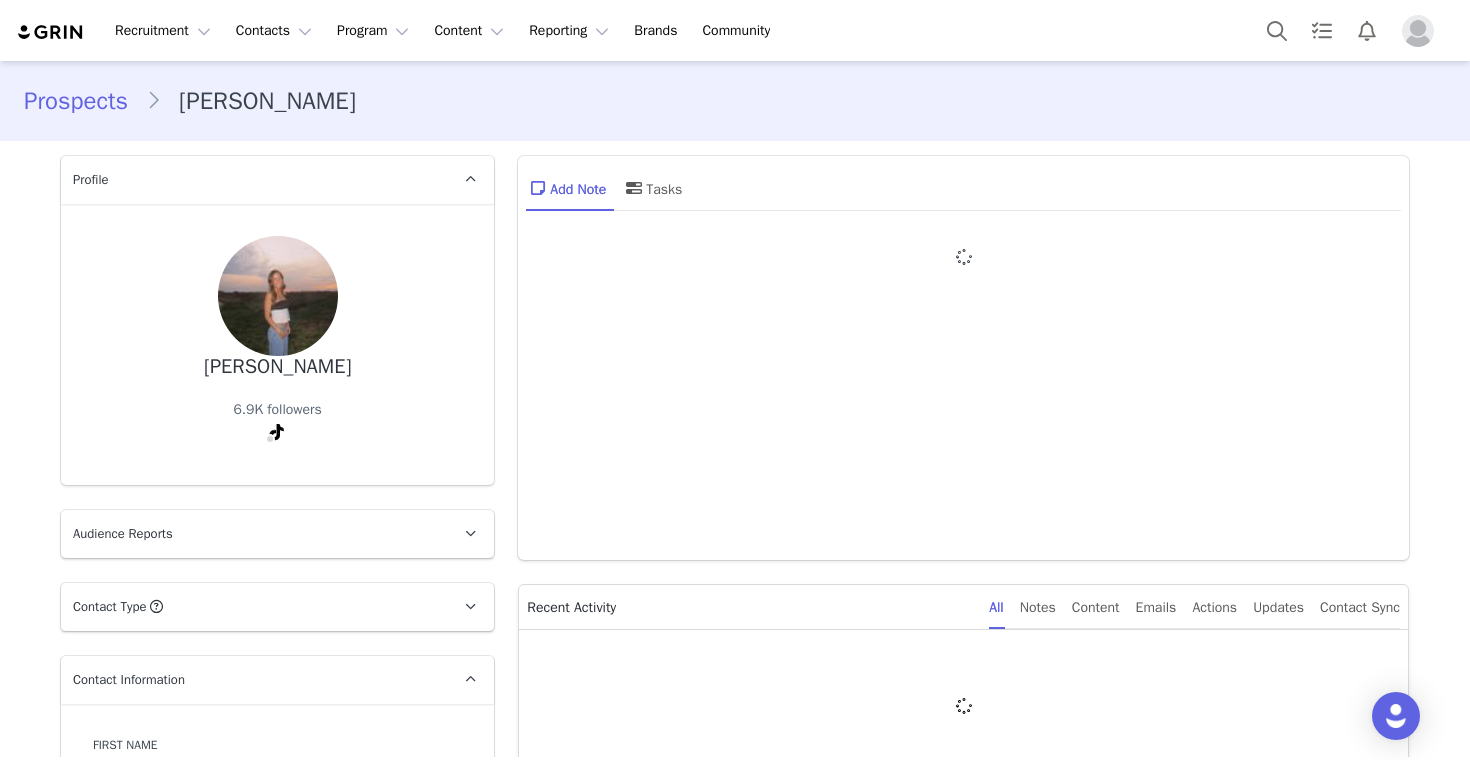 type on "+1 ([GEOGRAPHIC_DATA])" 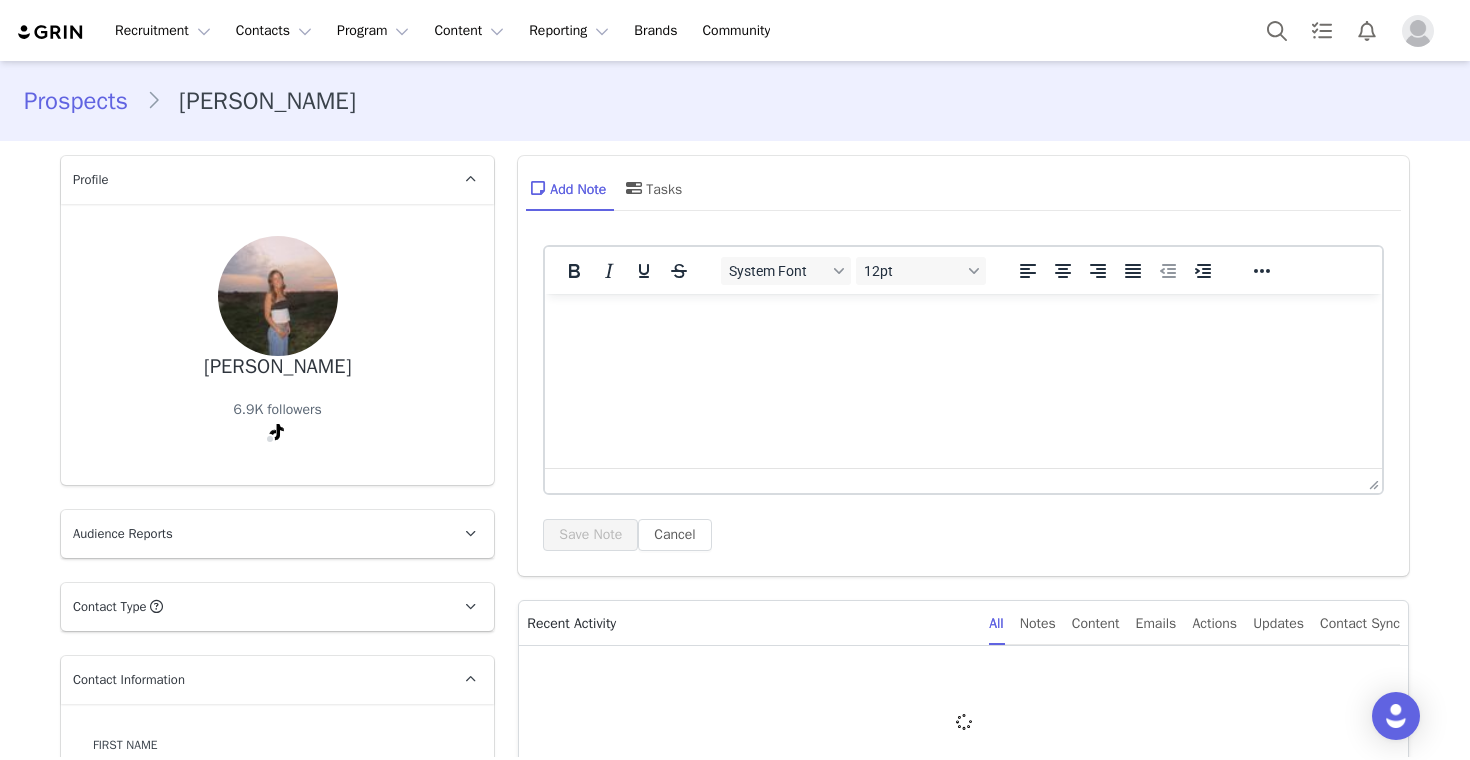 scroll, scrollTop: 0, scrollLeft: 0, axis: both 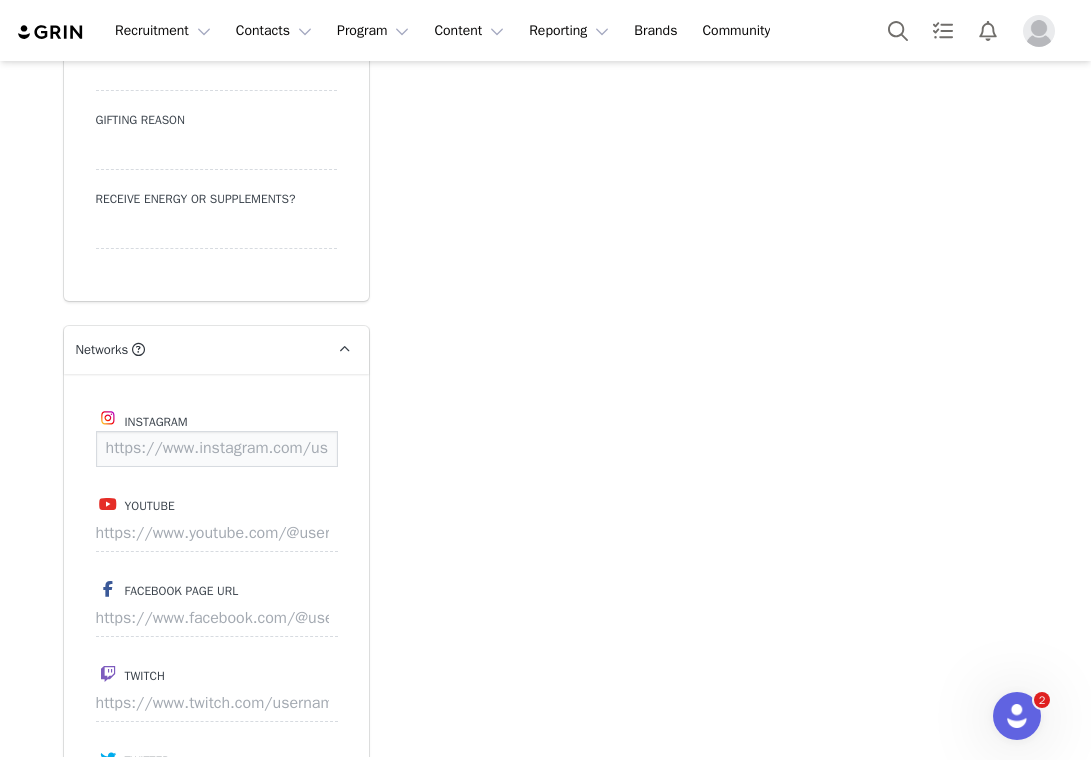 click at bounding box center [217, 449] 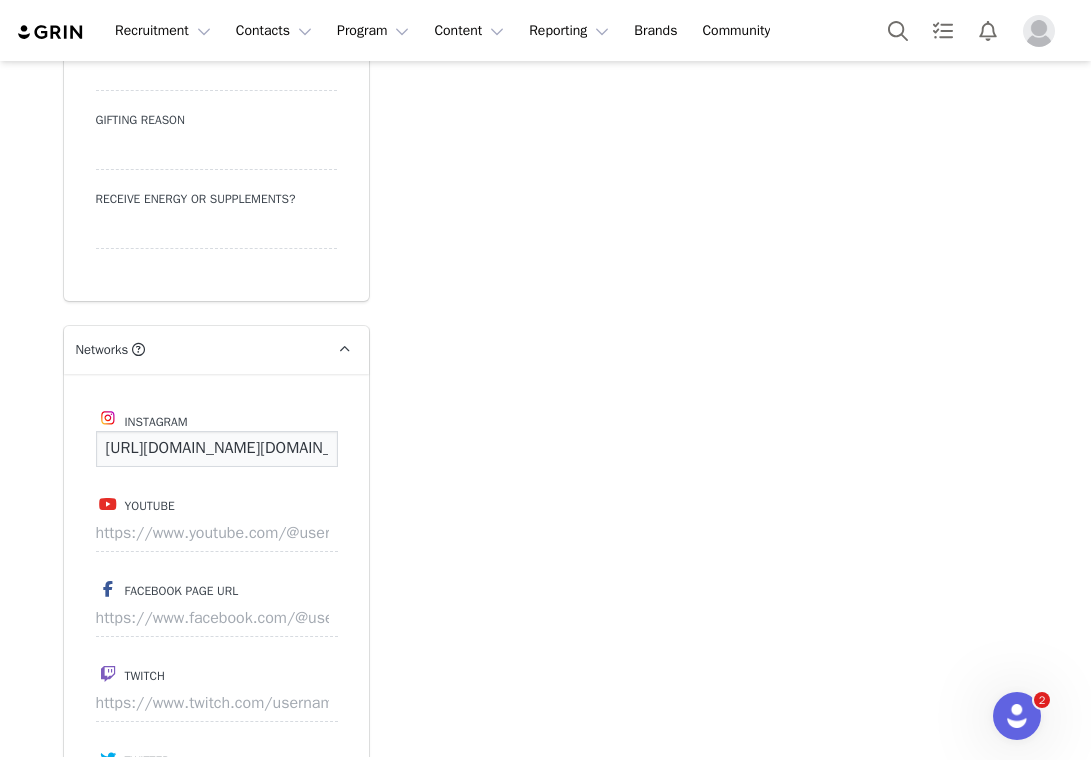 scroll, scrollTop: 0, scrollLeft: 162, axis: horizontal 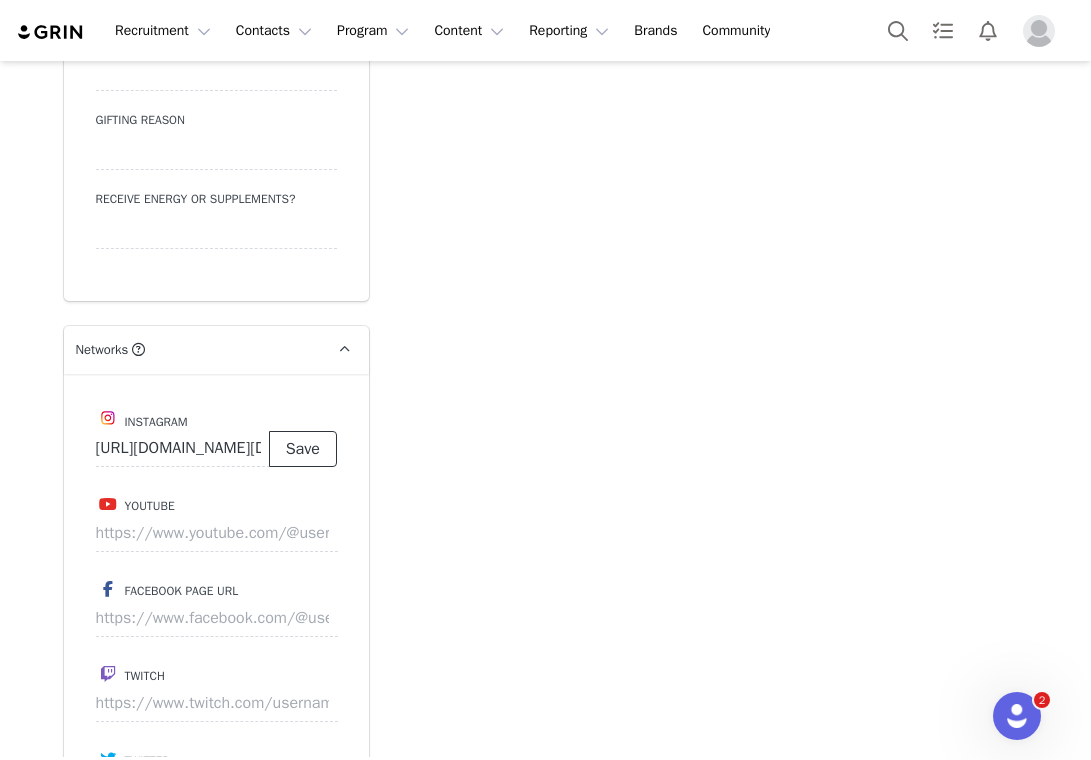 click on "Save" at bounding box center (303, 449) 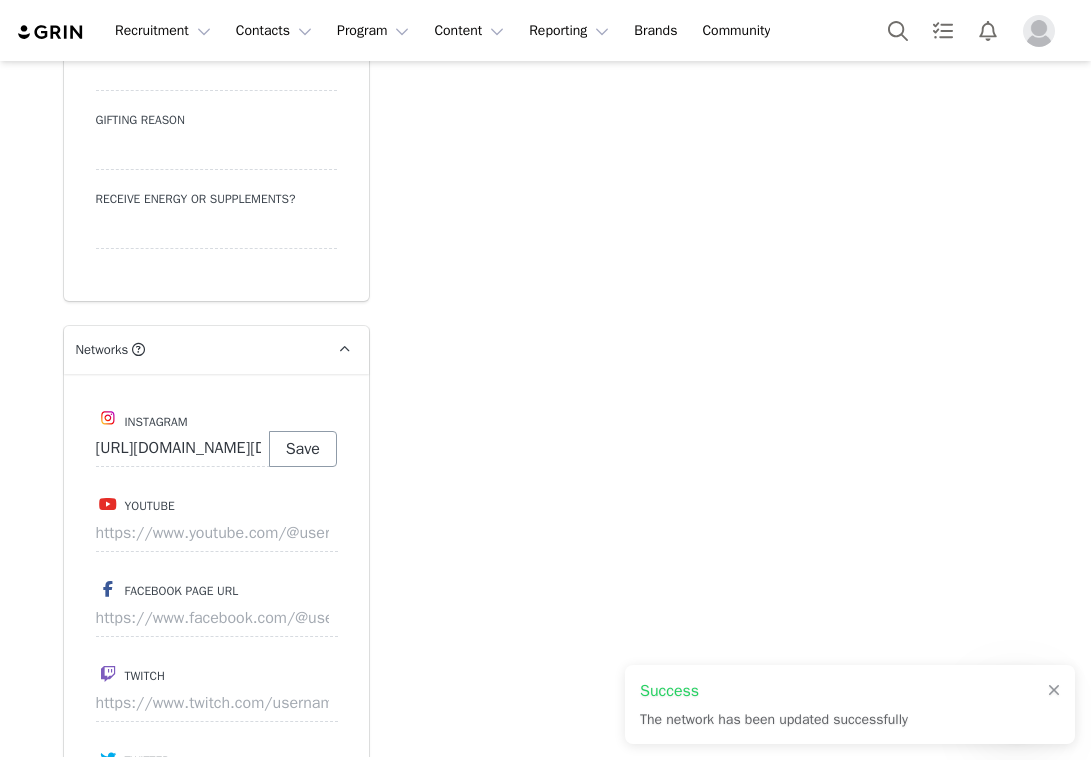 type on "https://www.instagram.com/lexi.vandermeir" 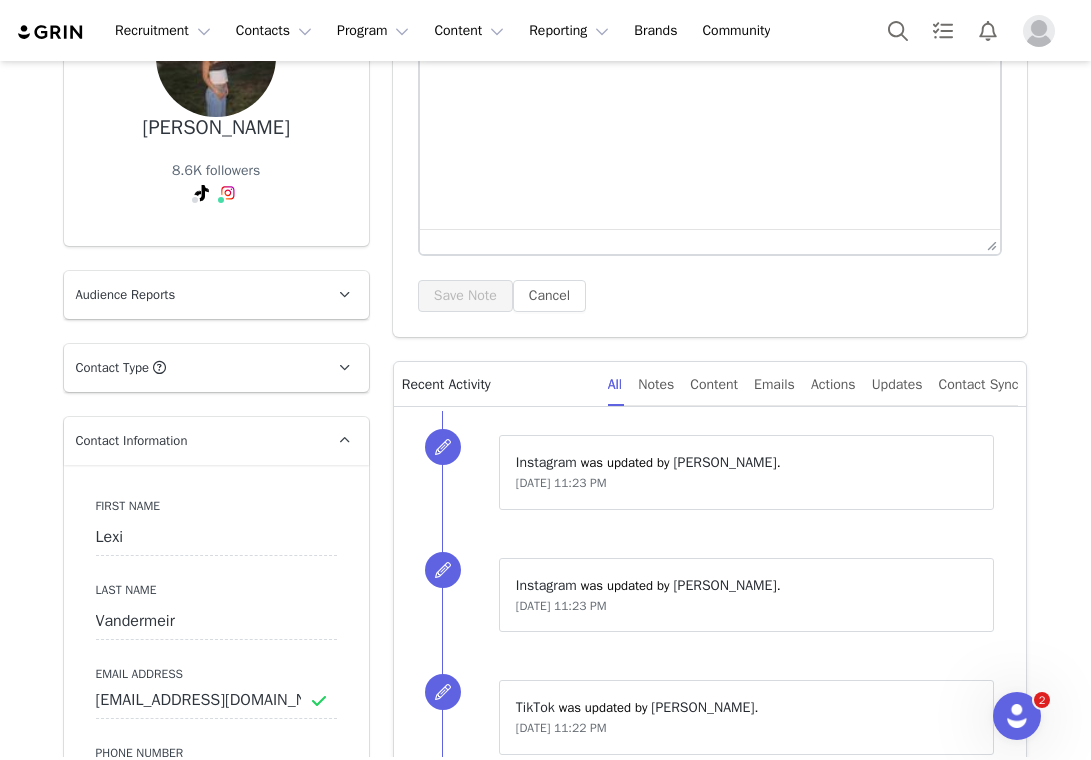 scroll, scrollTop: 238, scrollLeft: 0, axis: vertical 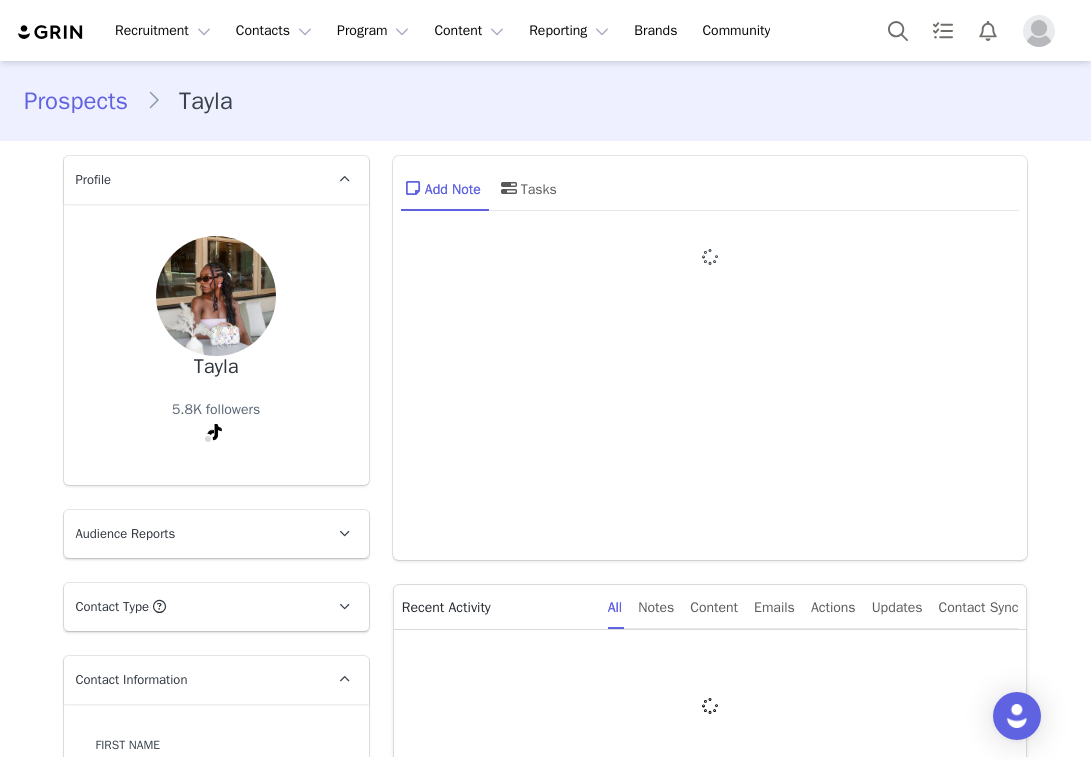 type on "+1 ([GEOGRAPHIC_DATA])" 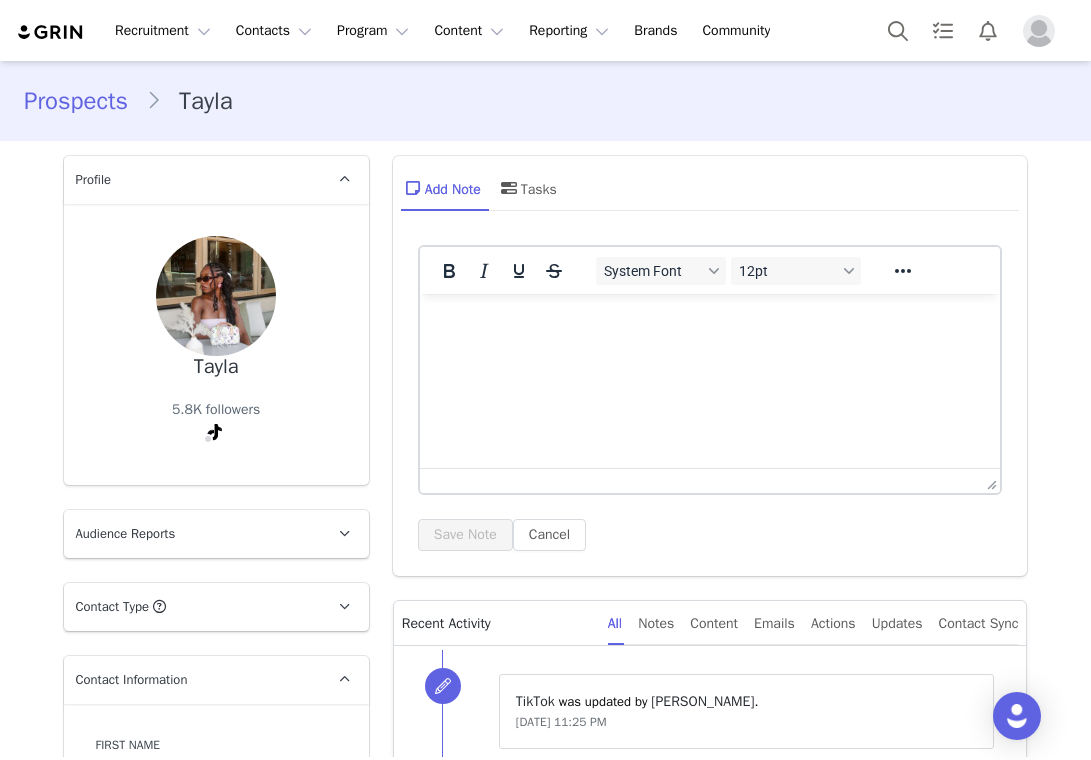 scroll, scrollTop: 0, scrollLeft: 0, axis: both 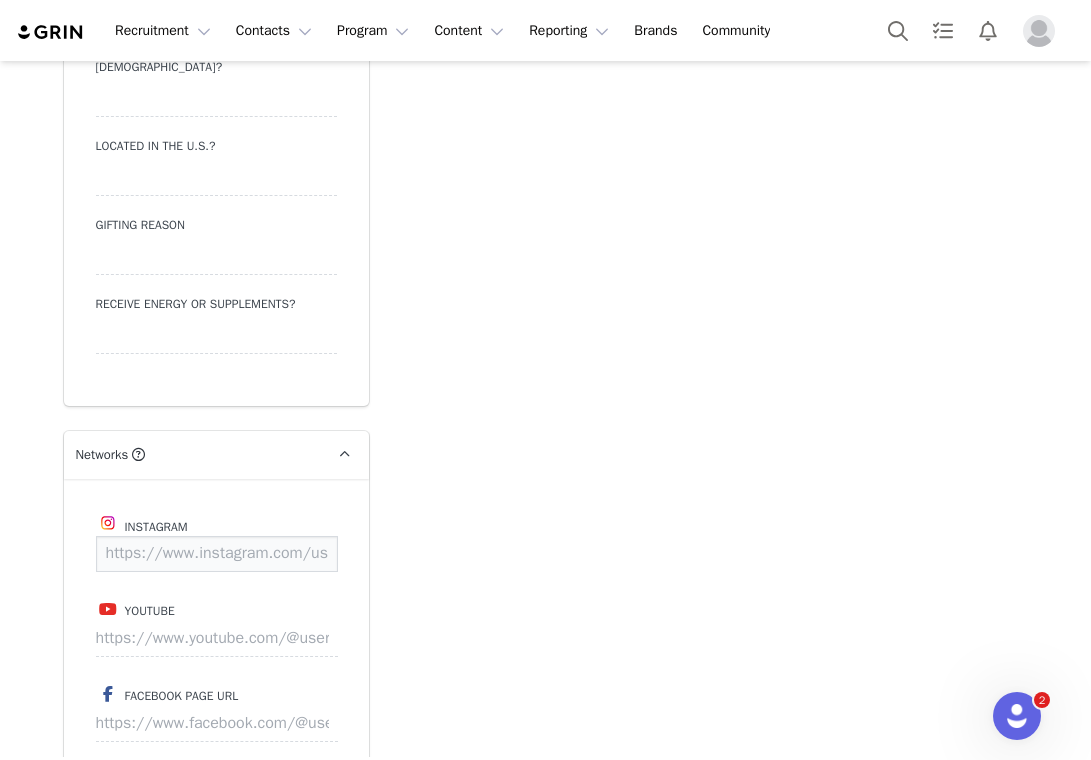 click at bounding box center [217, 554] 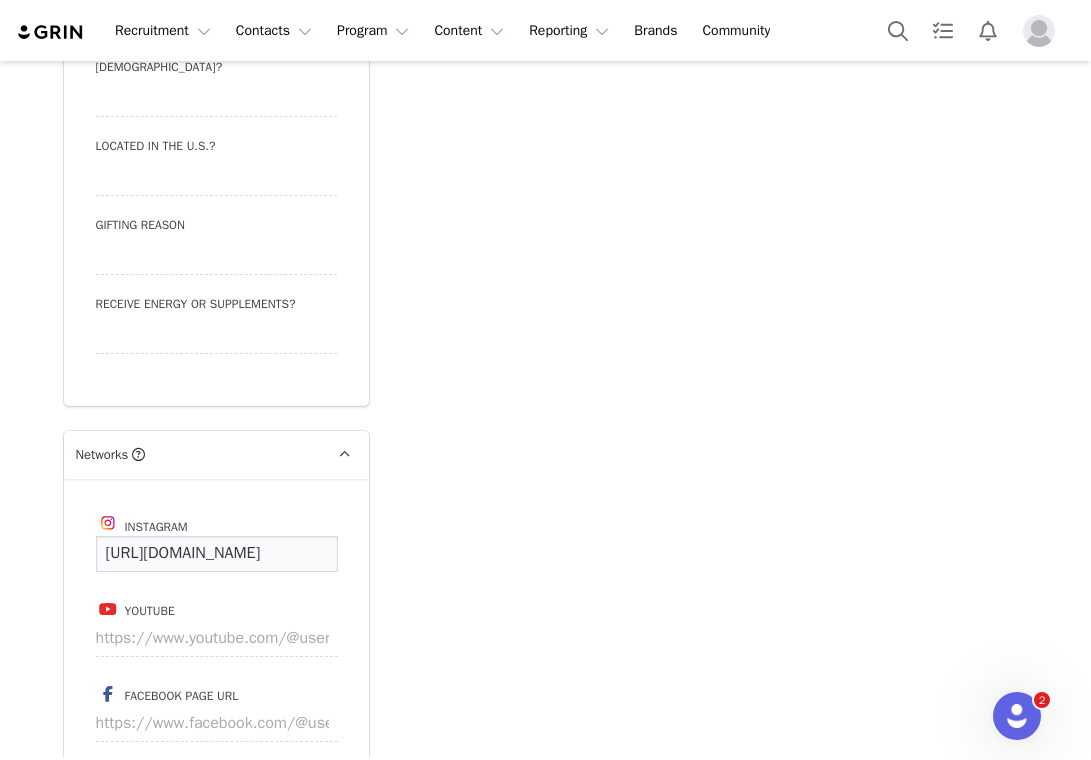 scroll, scrollTop: 0, scrollLeft: 145, axis: horizontal 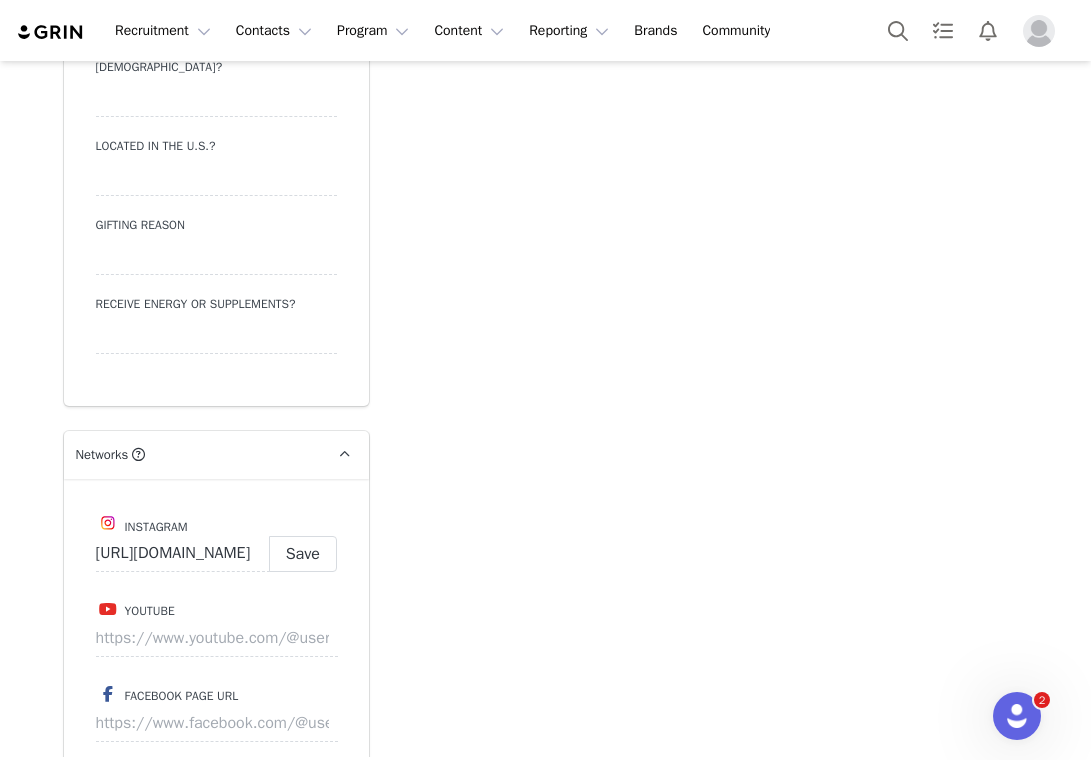 click on "Instagram" at bounding box center (216, 523) 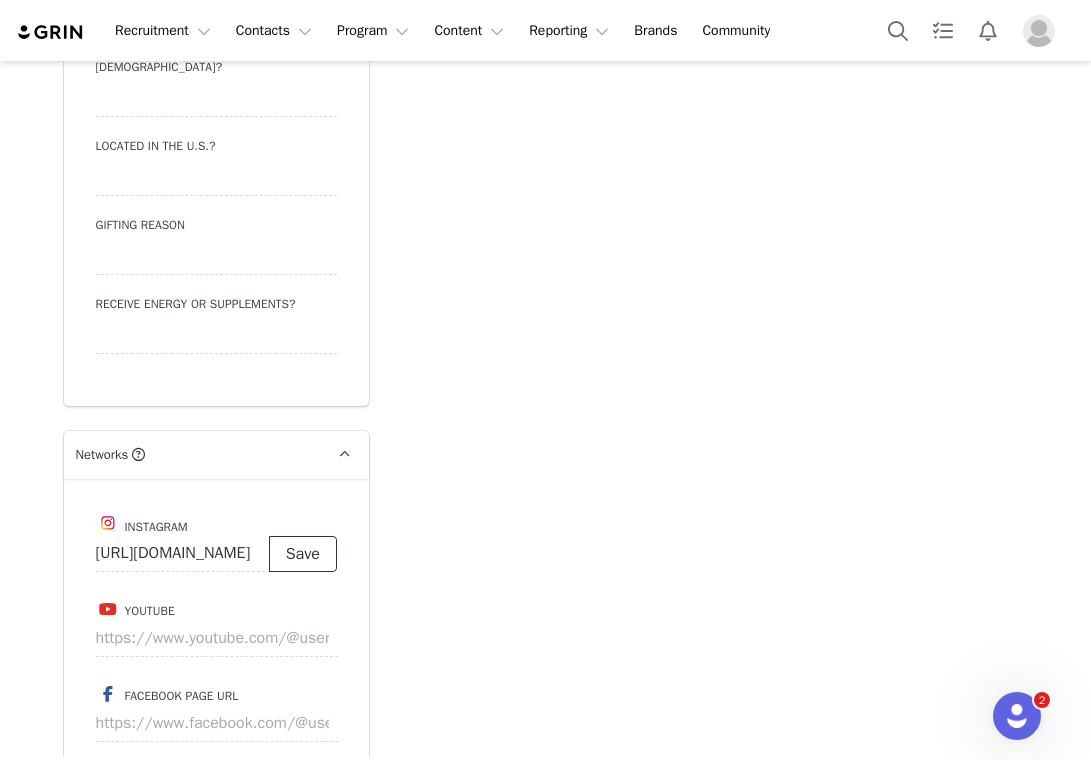 click on "Save" at bounding box center [303, 554] 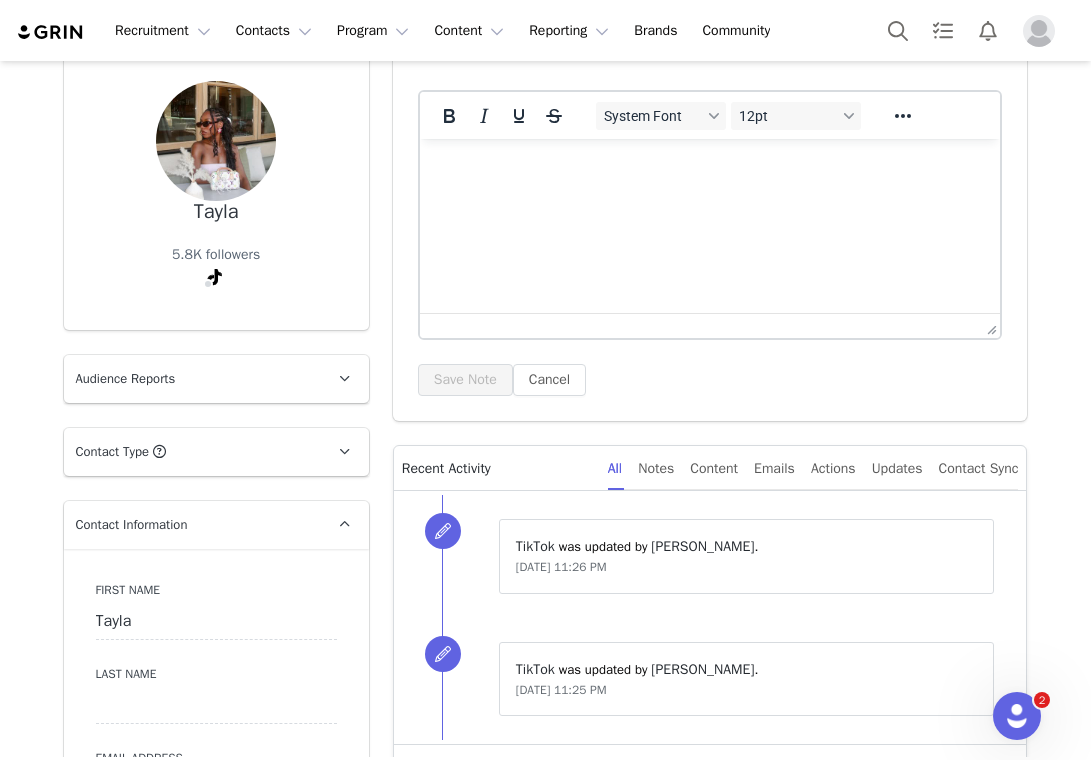 scroll, scrollTop: 151, scrollLeft: 0, axis: vertical 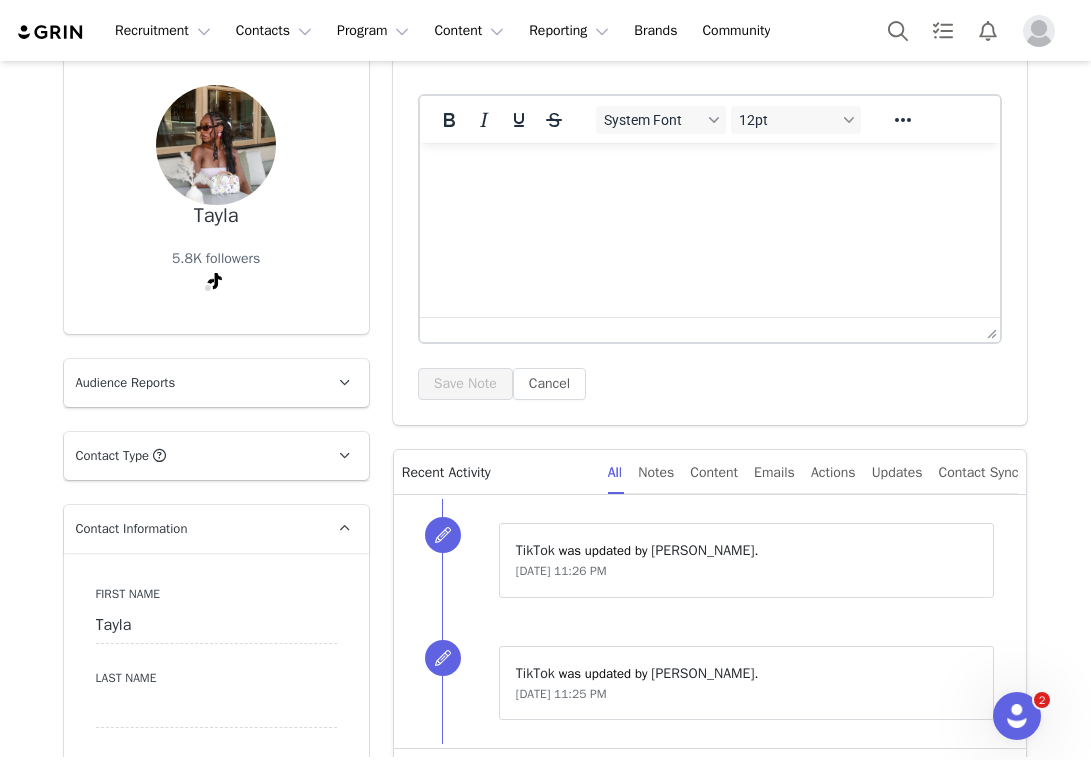 type on "https://www.instagram.com/bytaylareese" 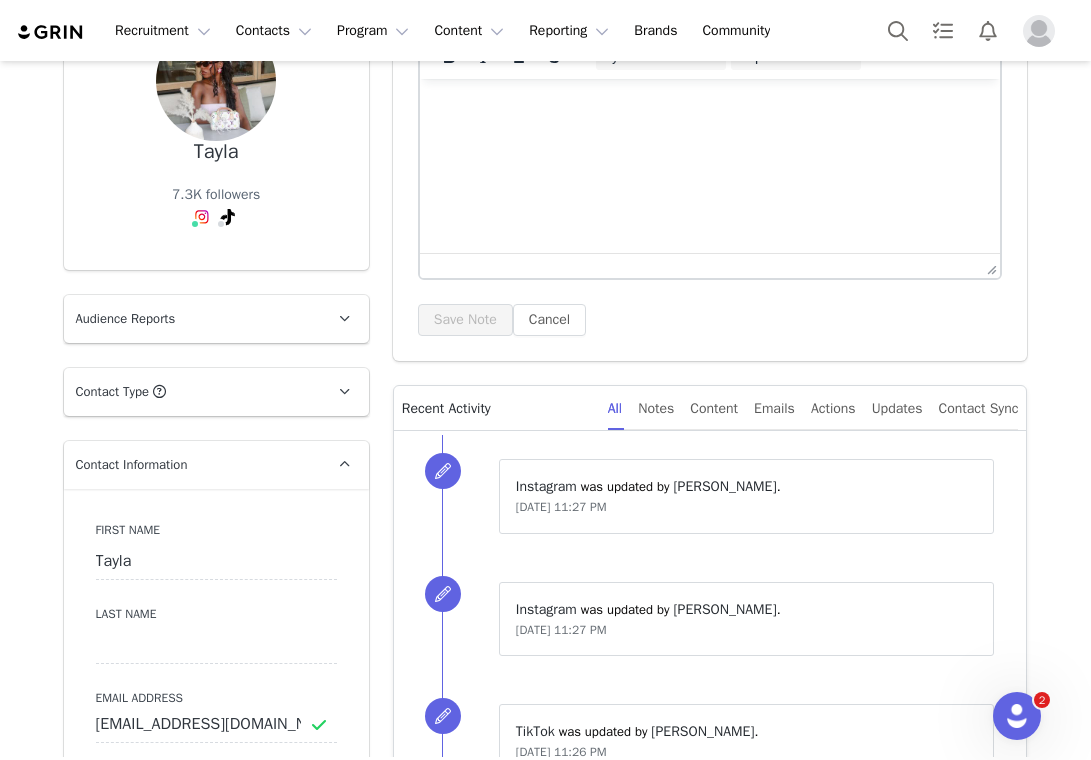 scroll, scrollTop: 0, scrollLeft: 0, axis: both 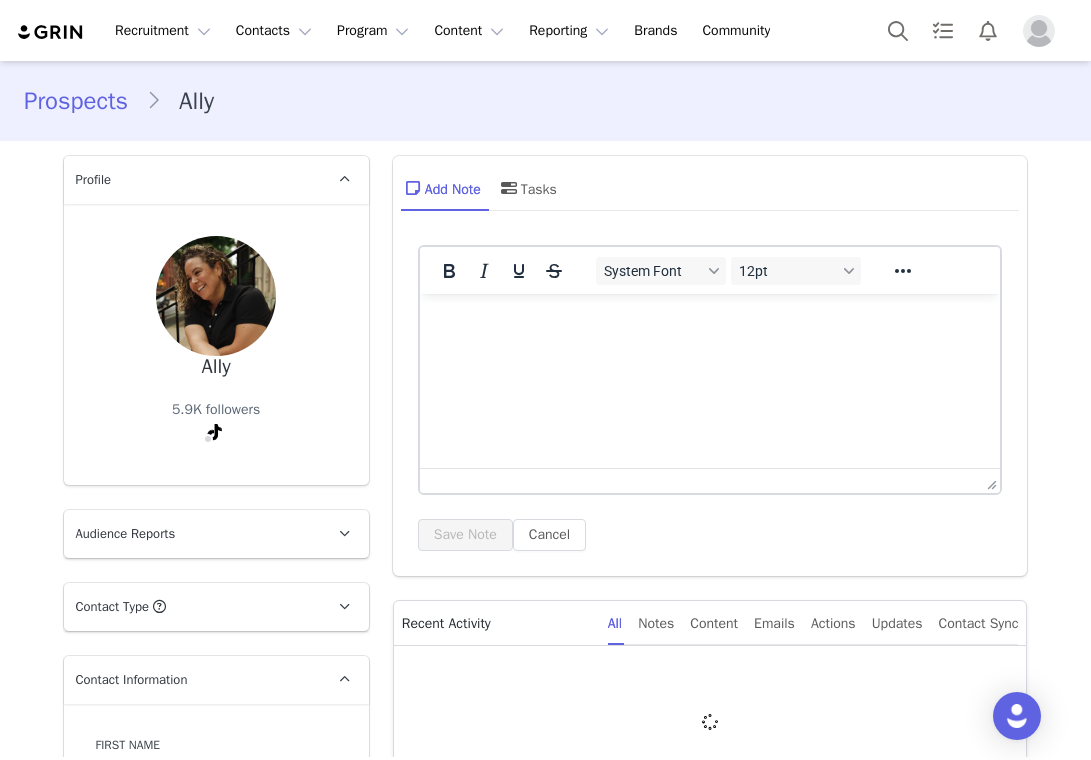 type on "+1 ([GEOGRAPHIC_DATA])" 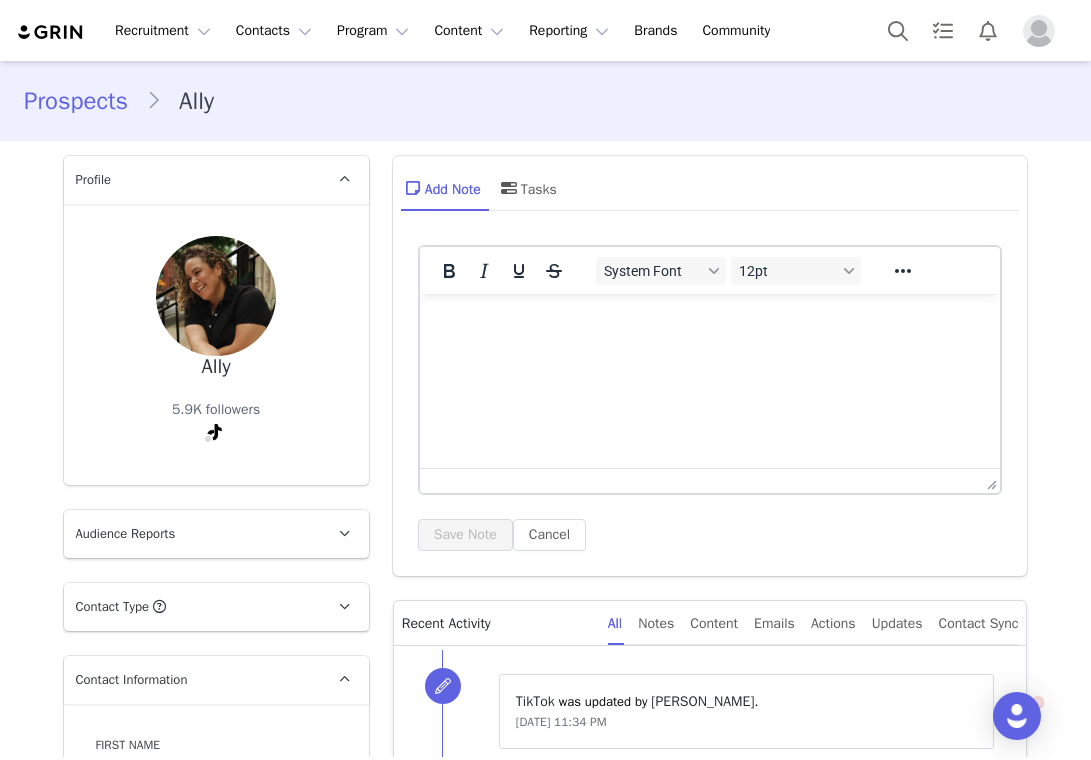 scroll, scrollTop: 0, scrollLeft: 0, axis: both 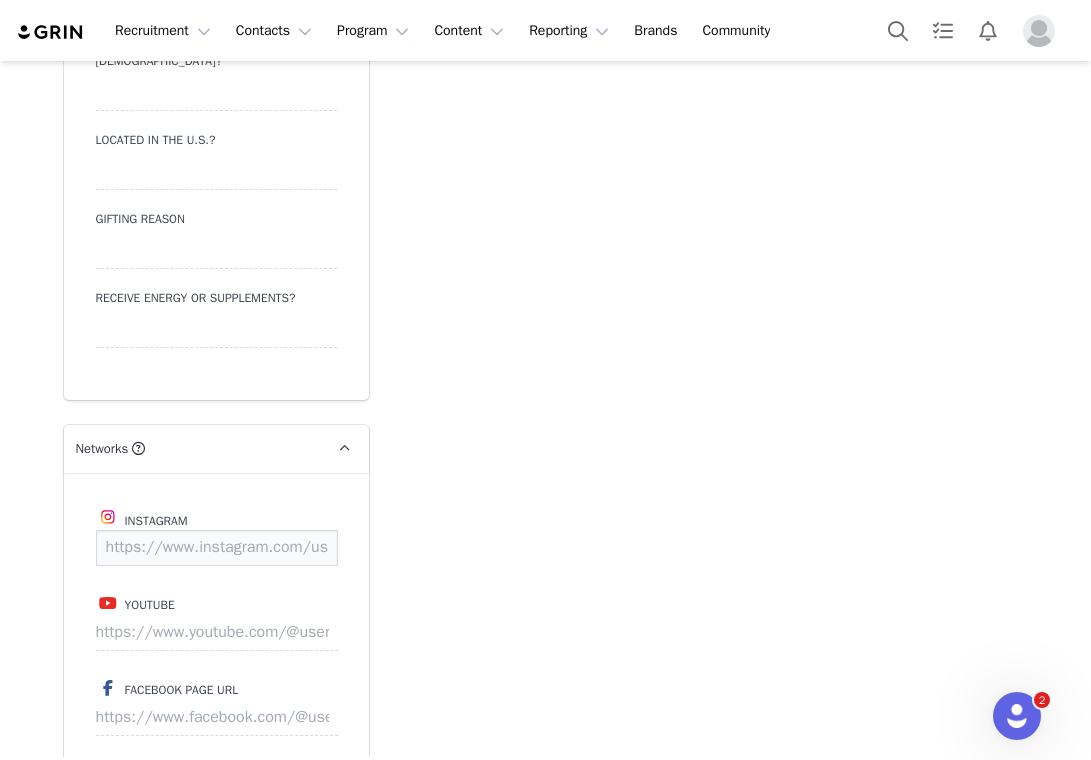 click at bounding box center [217, 548] 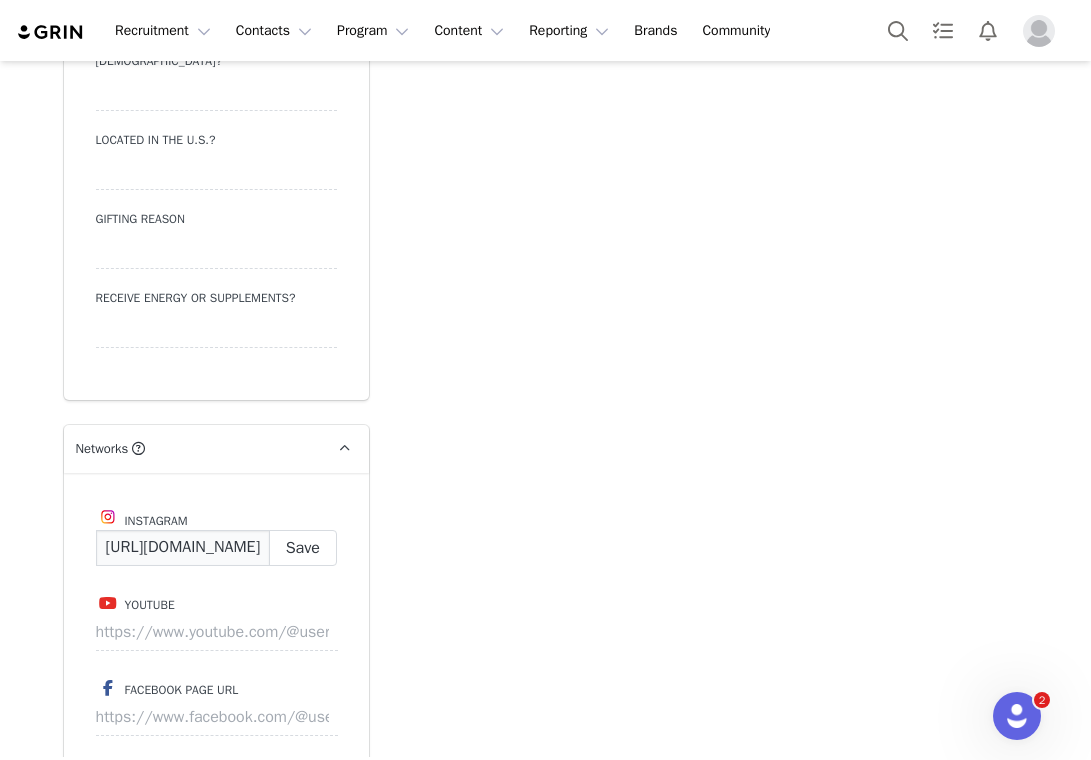 scroll, scrollTop: 0, scrollLeft: 206, axis: horizontal 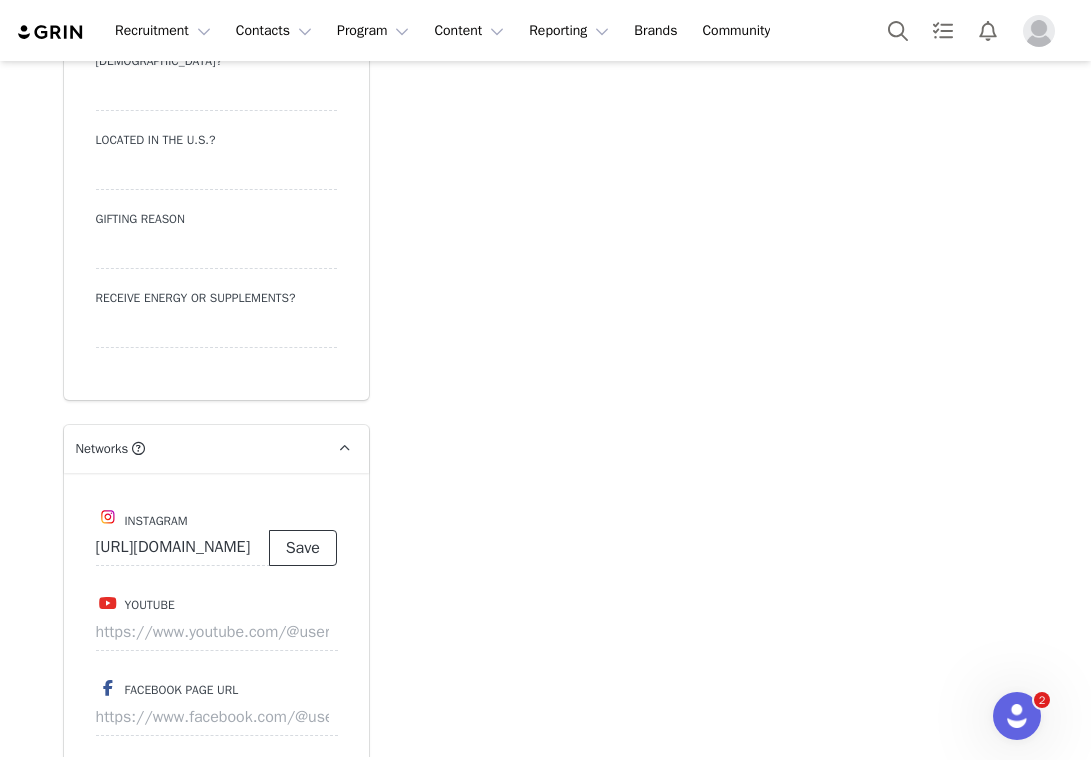 click on "Save" at bounding box center [303, 548] 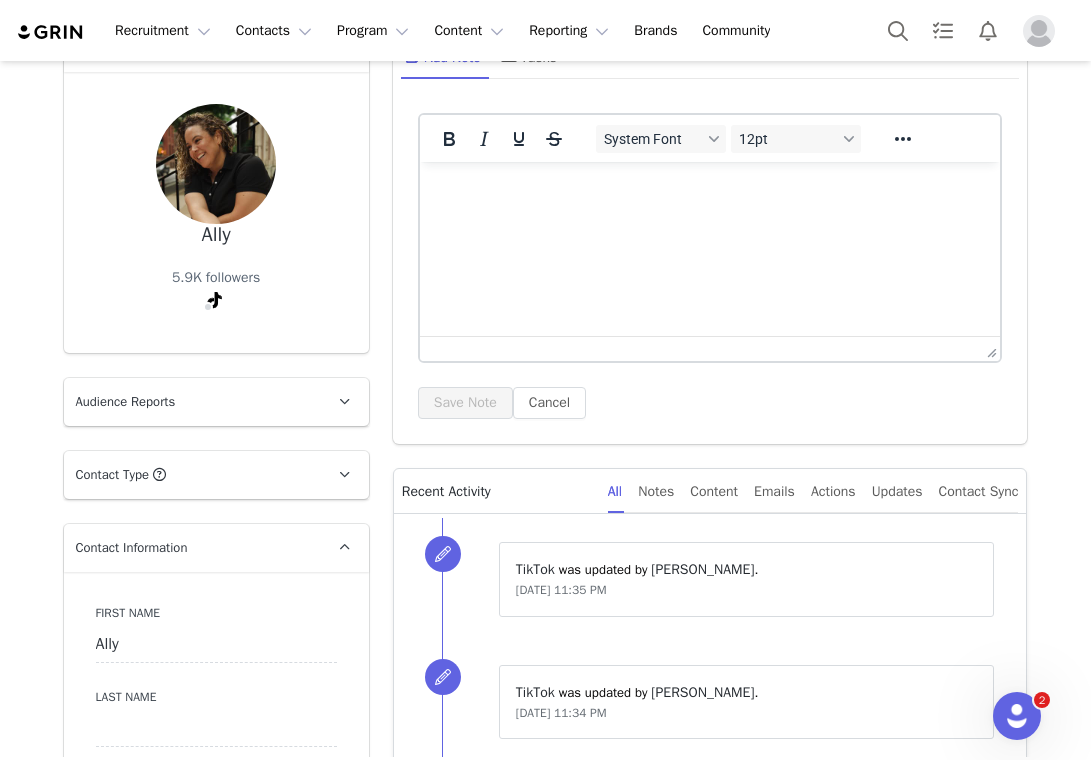 scroll, scrollTop: 0, scrollLeft: 0, axis: both 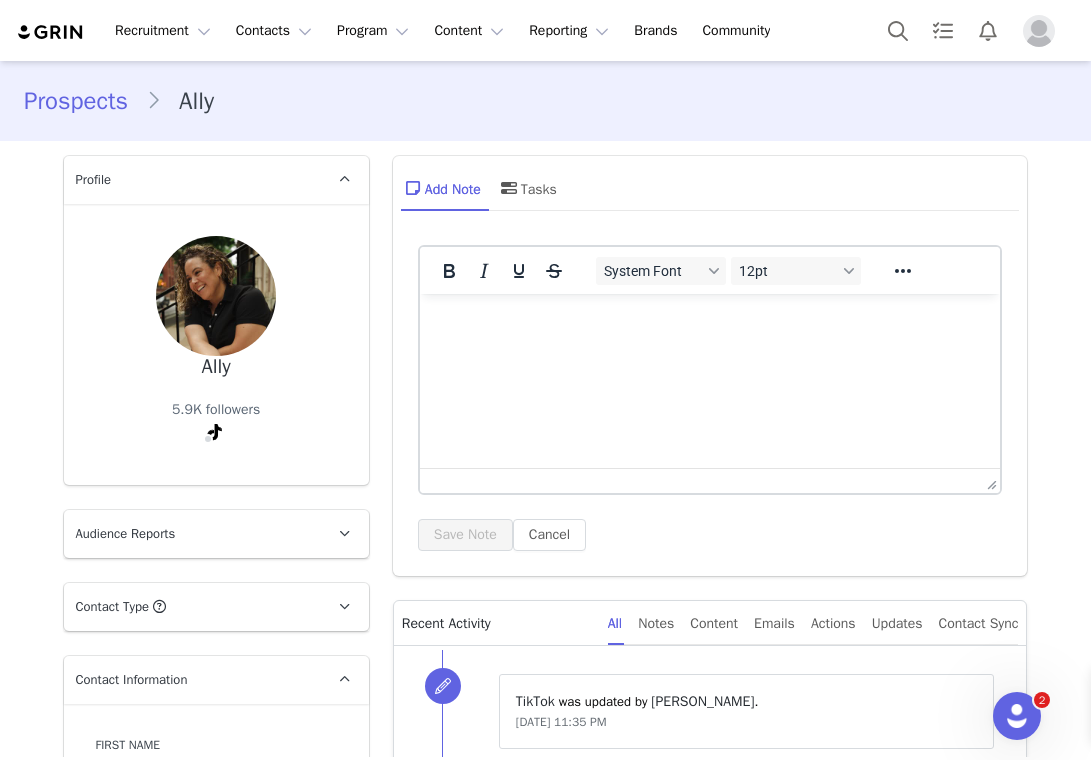 type on "https://www.instagram.com/ally_plussizewellness" 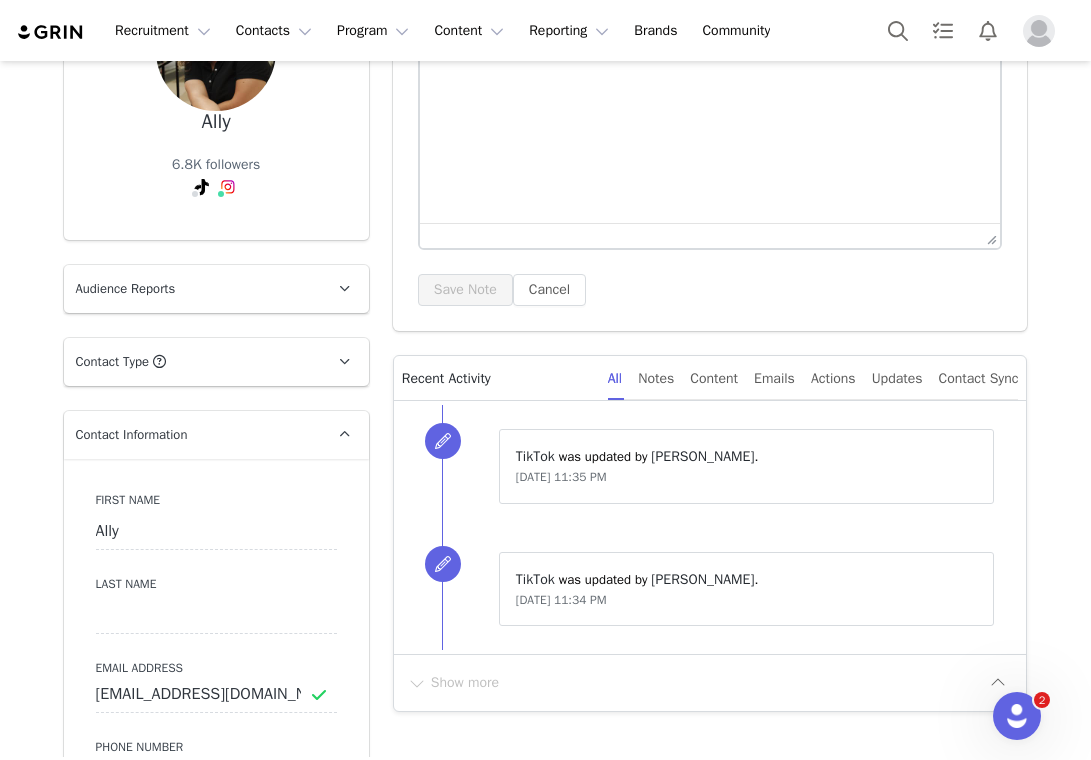 scroll, scrollTop: 244, scrollLeft: 0, axis: vertical 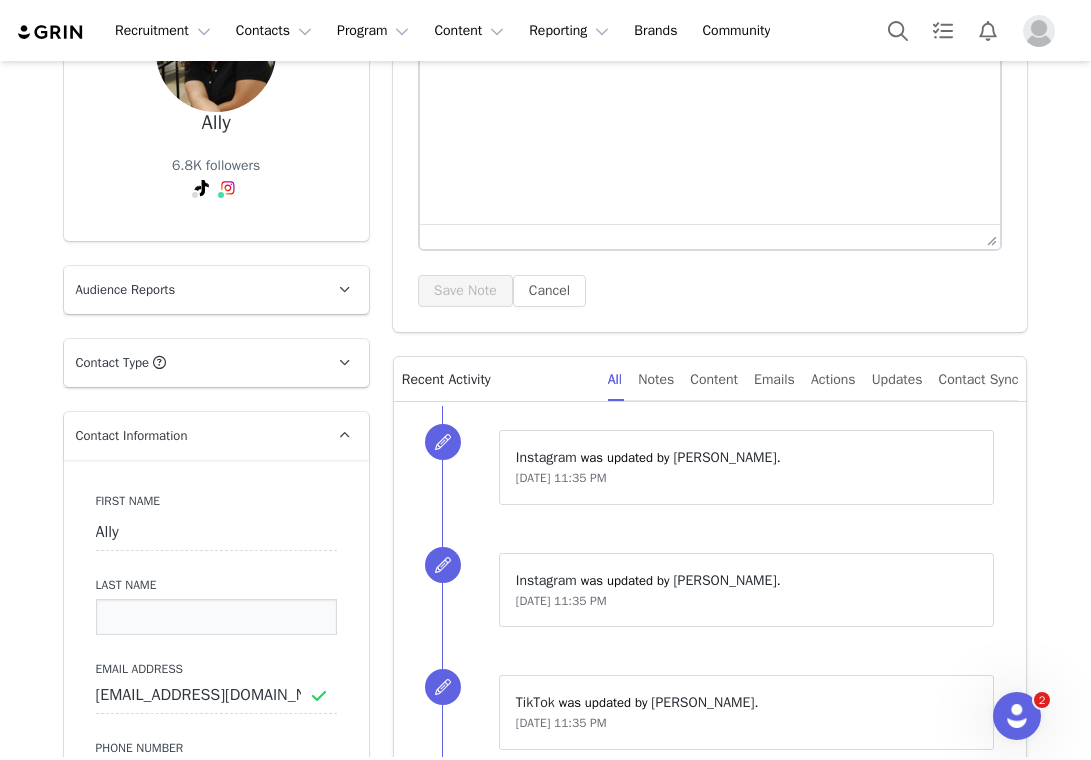 click at bounding box center [216, 617] 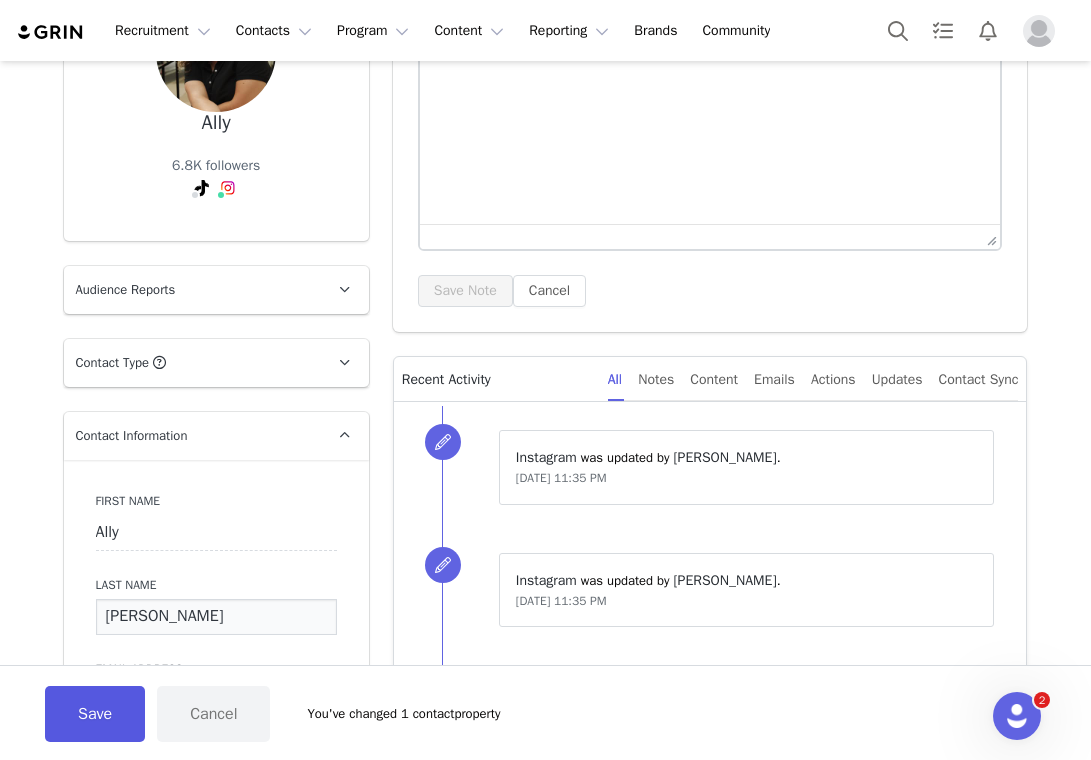 type on "Taylor" 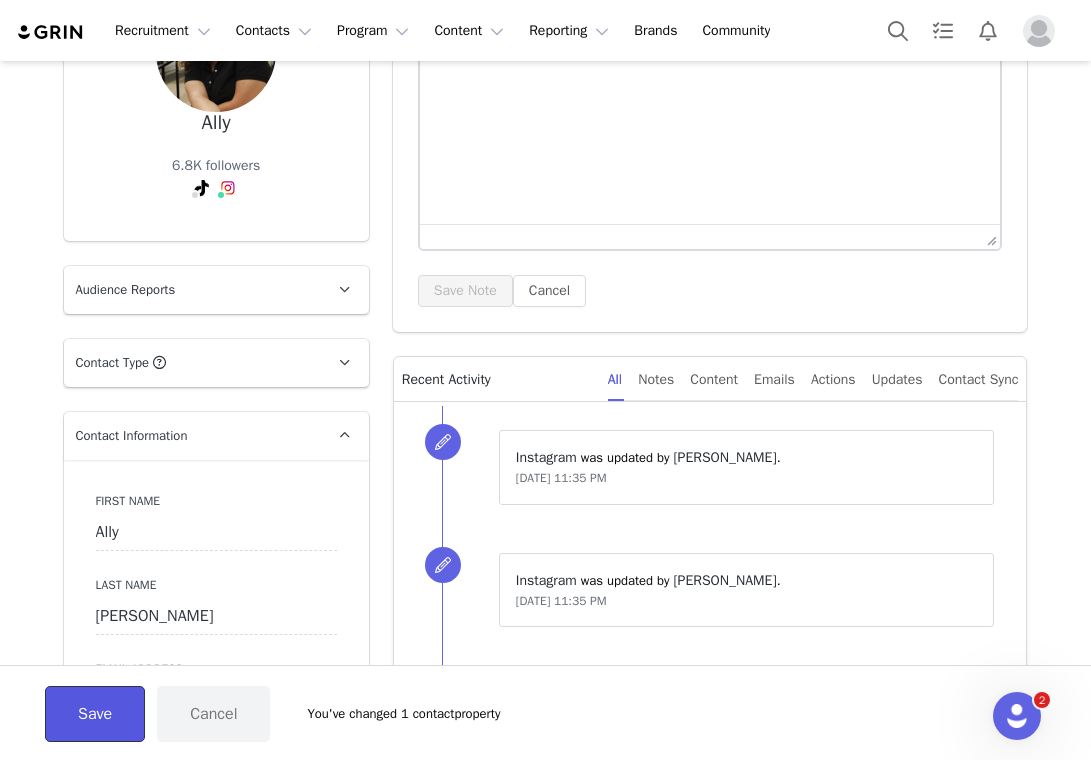 click on "Save" at bounding box center [95, 714] 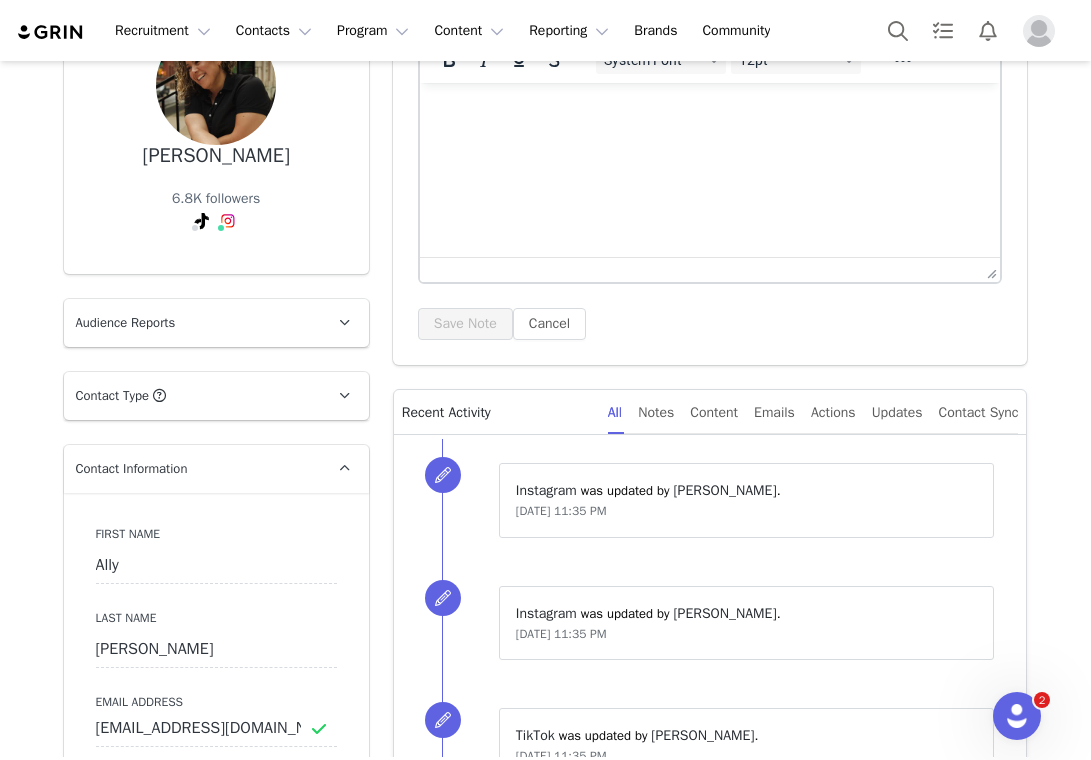 scroll, scrollTop: 0, scrollLeft: 0, axis: both 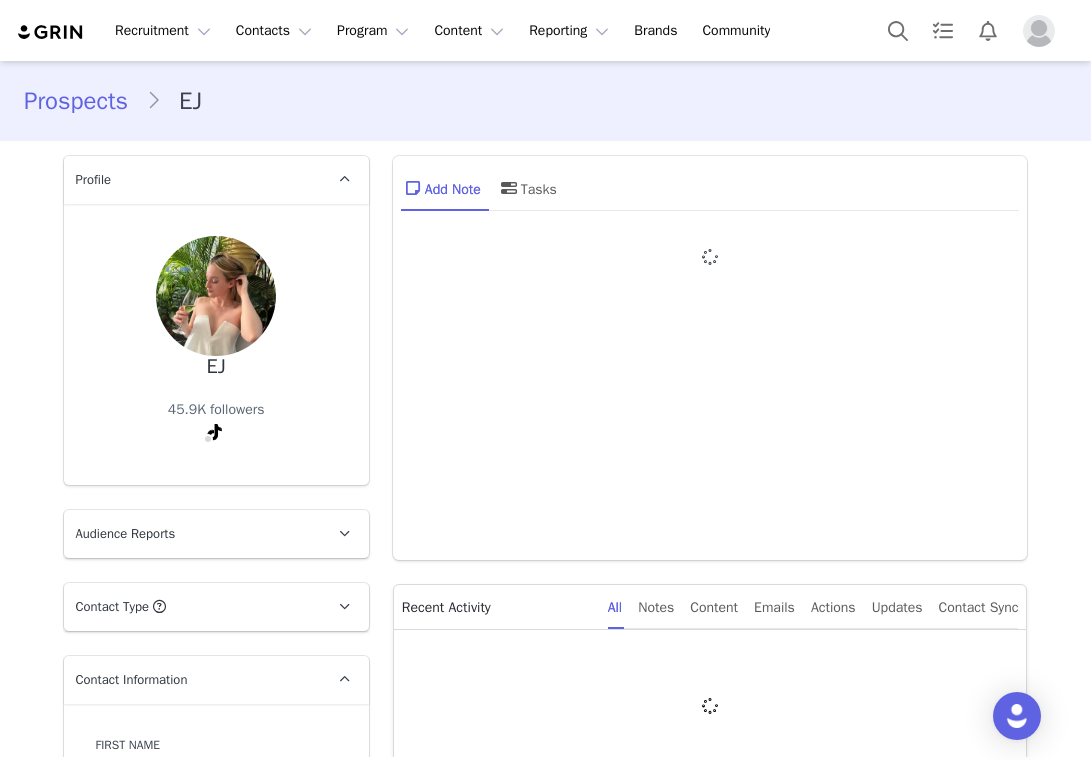 type on "+1 ([GEOGRAPHIC_DATA])" 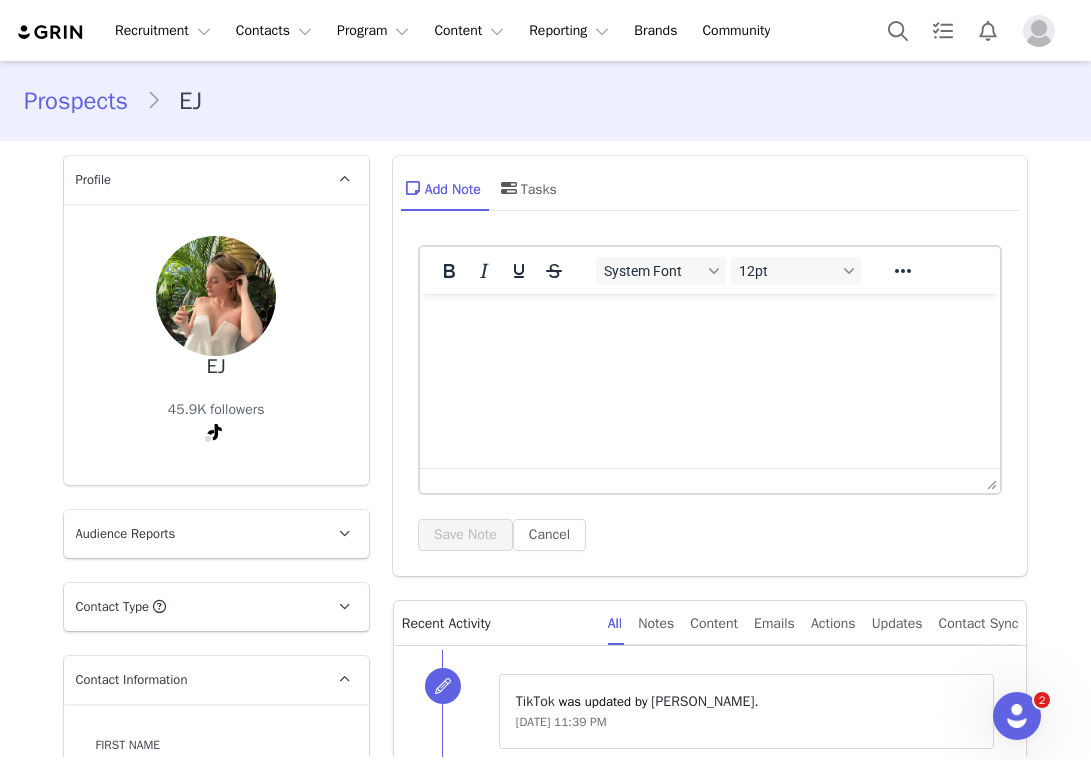 scroll, scrollTop: 0, scrollLeft: 0, axis: both 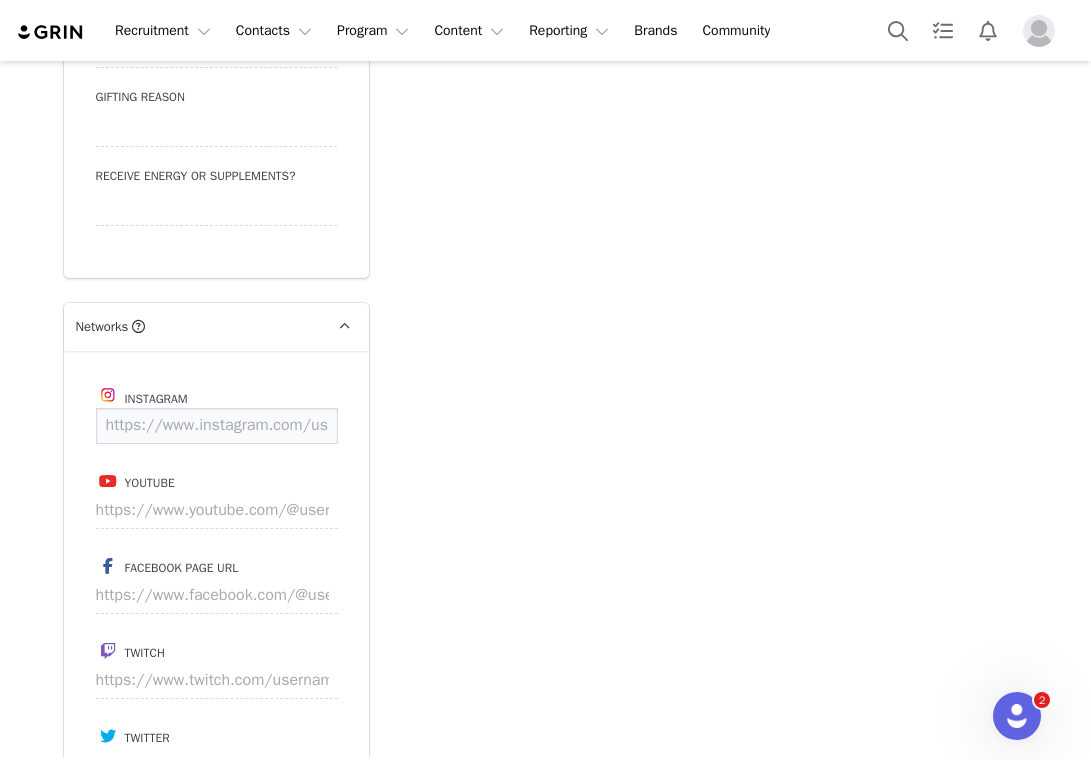 click at bounding box center [217, 426] 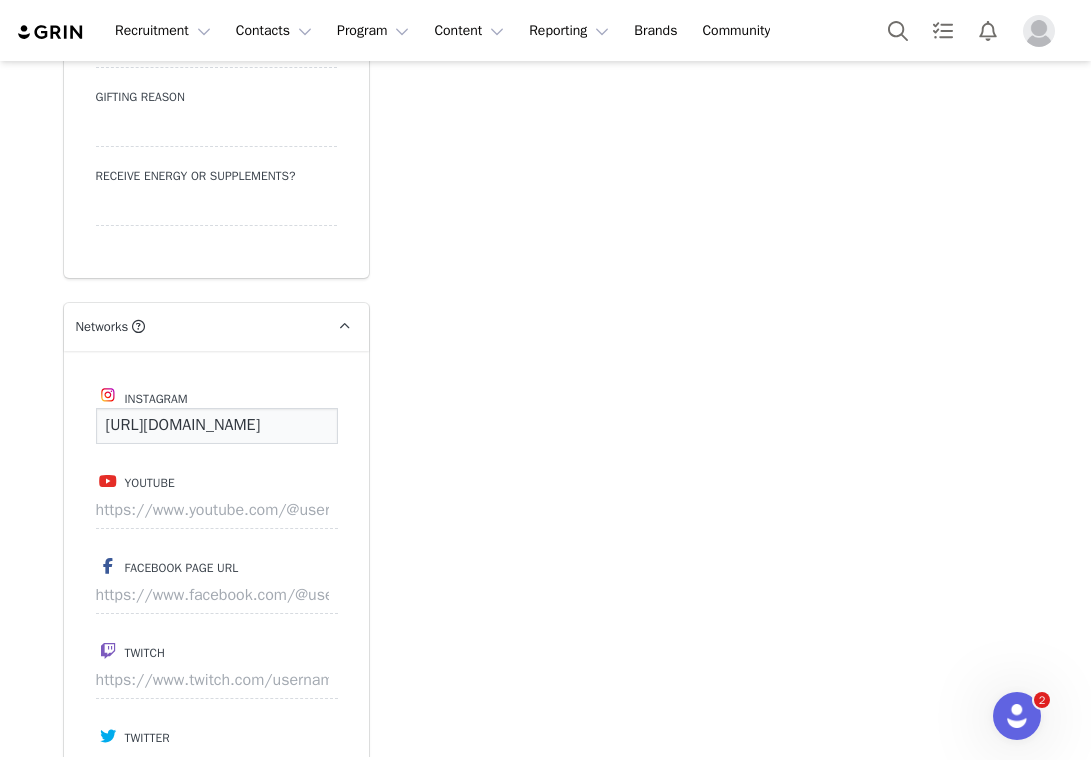 scroll, scrollTop: 0, scrollLeft: 164, axis: horizontal 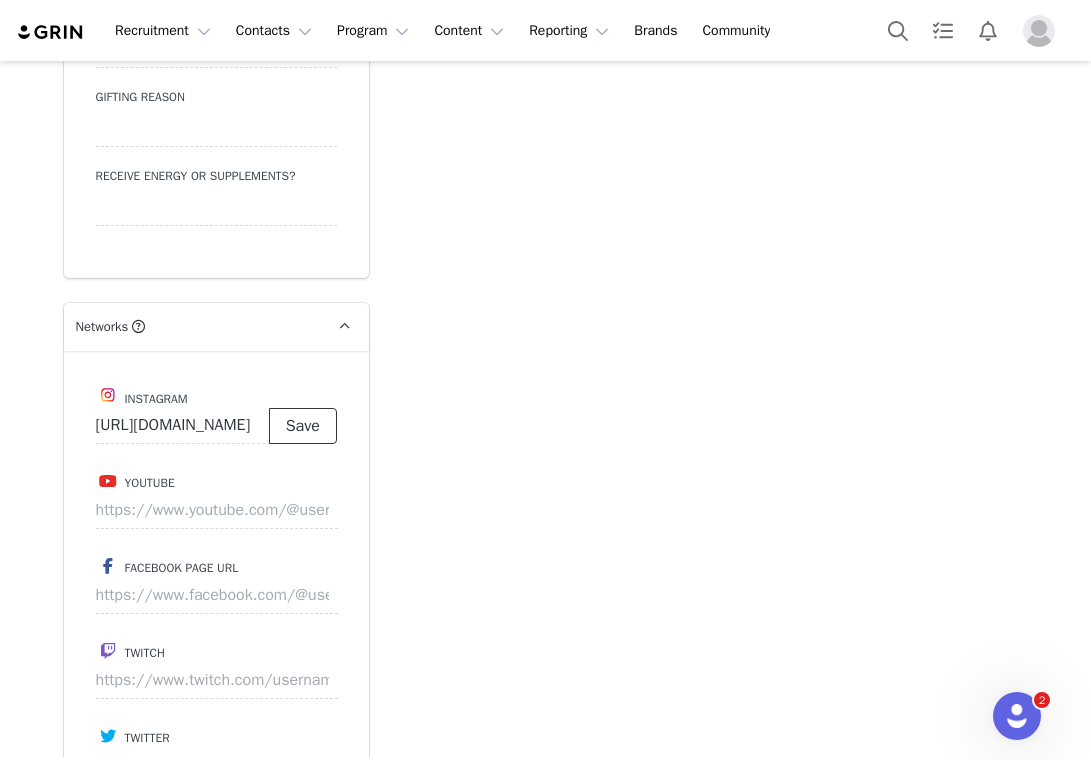 click on "Save" at bounding box center (303, 426) 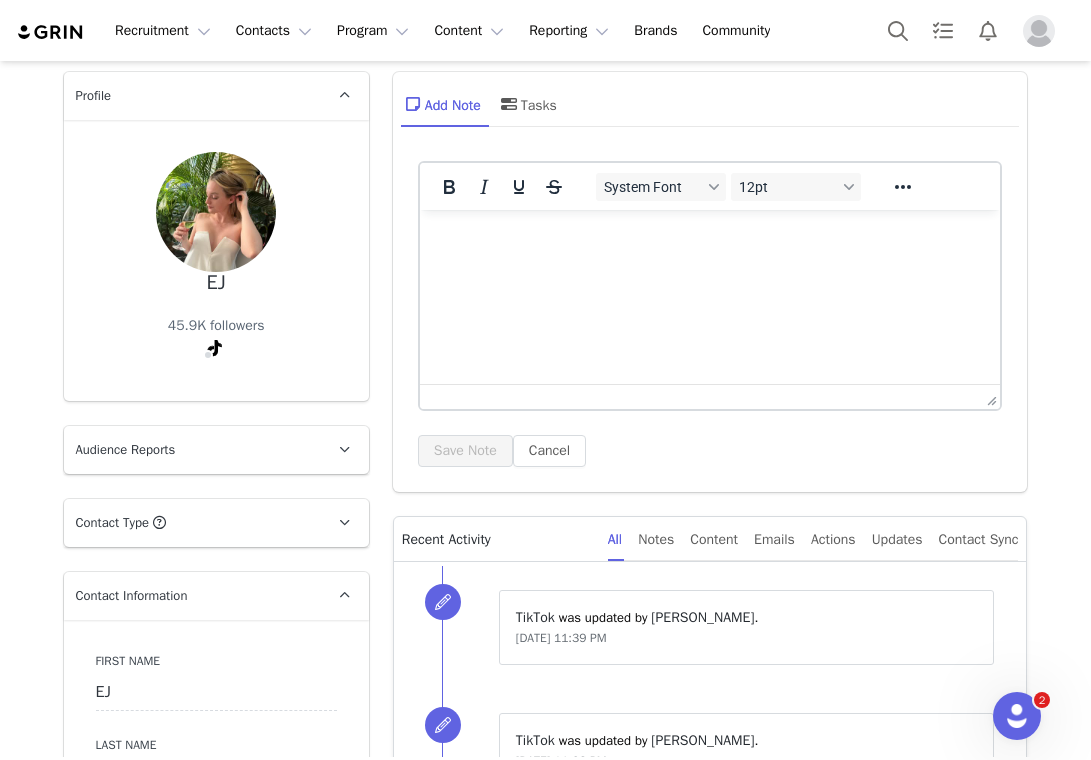 scroll, scrollTop: 0, scrollLeft: 0, axis: both 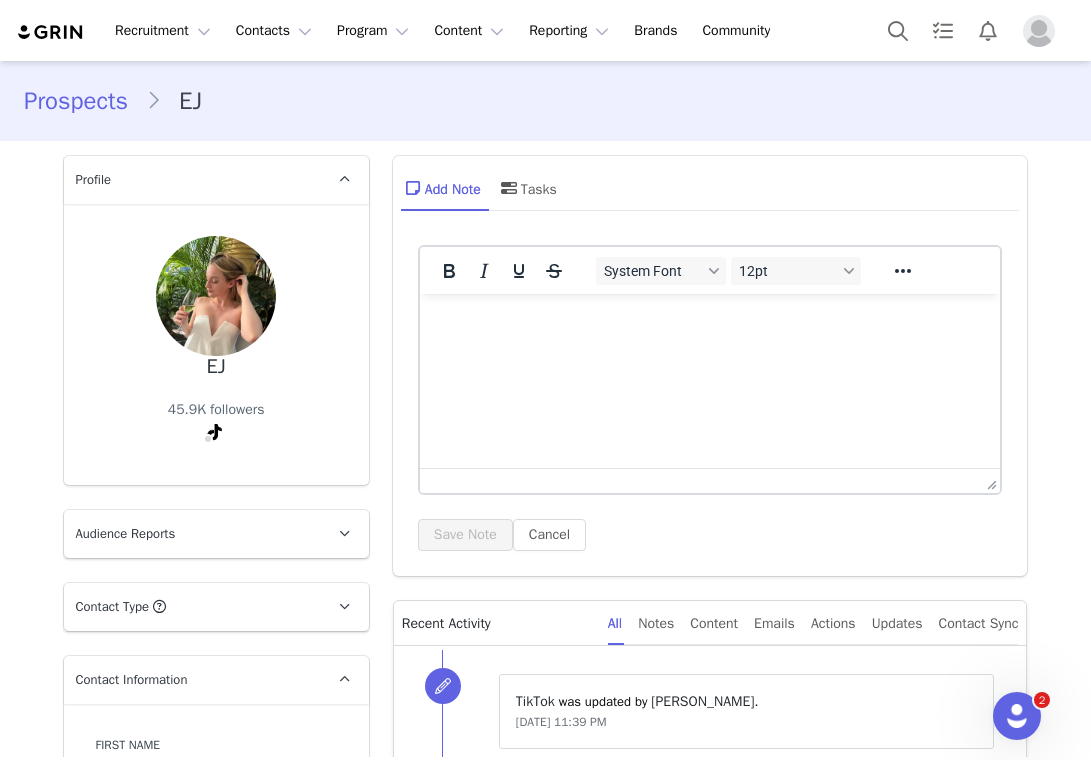 type on "https://www.instagram.com/simmplyemmily" 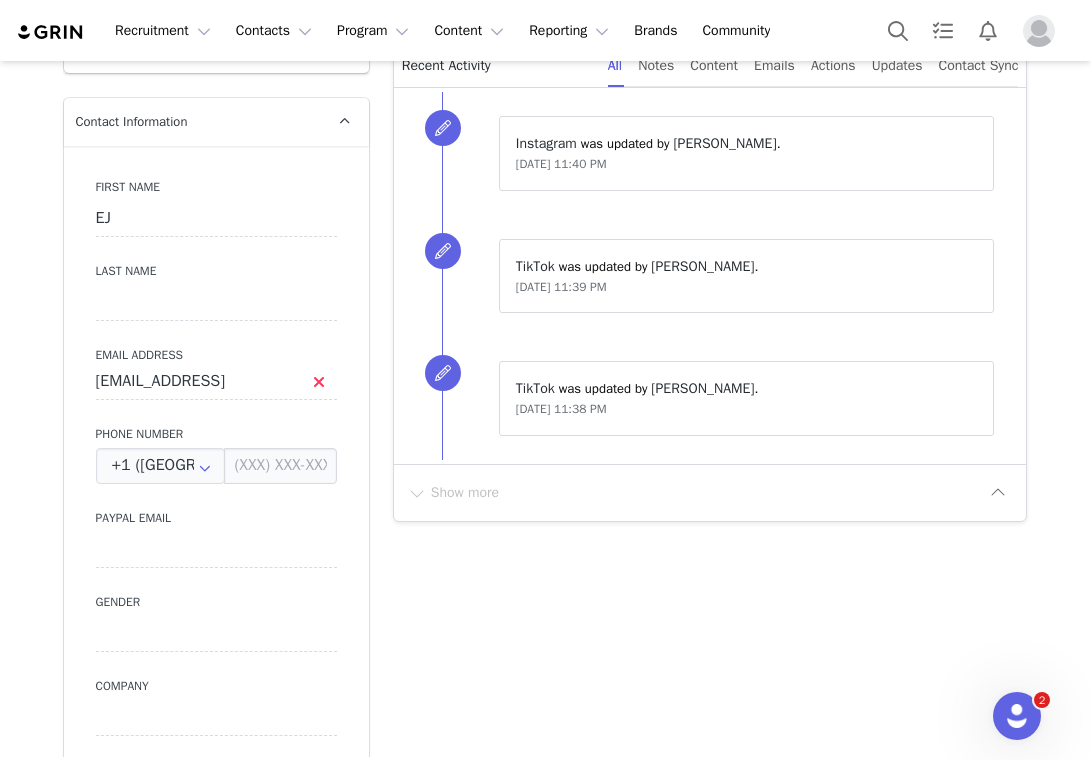 scroll, scrollTop: 582, scrollLeft: 0, axis: vertical 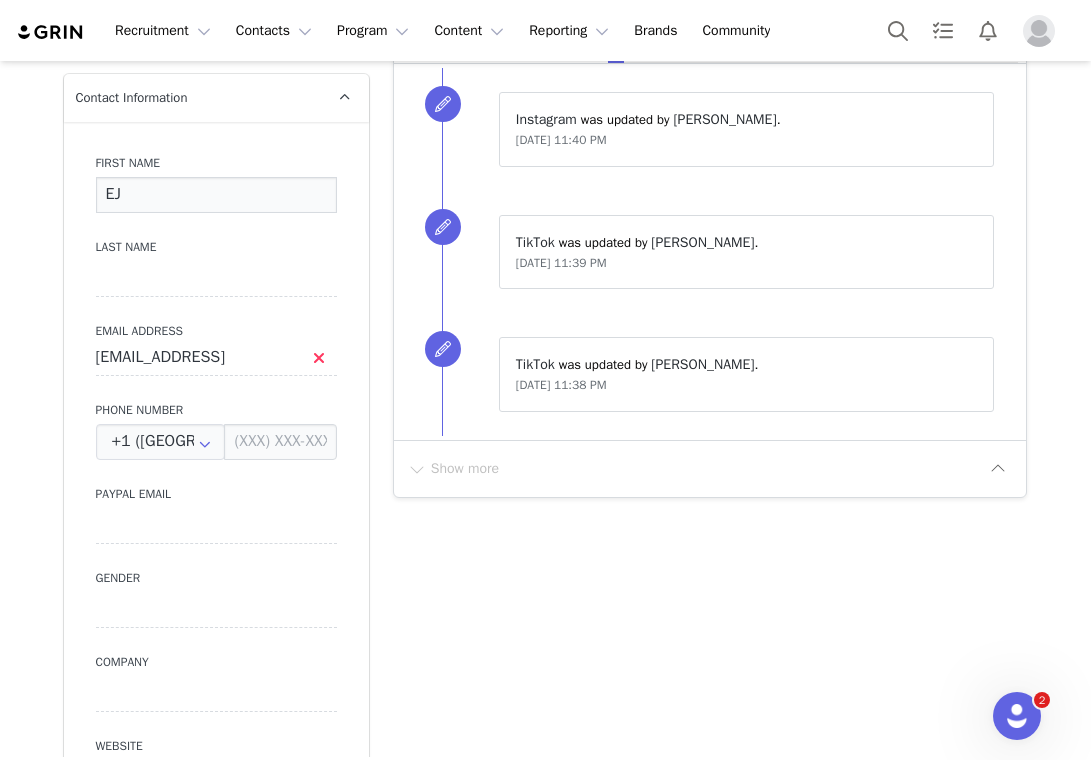 click on "EJ" at bounding box center [216, 195] 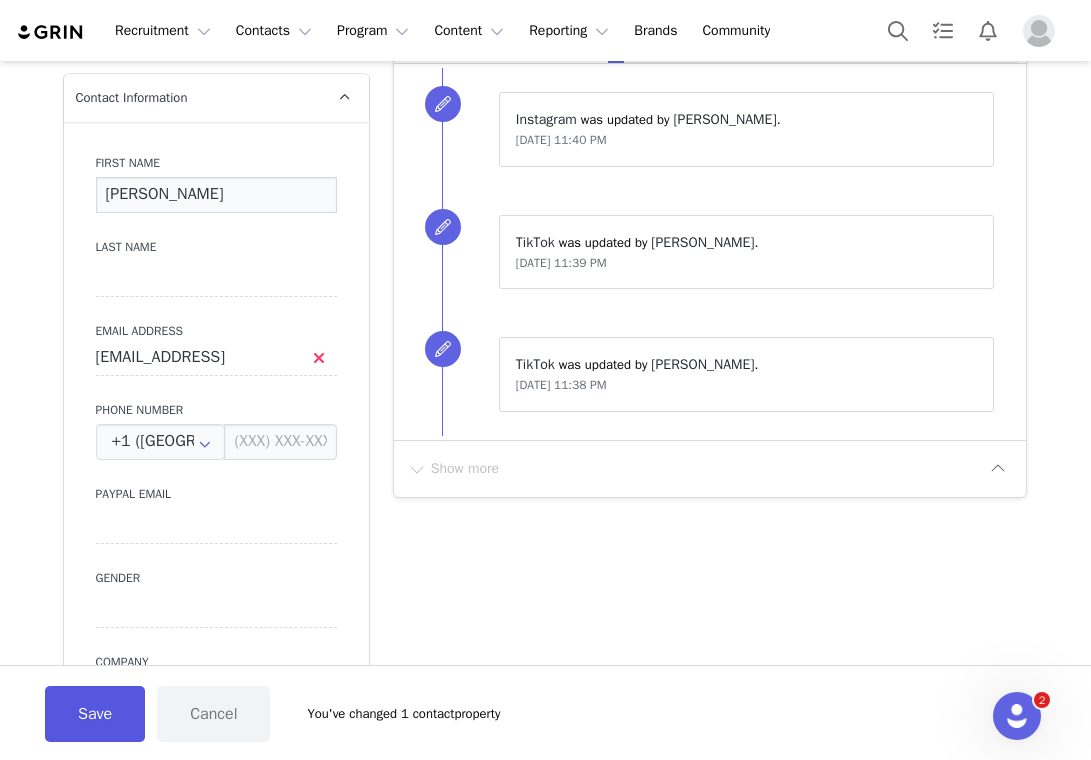type on "Emily" 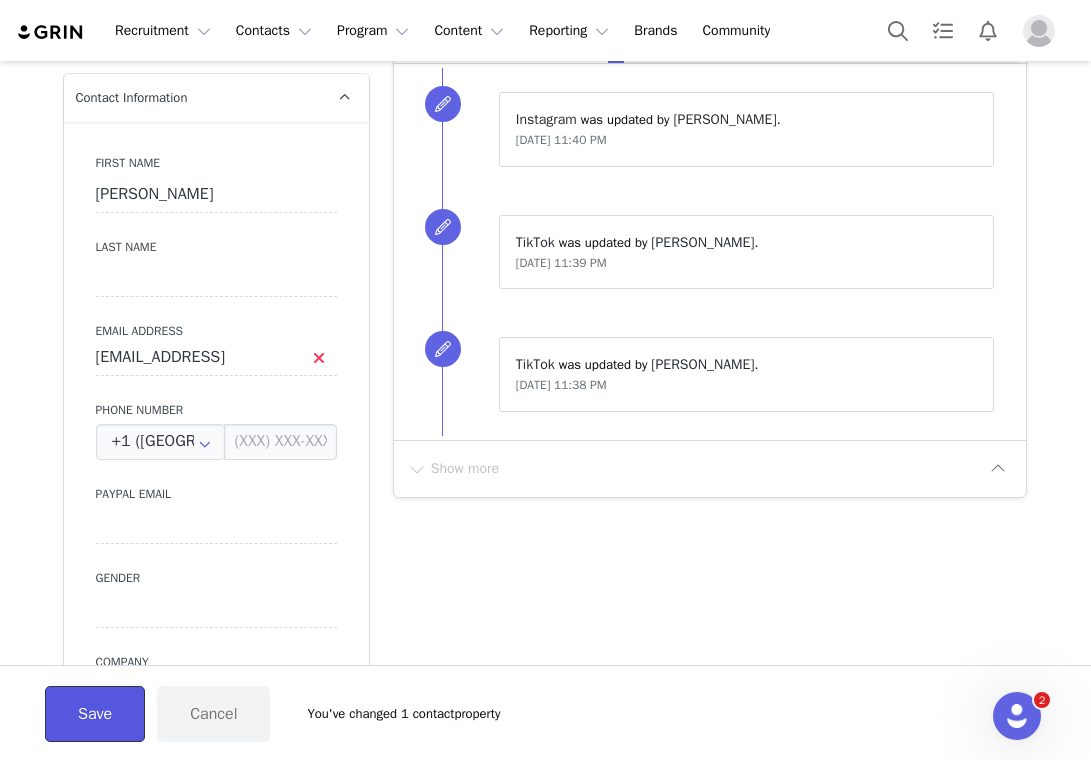 click on "Save" at bounding box center [95, 714] 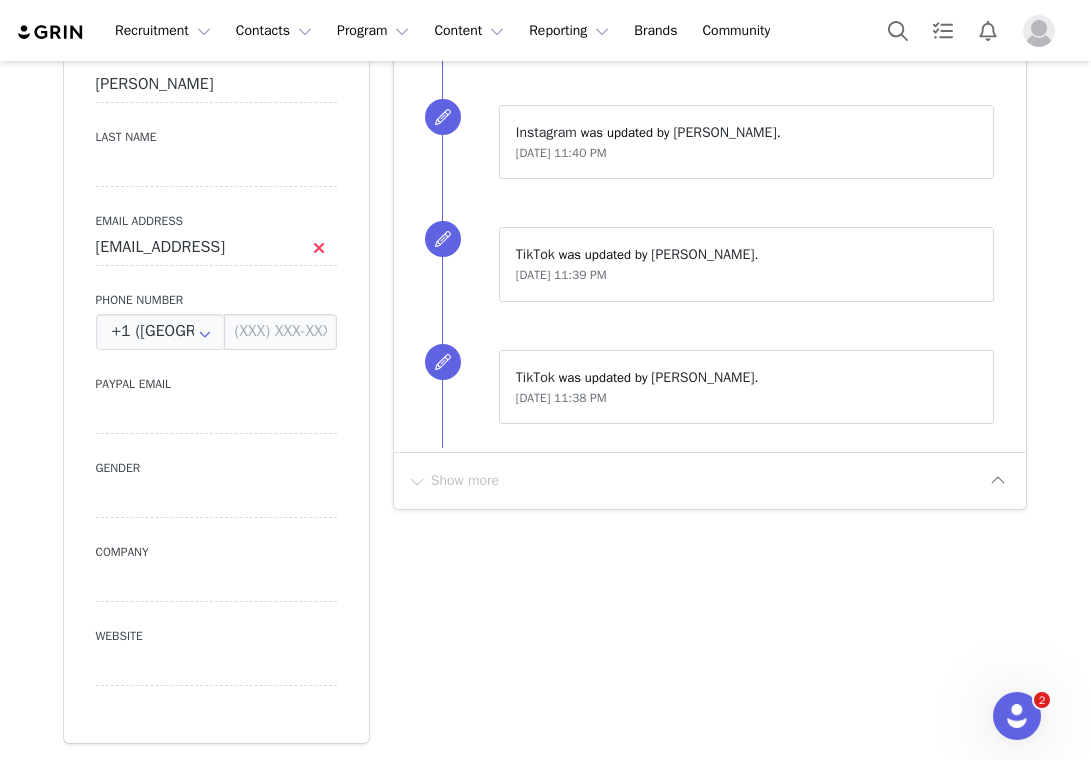 scroll, scrollTop: 698, scrollLeft: 0, axis: vertical 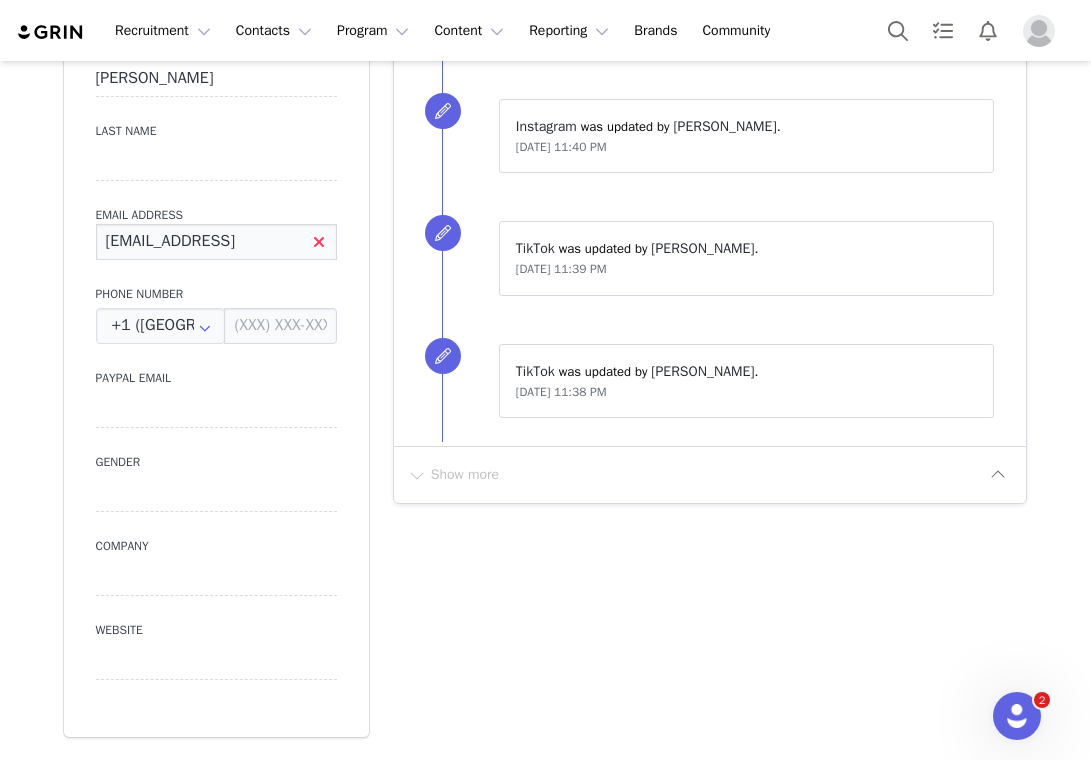click on "simmplyemmily@gmail" at bounding box center (216, 242) 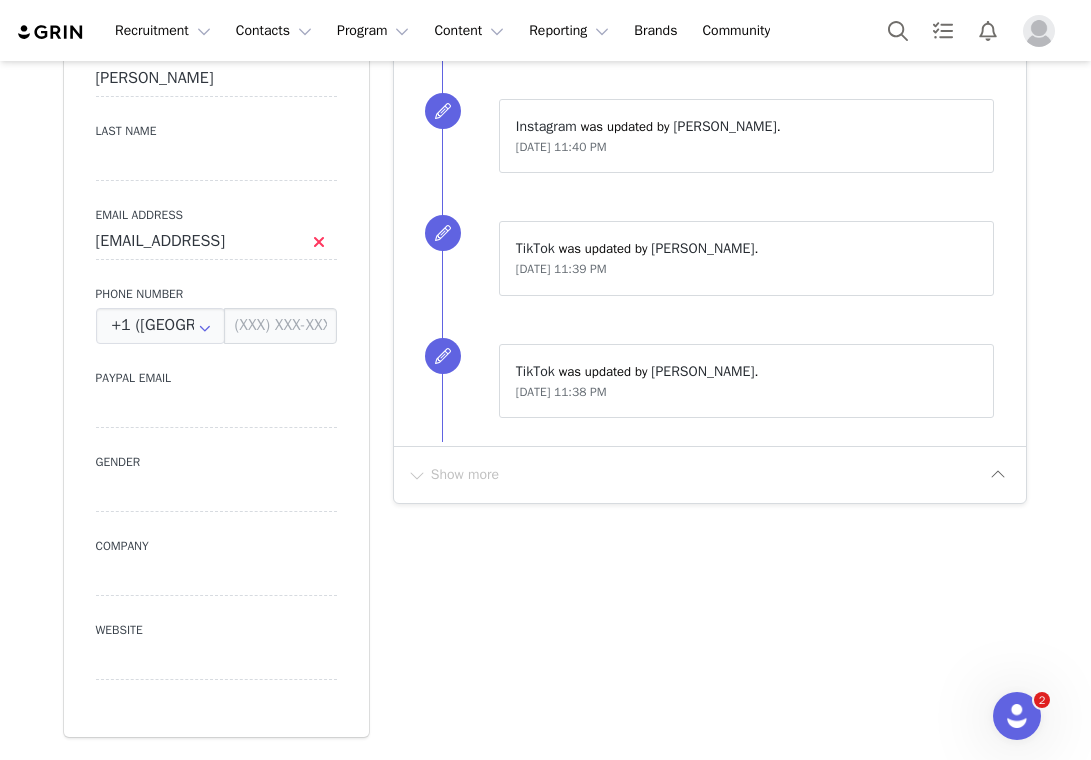 click on "First Name  Emily  Last Name  Email Address simmplyemmily@gmail  Phone Number  +1 (United States) +93 (Afghanistan) +358 (Aland Islands) +355 (Albania) +213 (Algeria) +376 (Andorra) +244 (Angola) +1264 (Anguilla) +1268 (Antigua And Barbuda) +54 (Argentina) +374 (Armenia) +297 (Aruba) +61 (Australia) +43 (Austria) +994 (Azerbaijan) +1242 (Bahamas) +973 (Bahrain) +880 (Bangladesh) +1246 (Barbados) +375 (Belarus) +32 (Belgium) +501 (Belize) +229 (Benin) +1441 (Bermuda) +975 (Bhutan) +591 (Bolivia) +599 (Bonaire, Sint Eustatius and Saba) +387 (Bosnia And Herzegovina) +267 (Botswana) +0 (Bouvet Island) +55 (Brazil) +673 (Brunei) +359 (Bulgaria) +226 (Burkina Faso) +257 (Burundi) +855 (Cambodia) +1 (Canada) +238 (Cape Verde) +1345 (Cayman Islands) +236 (Central African Republic) +235 (Chad) +56 (Chile) +86 (China) +61 (Christmas Island) +672 (Cocos (Keeling) Islands) +57 (Colombia) +269 (Comoros) +242 (Congo) +243 (Congo, The Democratic Republic Of The) +682 (Cook Islands) +506 (Costa Rica) +225 (Côte d'Ivoire)" at bounding box center (216, 371) 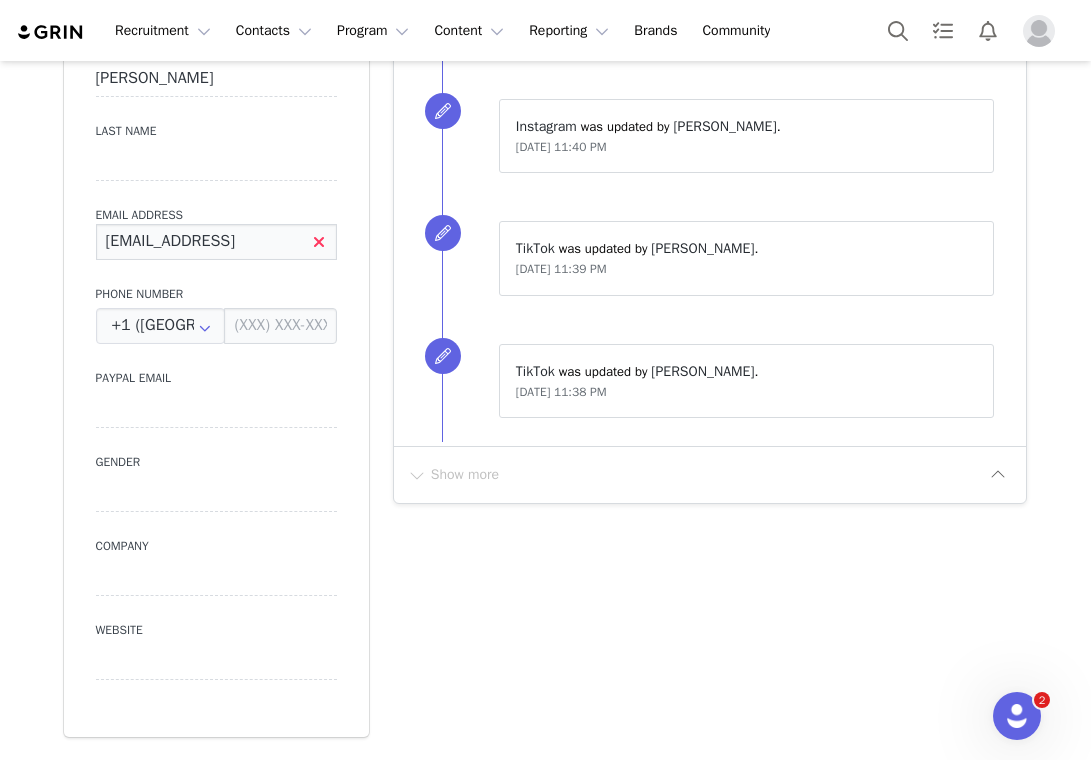 click on "simmplyemmily@gmail" at bounding box center [216, 242] 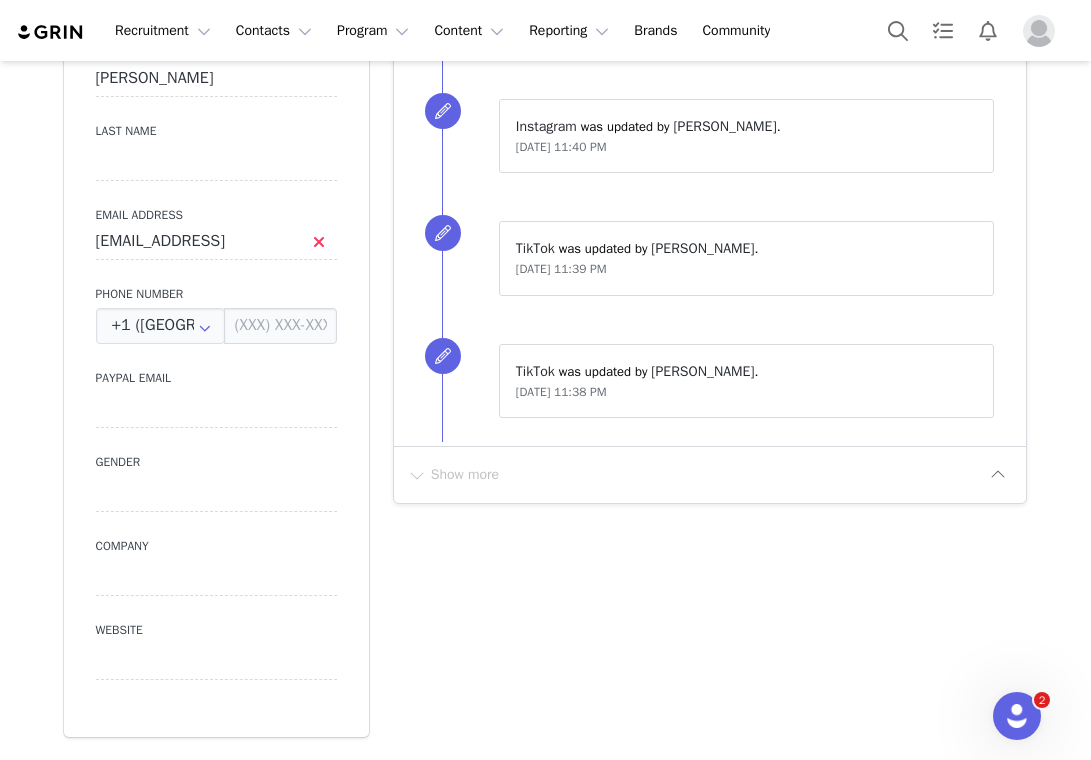 click on "First Name  Emily  Last Name  Email Address simmplyemmily@gmail  Phone Number  +1 (United States) +93 (Afghanistan) +358 (Aland Islands) +355 (Albania) +213 (Algeria) +376 (Andorra) +244 (Angola) +1264 (Anguilla) +1268 (Antigua And Barbuda) +54 (Argentina) +374 (Armenia) +297 (Aruba) +61 (Australia) +43 (Austria) +994 (Azerbaijan) +1242 (Bahamas) +973 (Bahrain) +880 (Bangladesh) +1246 (Barbados) +375 (Belarus) +32 (Belgium) +501 (Belize) +229 (Benin) +1441 (Bermuda) +975 (Bhutan) +591 (Bolivia) +599 (Bonaire, Sint Eustatius and Saba) +387 (Bosnia And Herzegovina) +267 (Botswana) +0 (Bouvet Island) +55 (Brazil) +673 (Brunei) +359 (Bulgaria) +226 (Burkina Faso) +257 (Burundi) +855 (Cambodia) +1 (Canada) +238 (Cape Verde) +1345 (Cayman Islands) +236 (Central African Republic) +235 (Chad) +56 (Chile) +86 (China) +61 (Christmas Island) +672 (Cocos (Keeling) Islands) +57 (Colombia) +269 (Comoros) +242 (Congo) +243 (Congo, The Democratic Republic Of The) +682 (Cook Islands) +506 (Costa Rica) +225 (Côte d'Ivoire)" at bounding box center [216, 371] 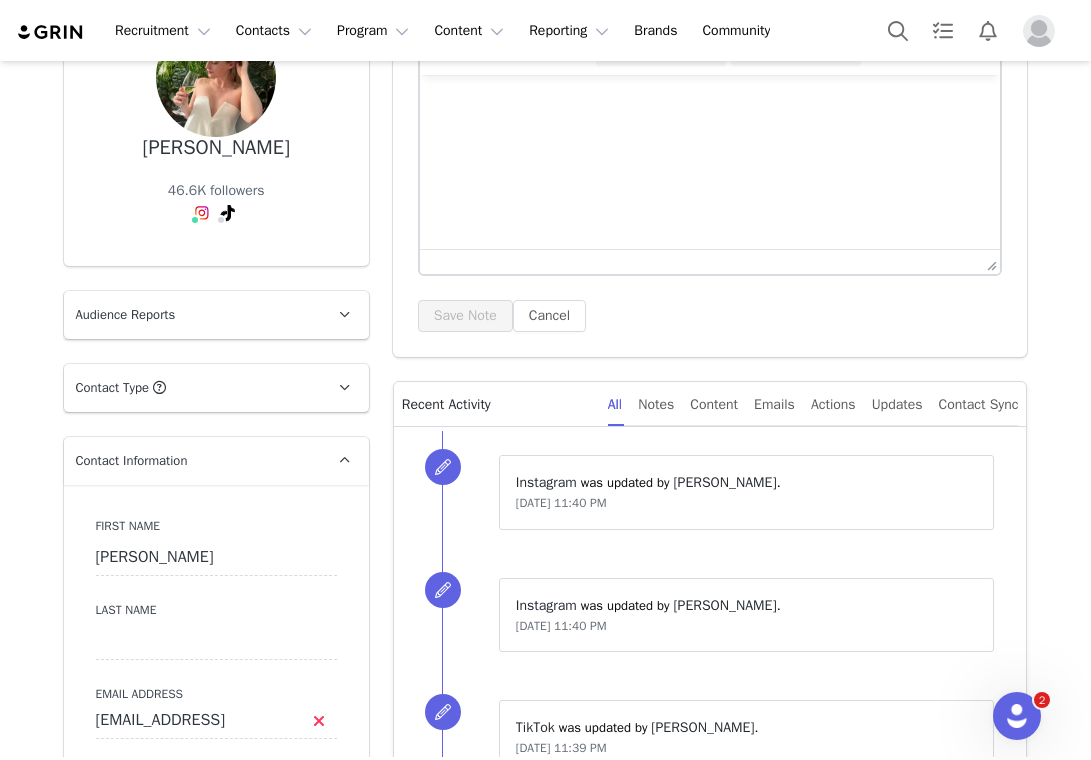 scroll, scrollTop: 0, scrollLeft: 0, axis: both 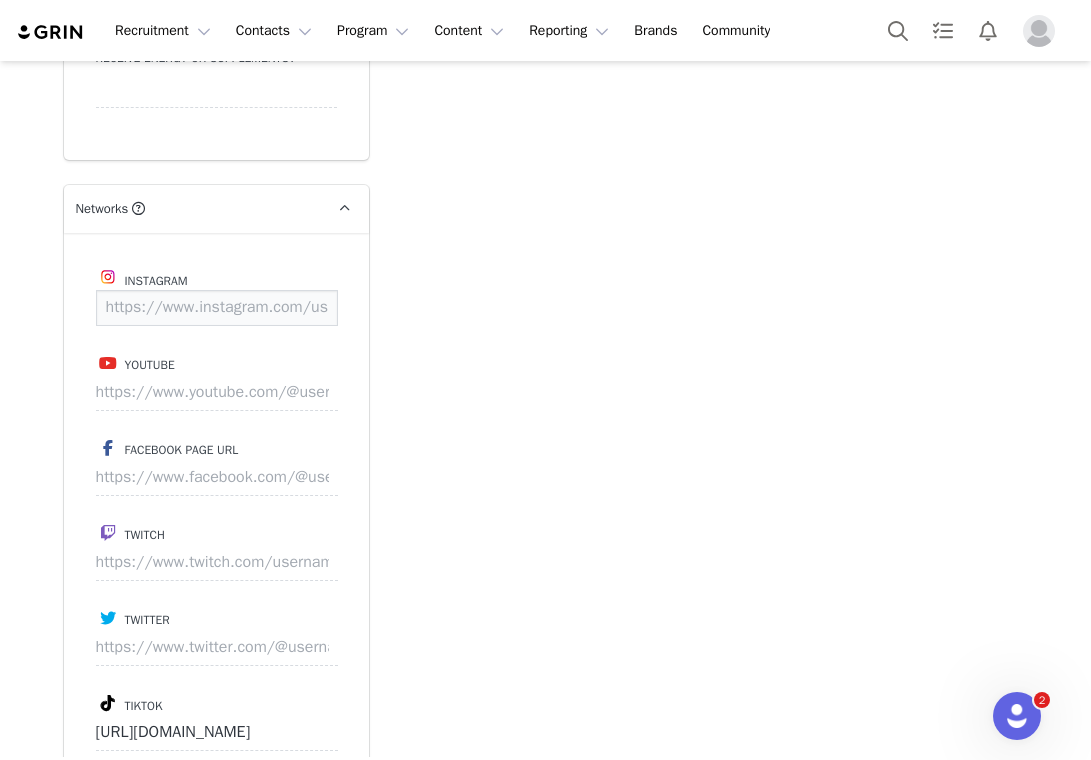 click at bounding box center [217, 308] 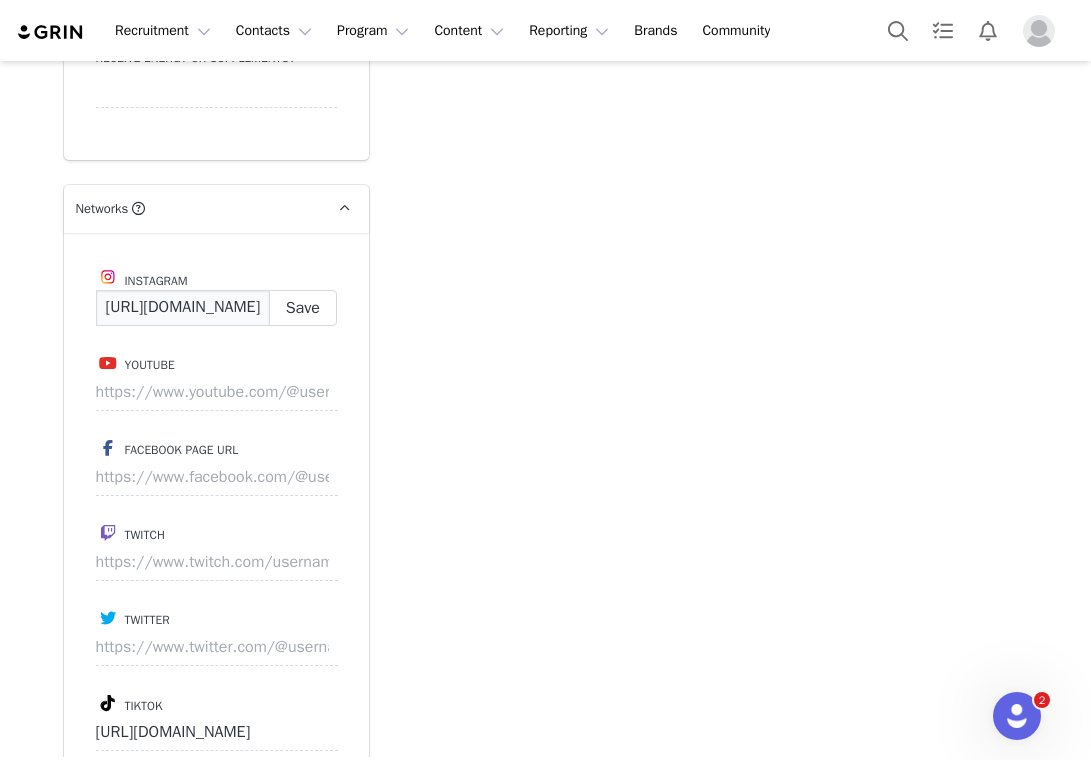 scroll, scrollTop: 0, scrollLeft: 136, axis: horizontal 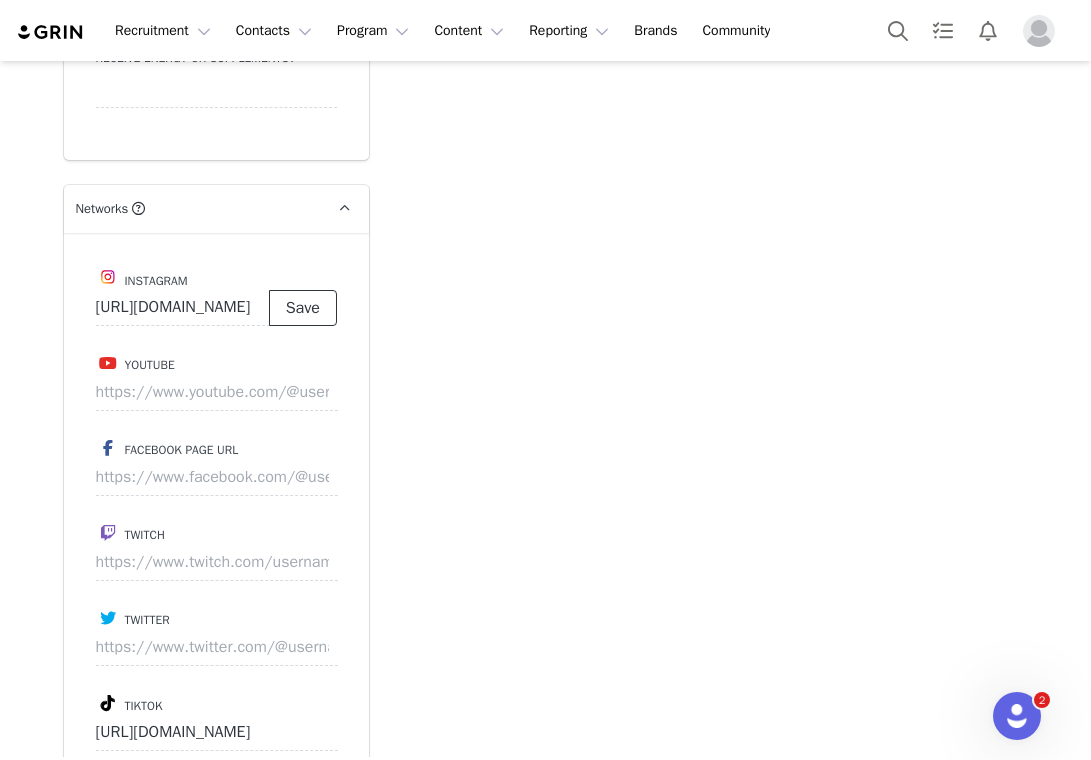 click on "Save" at bounding box center (303, 308) 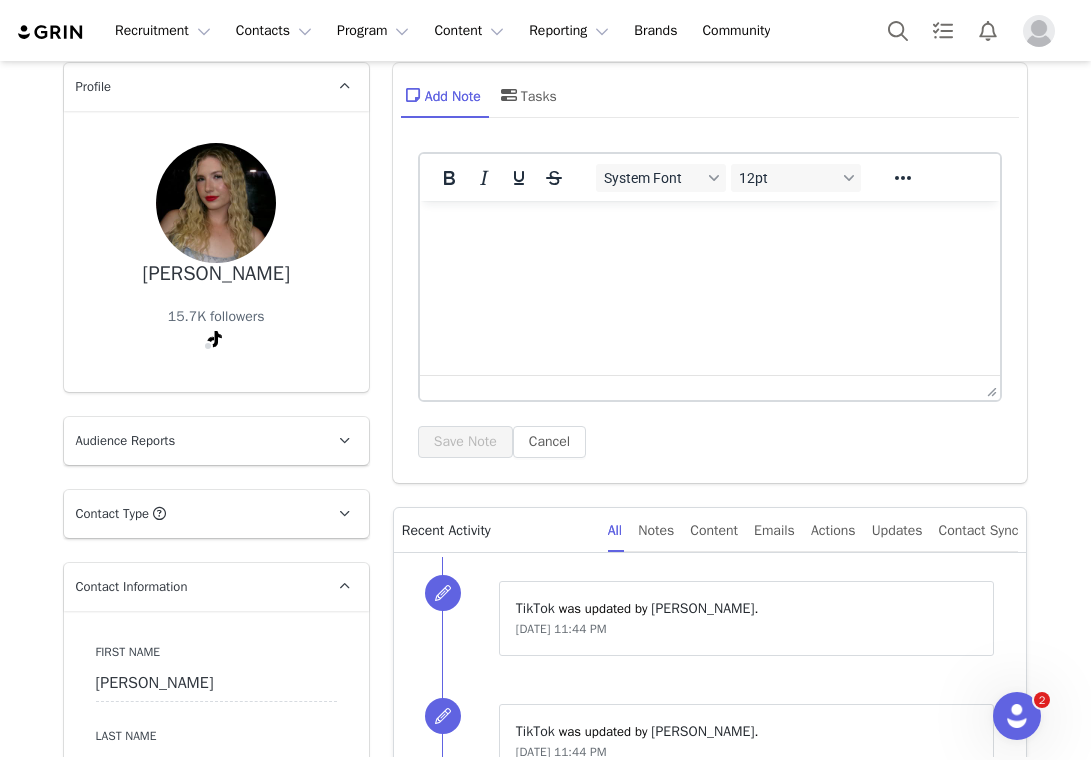 scroll, scrollTop: 0, scrollLeft: 0, axis: both 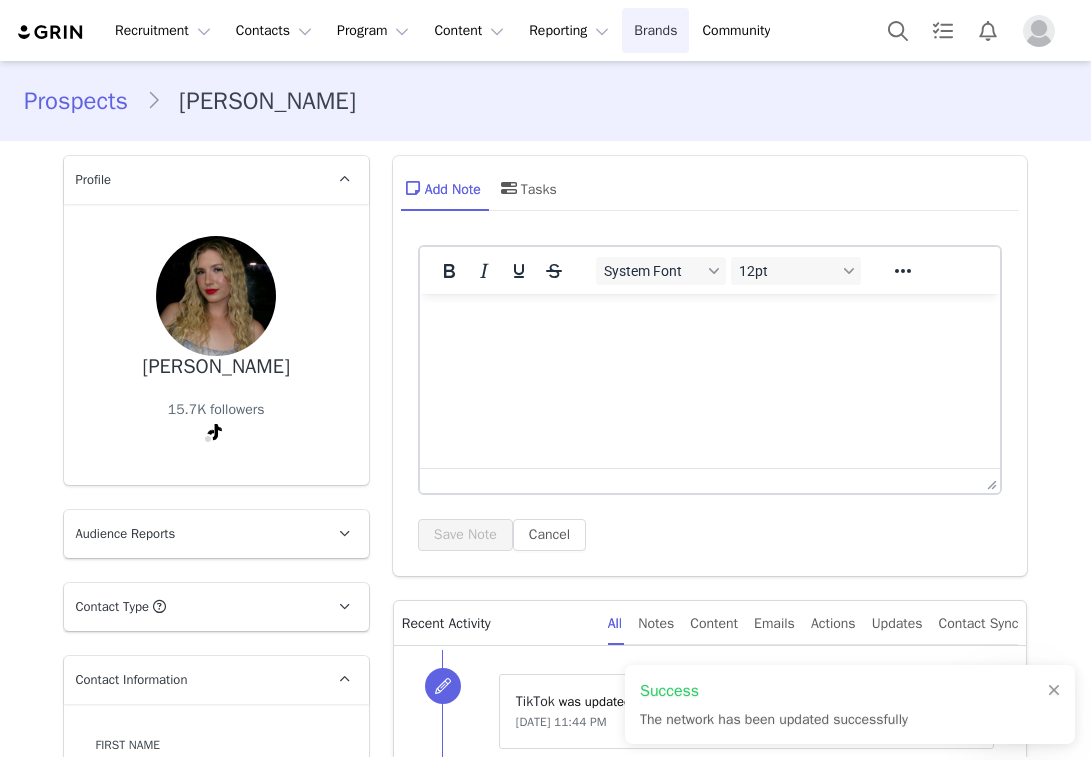 type on "https://www.instagram.com/ryanntatum" 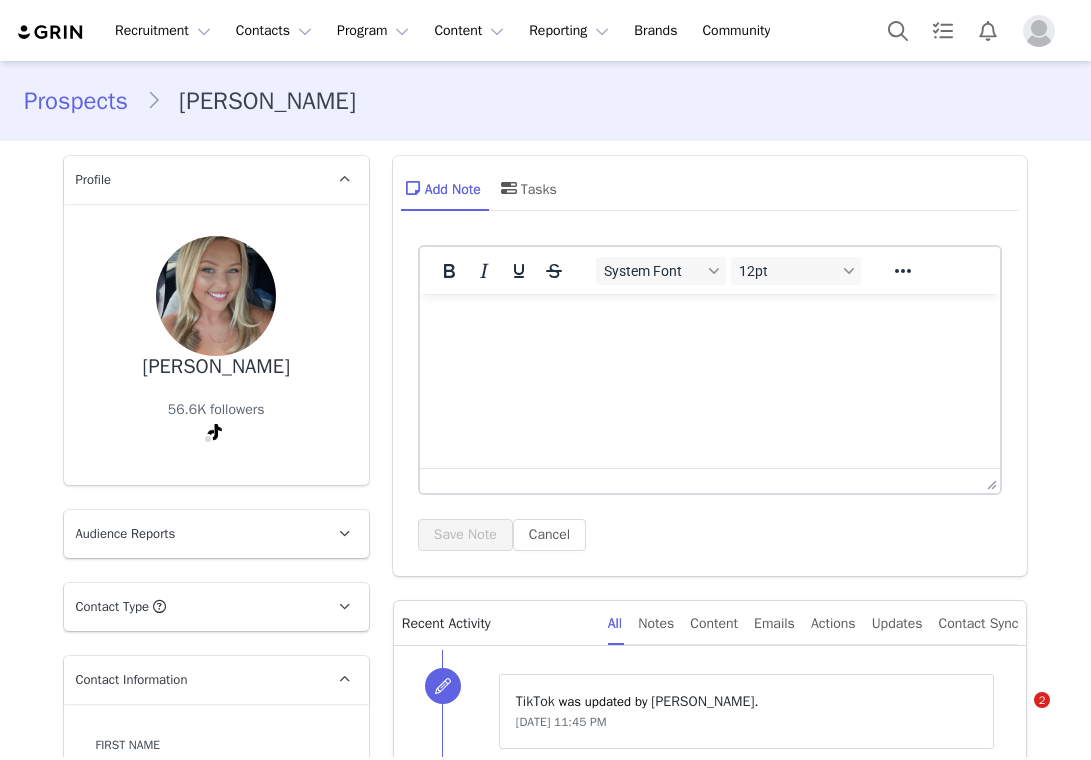 scroll, scrollTop: 0, scrollLeft: 0, axis: both 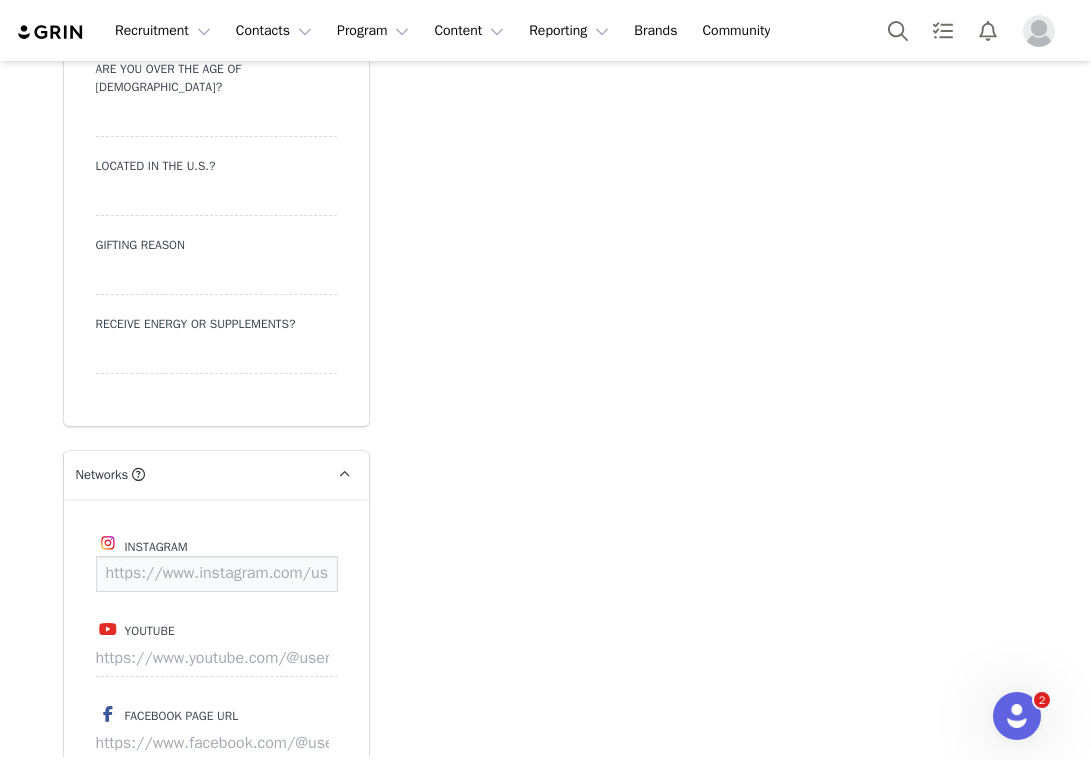 click at bounding box center (217, 574) 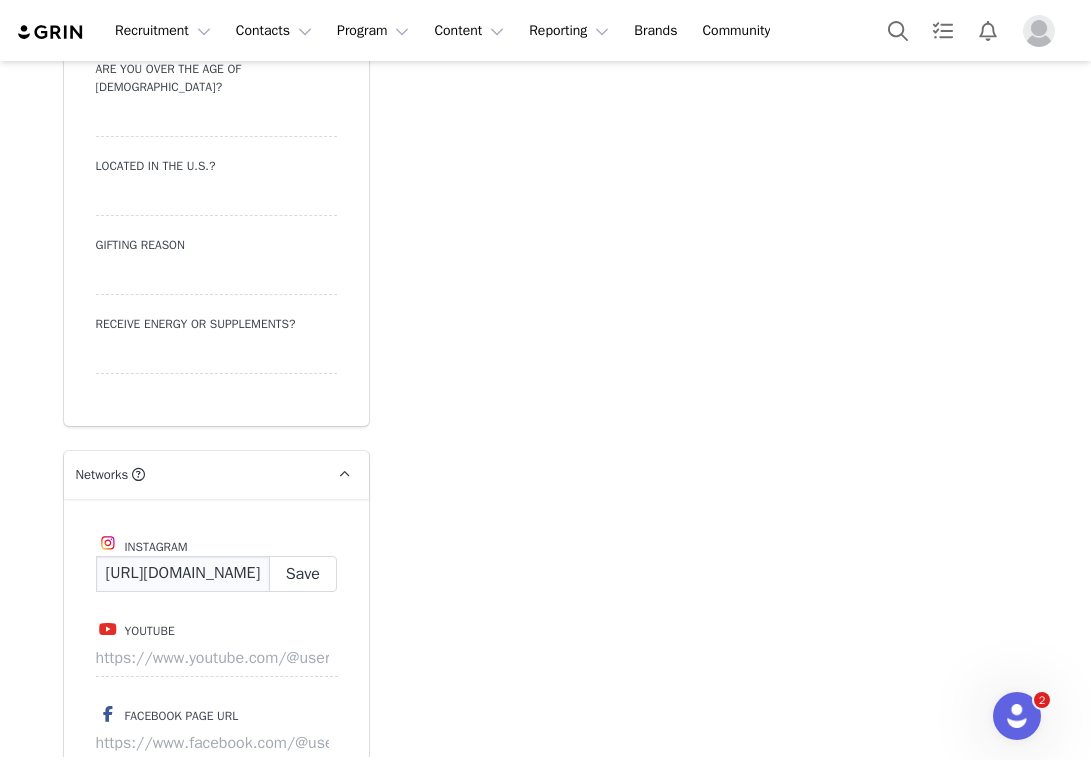 scroll, scrollTop: 0, scrollLeft: 227, axis: horizontal 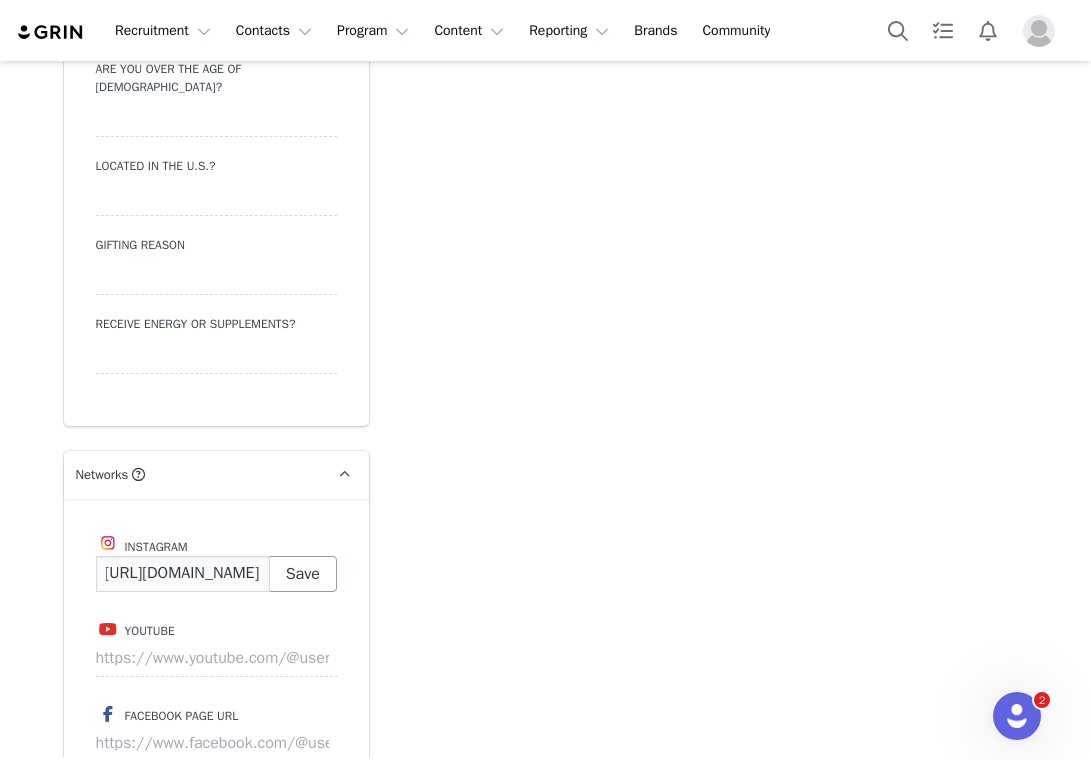 type on "[URL][DOMAIN_NAME]" 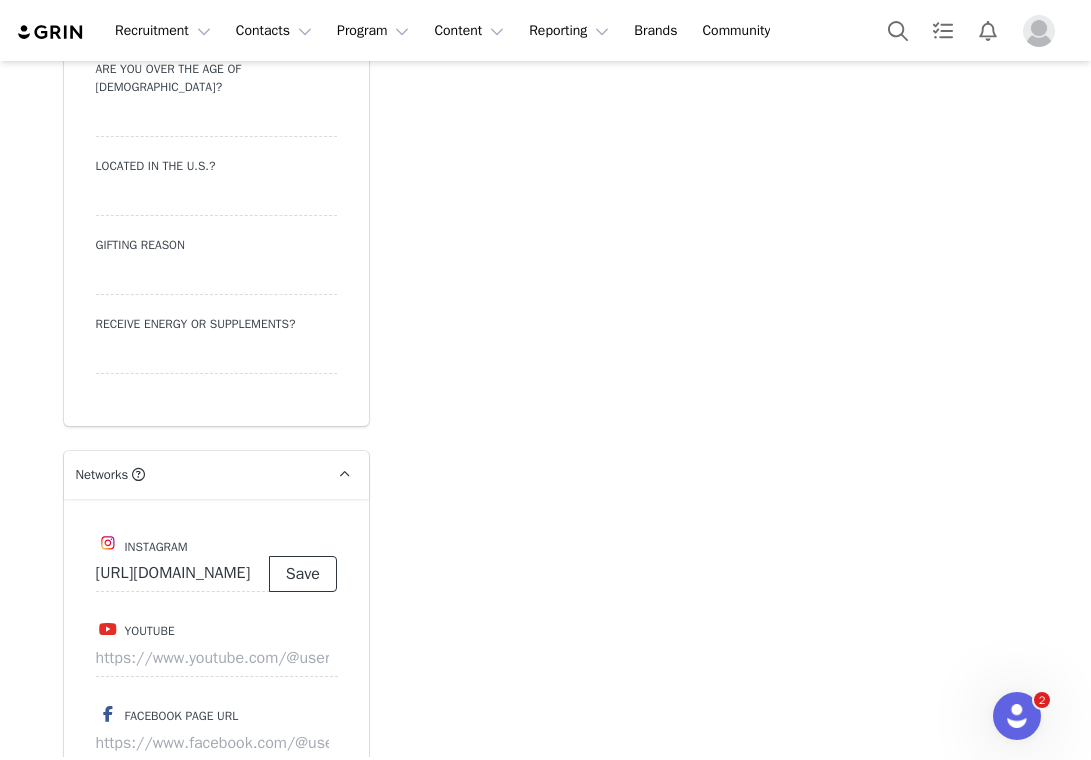 click on "Save" at bounding box center [303, 574] 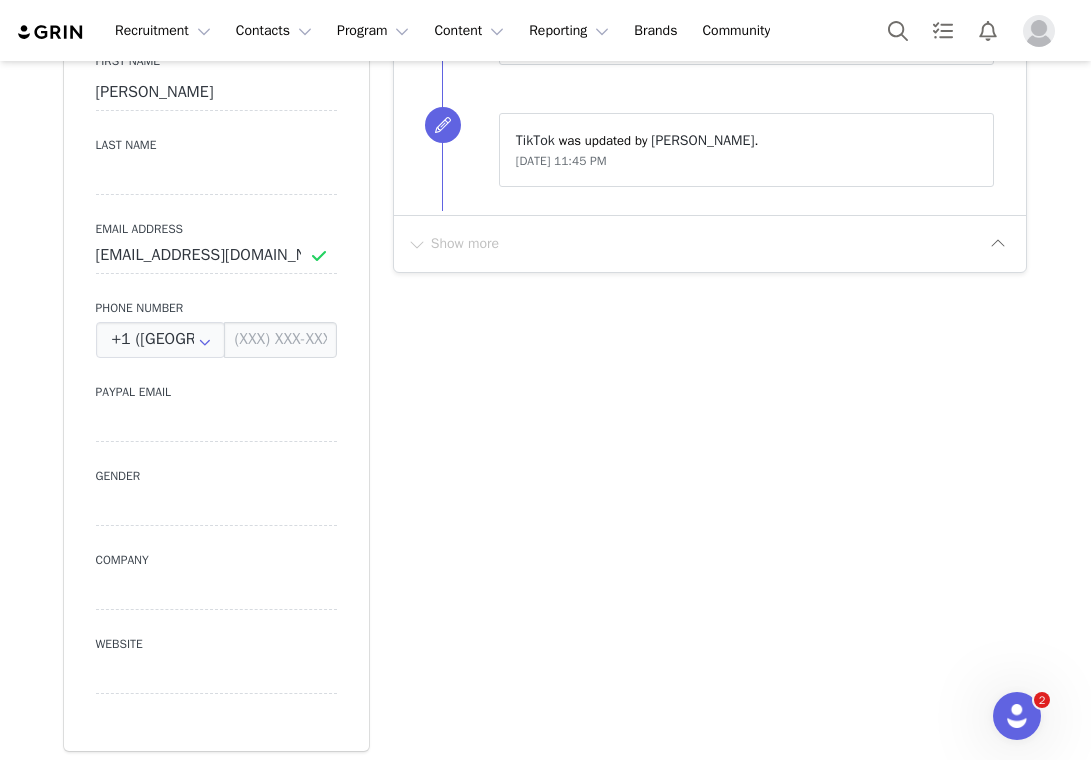 scroll, scrollTop: 570, scrollLeft: 0, axis: vertical 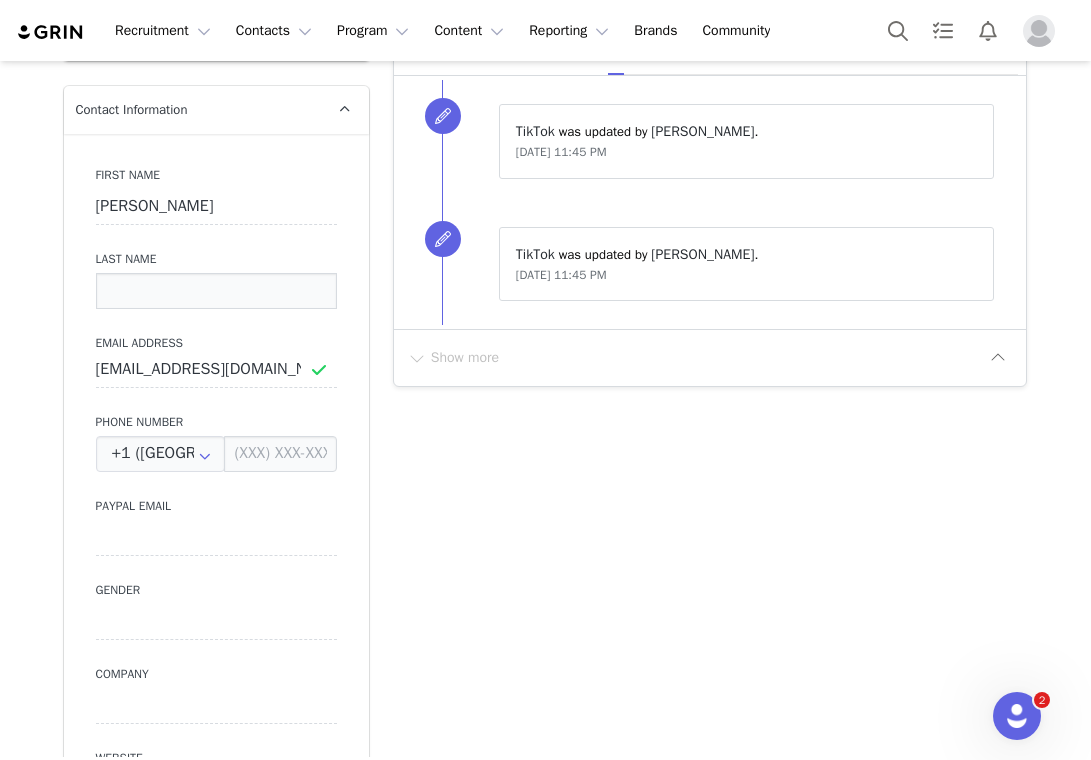 click at bounding box center [216, 291] 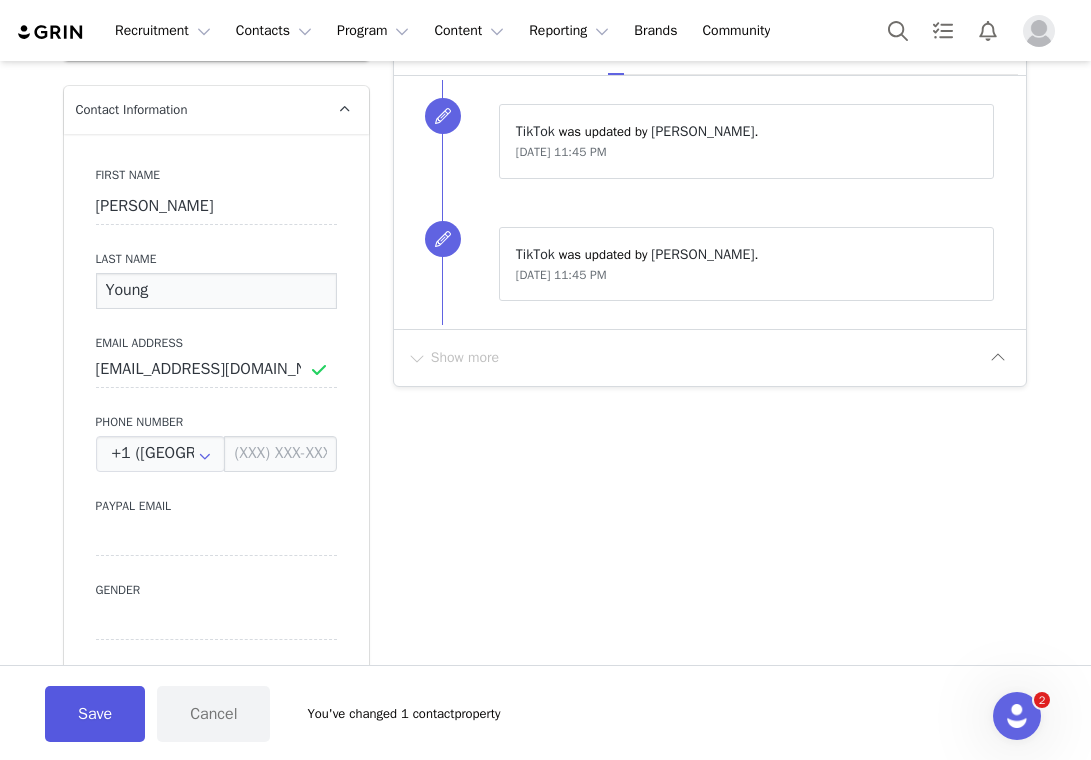 type on "Young" 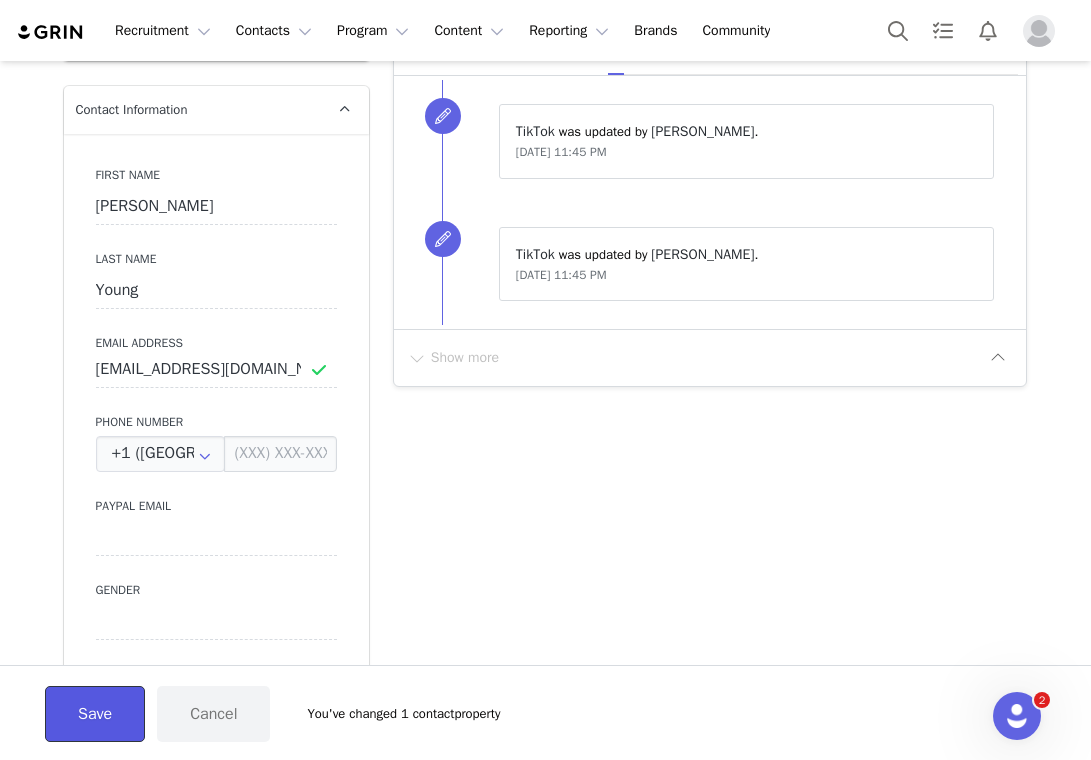 click on "Save" at bounding box center (95, 714) 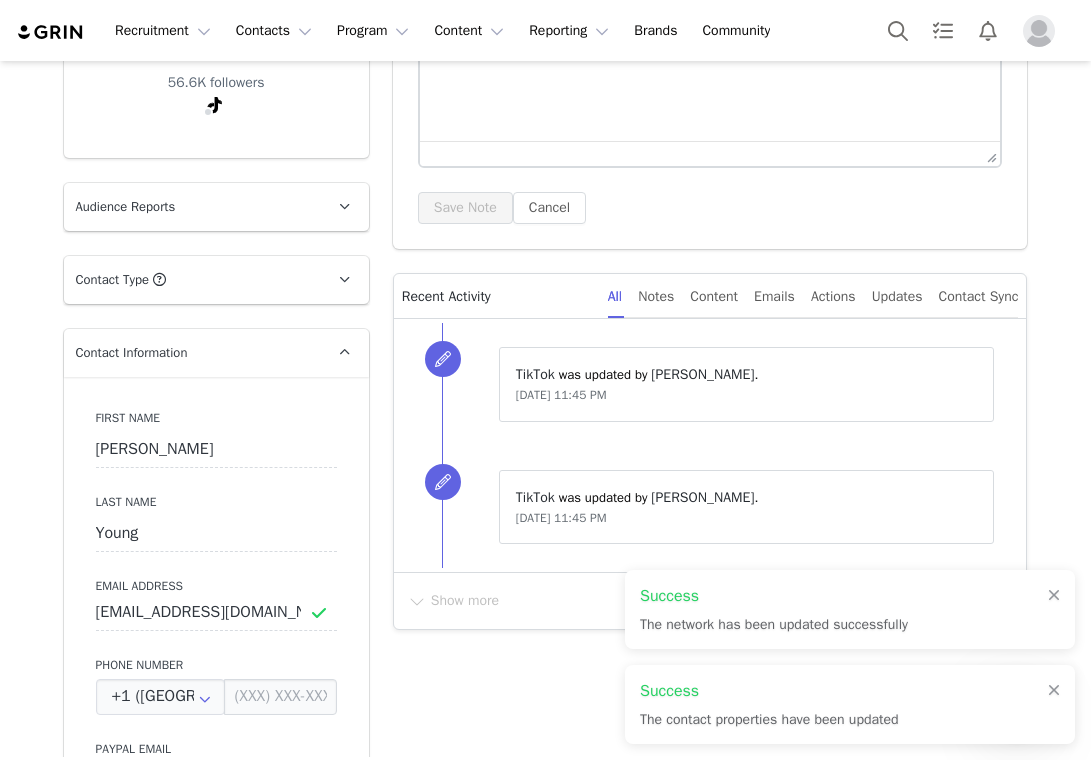 type on "https://www.instagram.com/colleengoestolawschool" 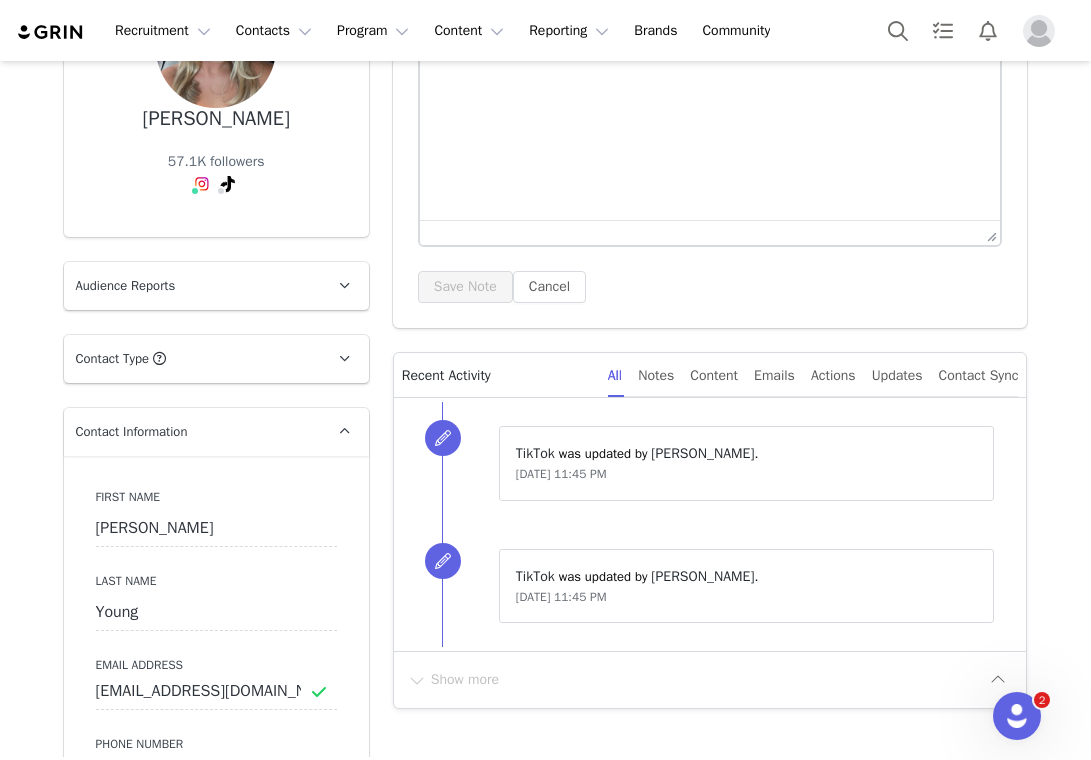 scroll, scrollTop: 0, scrollLeft: 0, axis: both 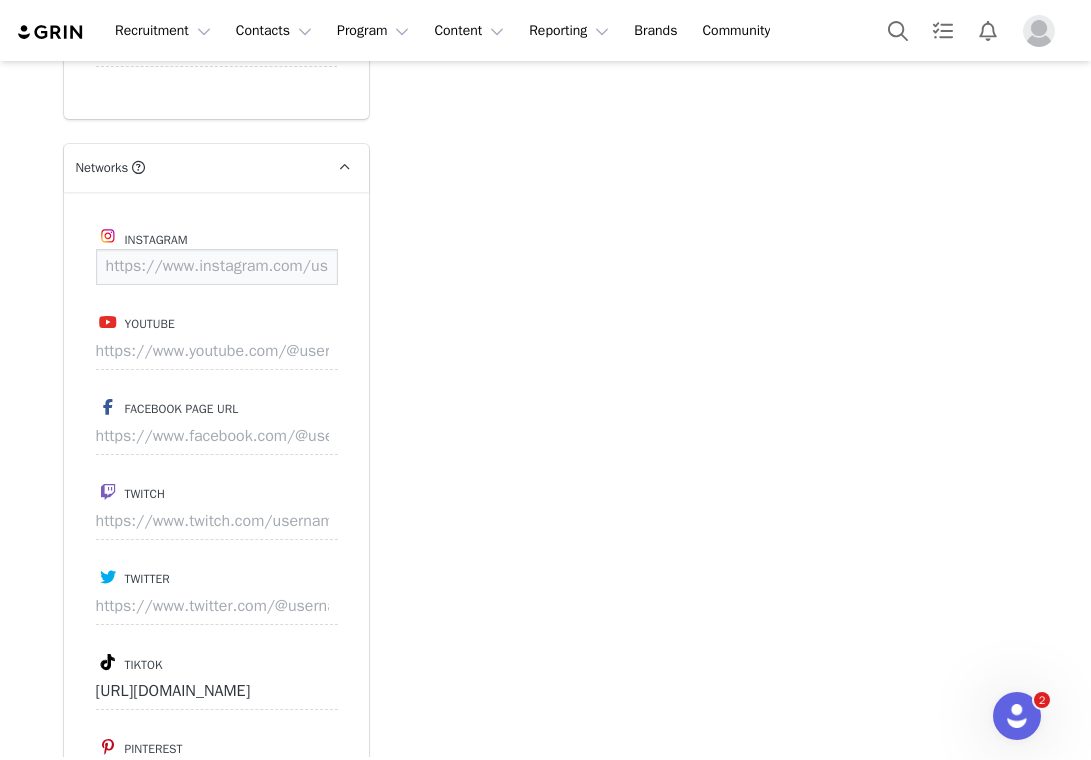click at bounding box center (217, 267) 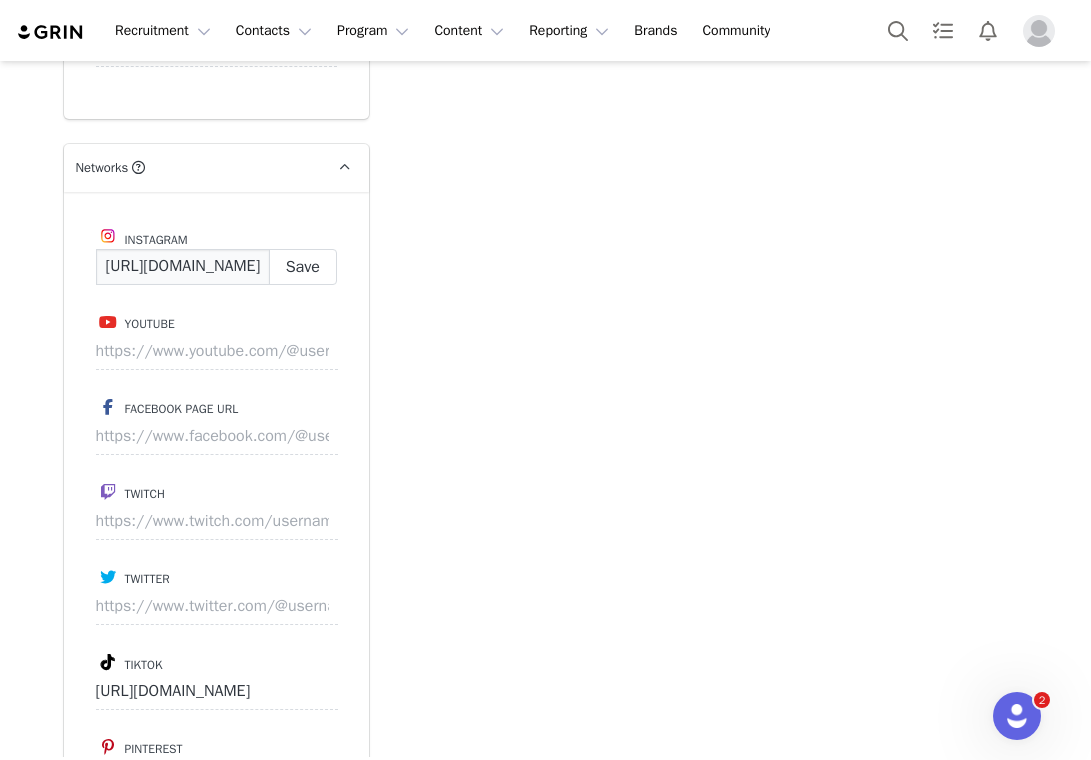 scroll, scrollTop: 0, scrollLeft: 167, axis: horizontal 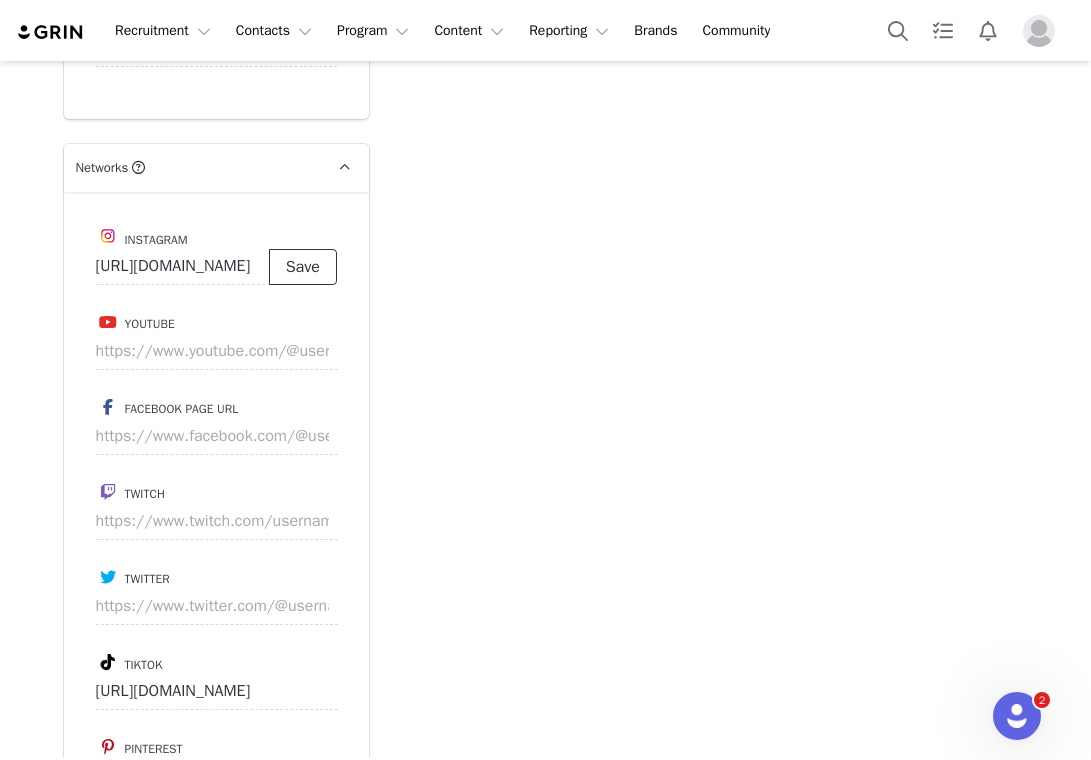 click on "Save" at bounding box center (303, 267) 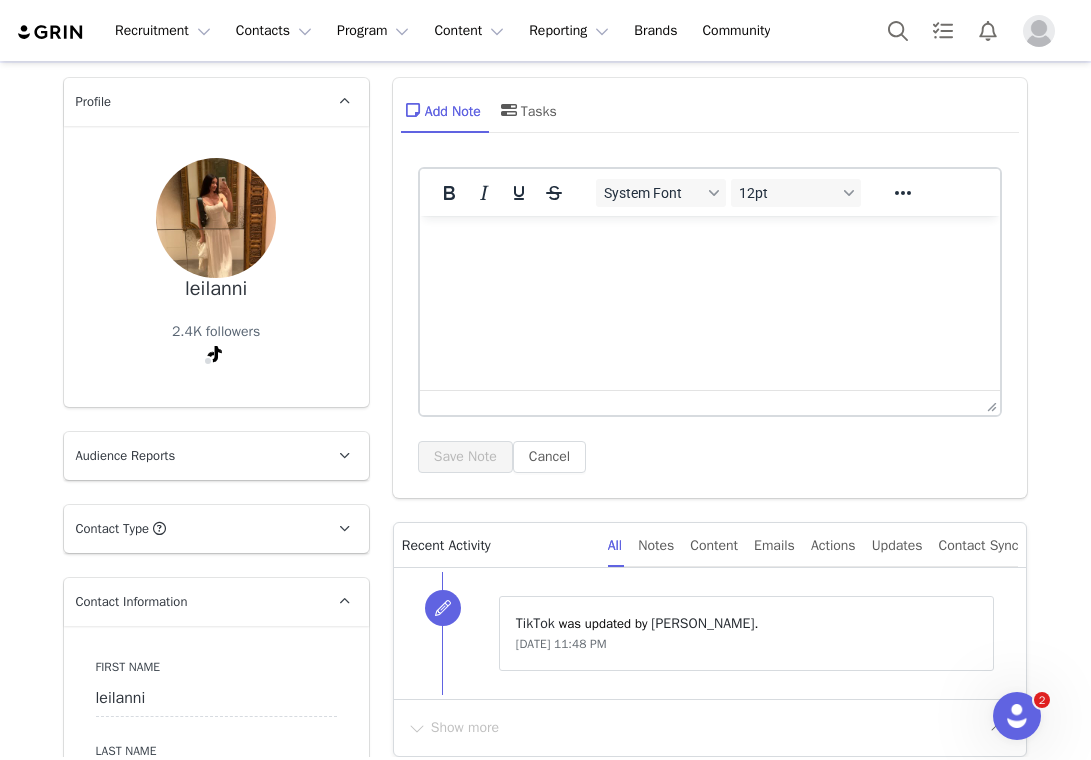 scroll, scrollTop: 48, scrollLeft: 0, axis: vertical 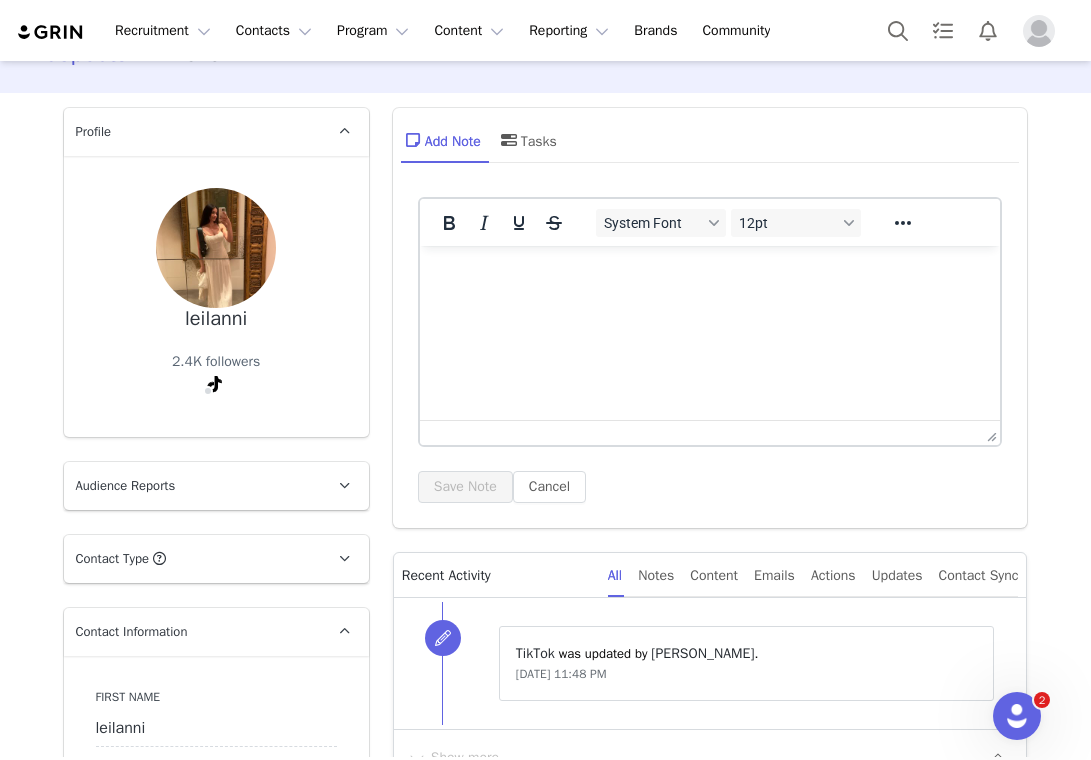 type on "https://www.instagram.com/glowyintentions" 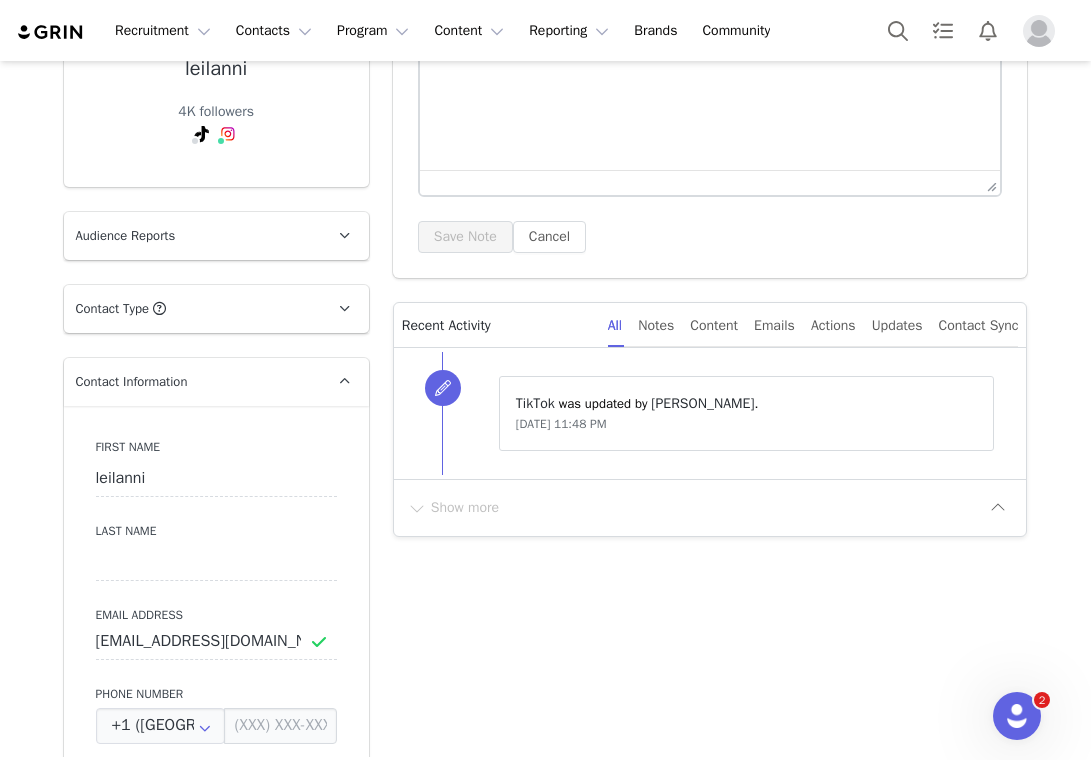 scroll, scrollTop: 355, scrollLeft: 0, axis: vertical 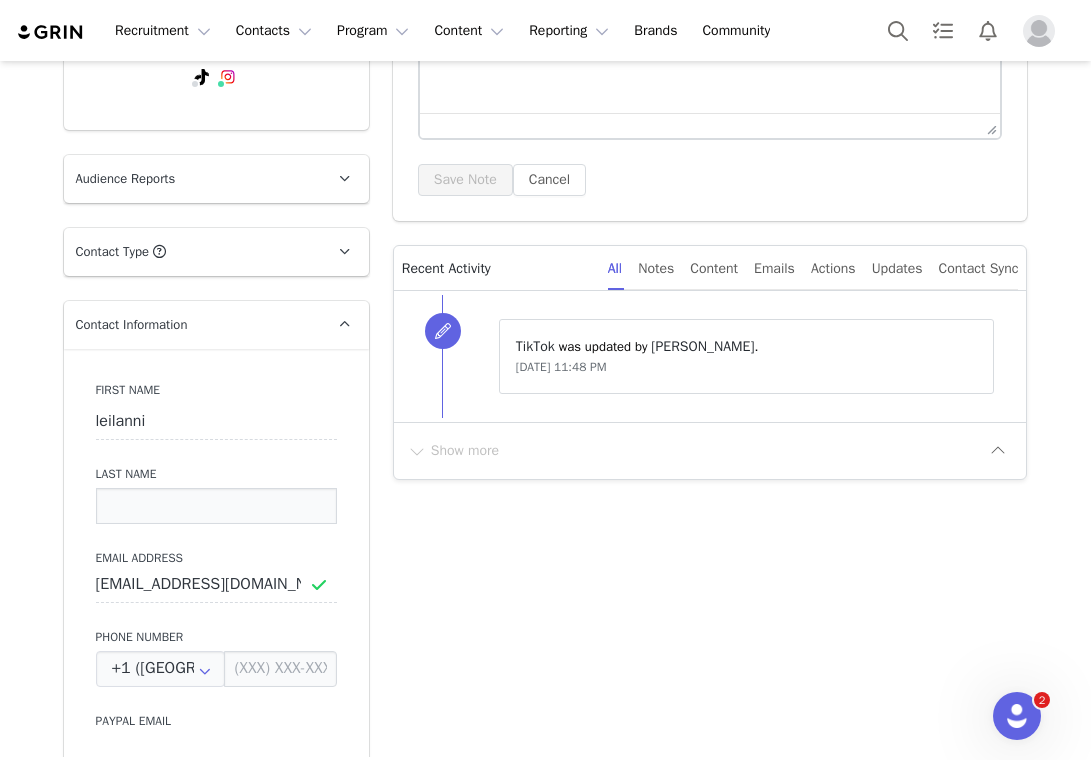 click at bounding box center (216, 506) 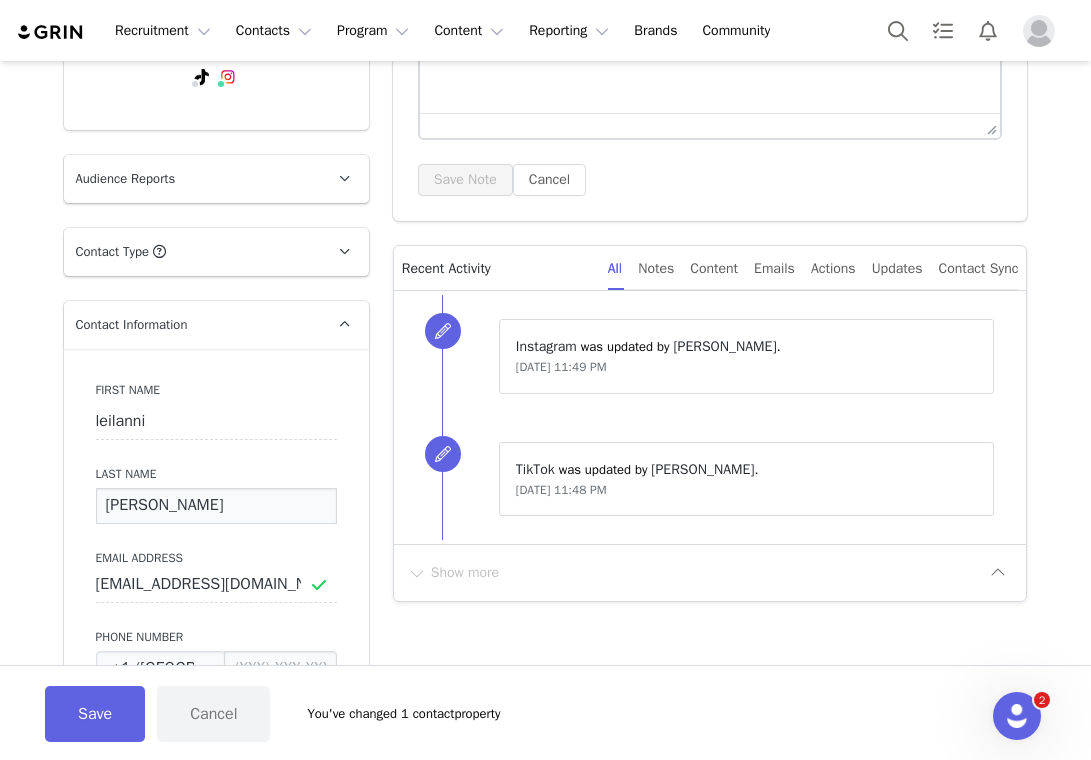 type on "Araujo" 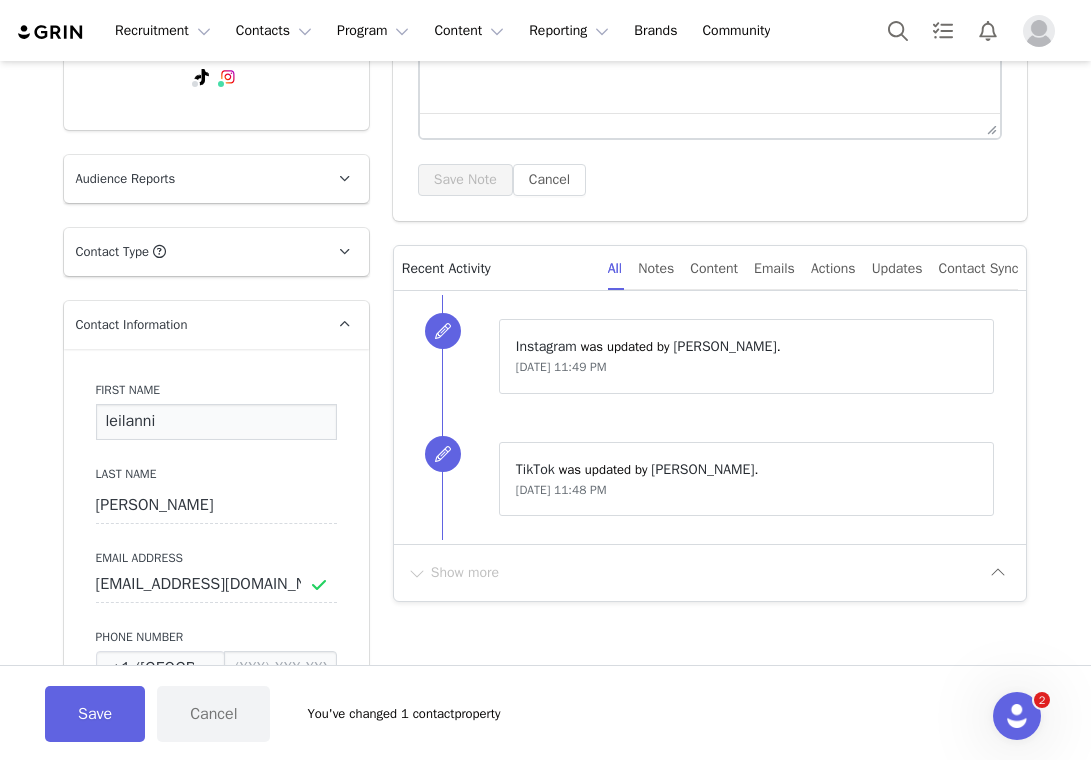 click on "leilanni" at bounding box center (216, 422) 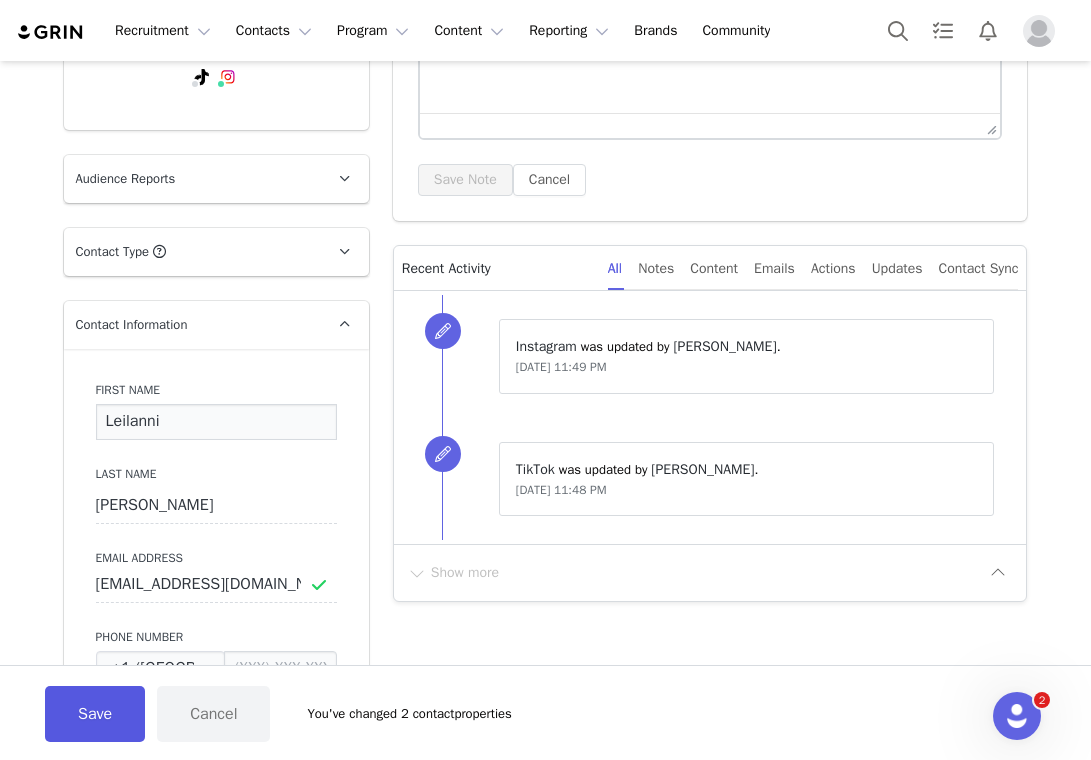 type on "Leilanni" 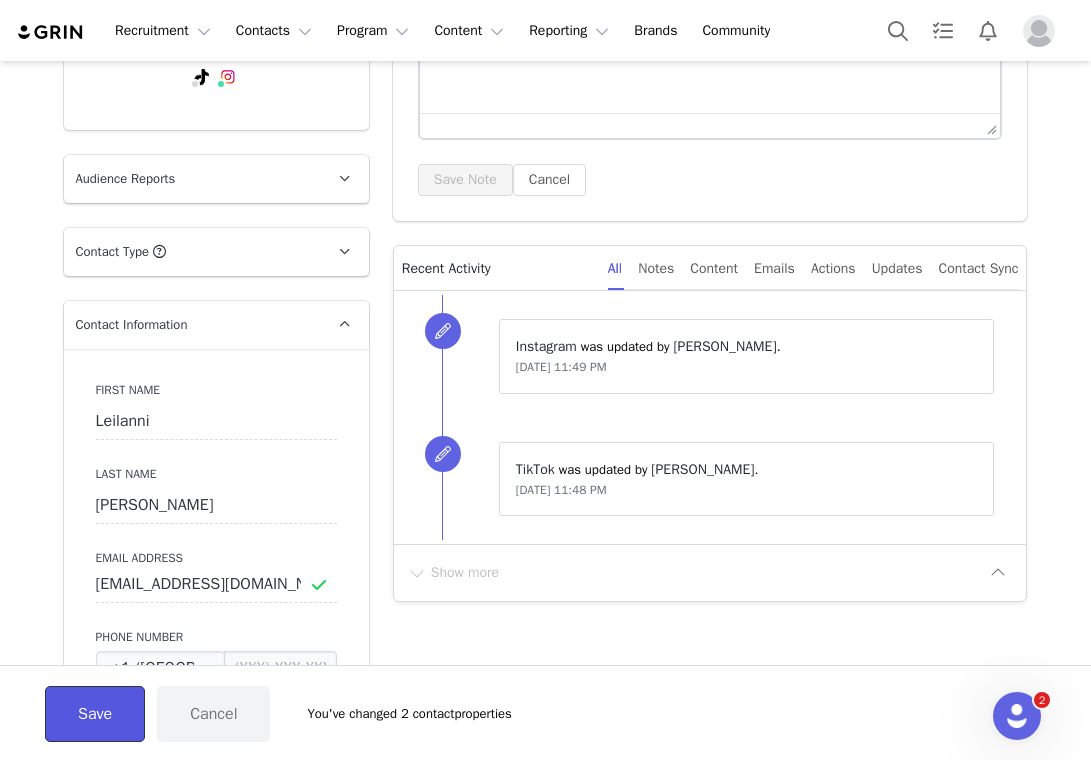 click on "Save" at bounding box center (95, 714) 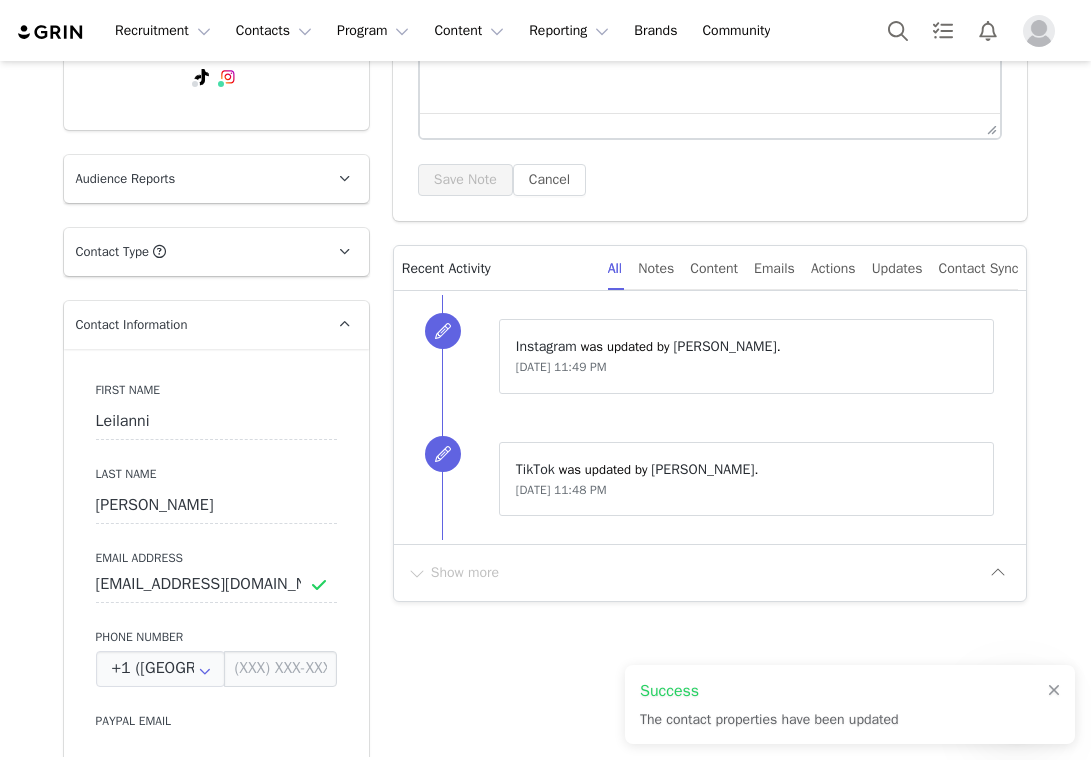 click on "Profile  Leilanni Araujo      4K followers  Audience Reports  Request a detailed report of this creator's audience demographics and content performance for each social channel. Limit 100 reports per month.  0 / 100000 reports used this month  Instagram          Request Report  TikTok          Request Report Contact Type  Contact type can be Creator, Prospect, Application, or Manager.   Prospect  Promote to Creator Disqualify this Prospect?  Yes, disqualify  Disqualify Prospect Contact Information  First Name  Leilanni  Last Name  Araujo Email Address info.leilanniaraujo@gmail.com  Phone Number  +1 (United States) +93 (Afghanistan) +358 (Aland Islands) +355 (Albania) +213 (Algeria) +376 (Andorra) +244 (Angola) +1264 (Anguilla) +1268 (Antigua And Barbuda) +54 (Argentina) +374 (Armenia) +297 (Aruba) +61 (Australia) +43 (Austria) +994 (Azerbaijan) +1242 (Bahamas) +973 (Bahrain) +880 (Bangladesh) +1246 (Barbados) +375 (Belarus) +32 (Belgium) +501 (Belize) +229 (Benin) +1441 (Bermuda) +975 (Bhutan) +591 (Bolivia)" at bounding box center [216, 1995] 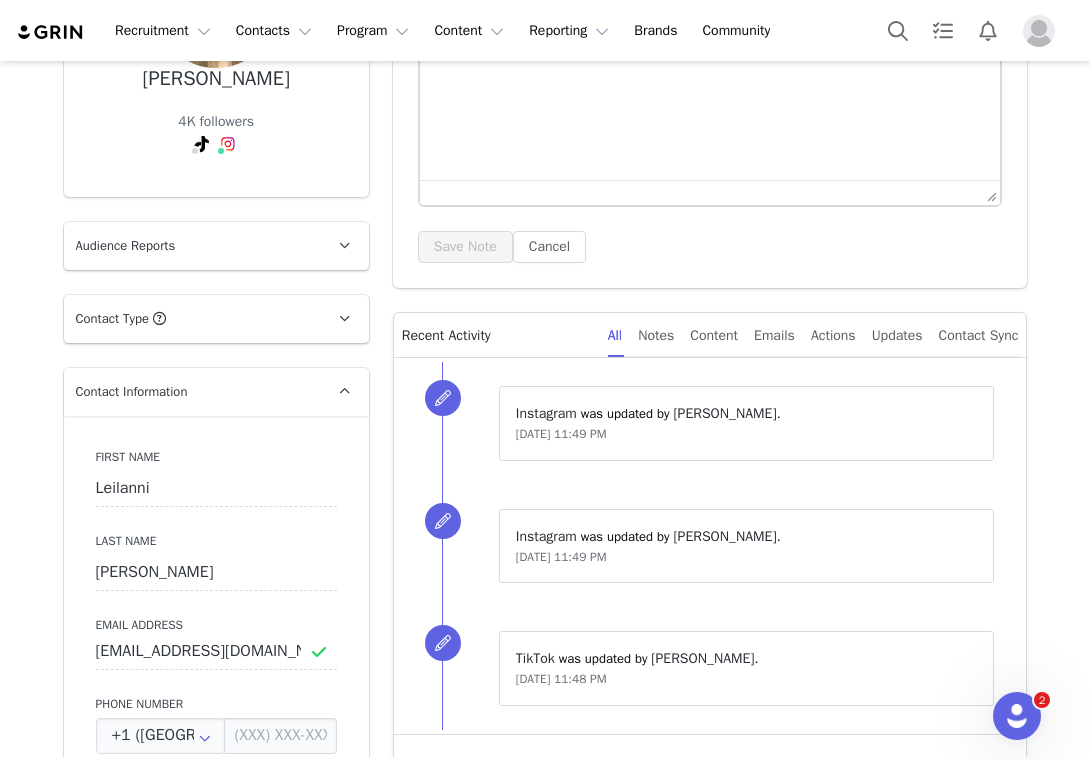 scroll, scrollTop: 0, scrollLeft: 0, axis: both 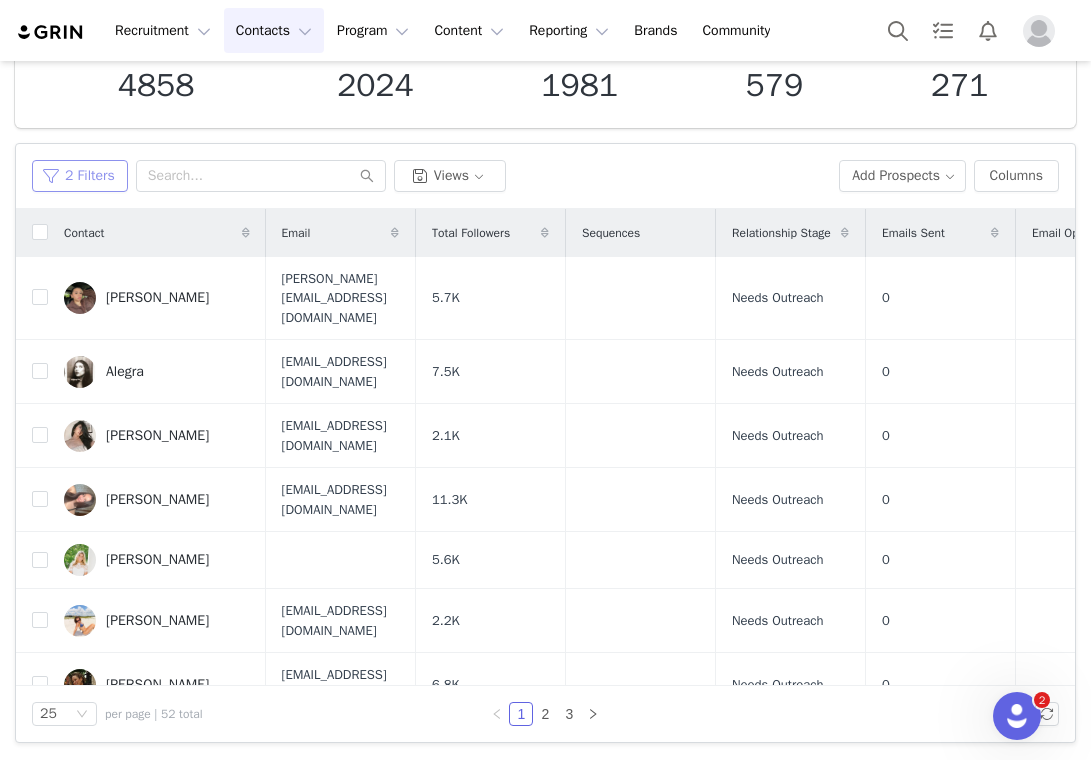 click on "2 Filters" at bounding box center [80, 176] 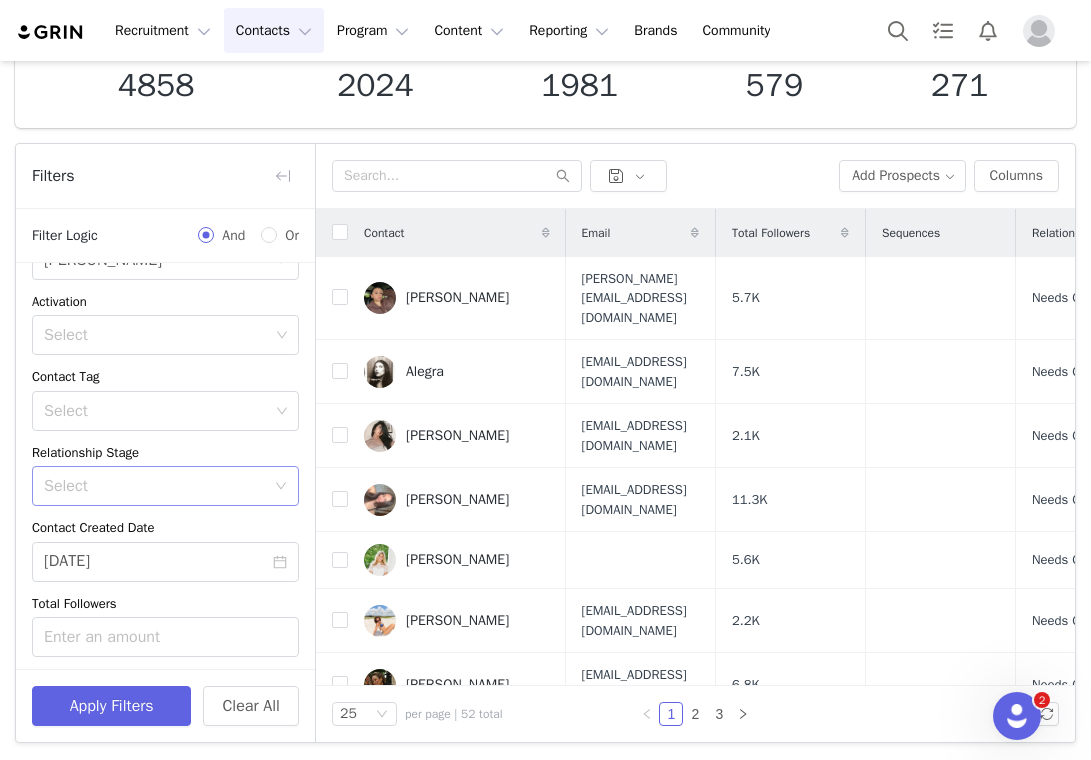 scroll, scrollTop: 64, scrollLeft: 0, axis: vertical 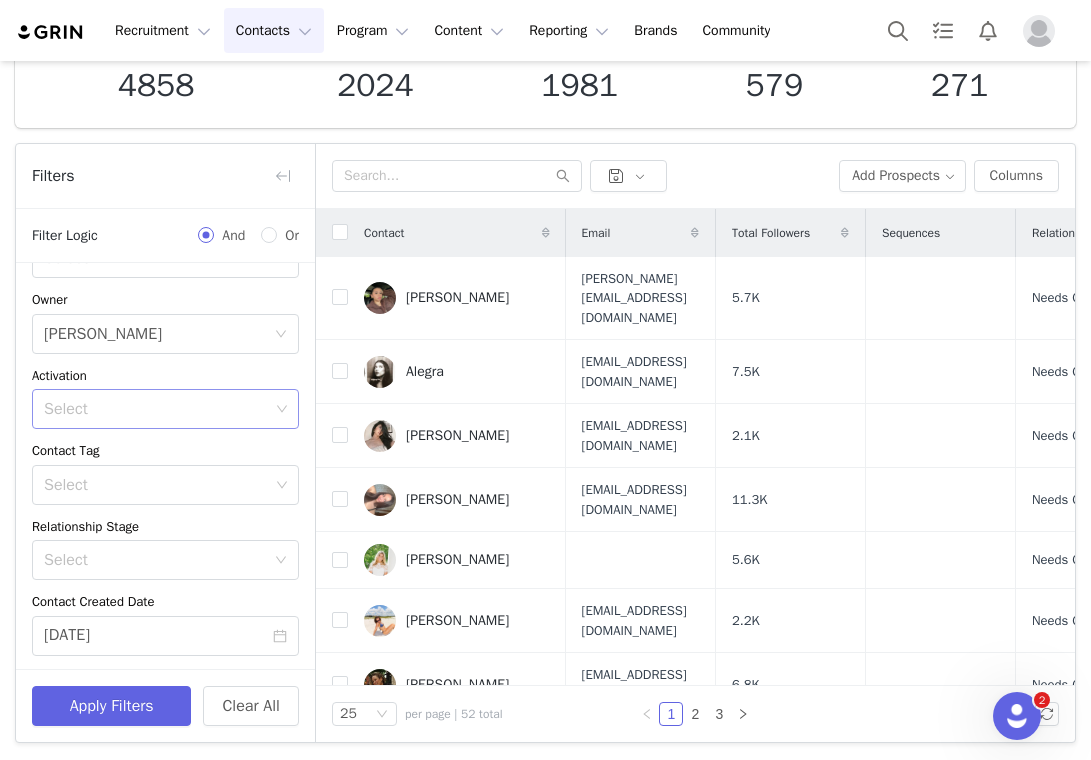 click on "Select" at bounding box center [156, 409] 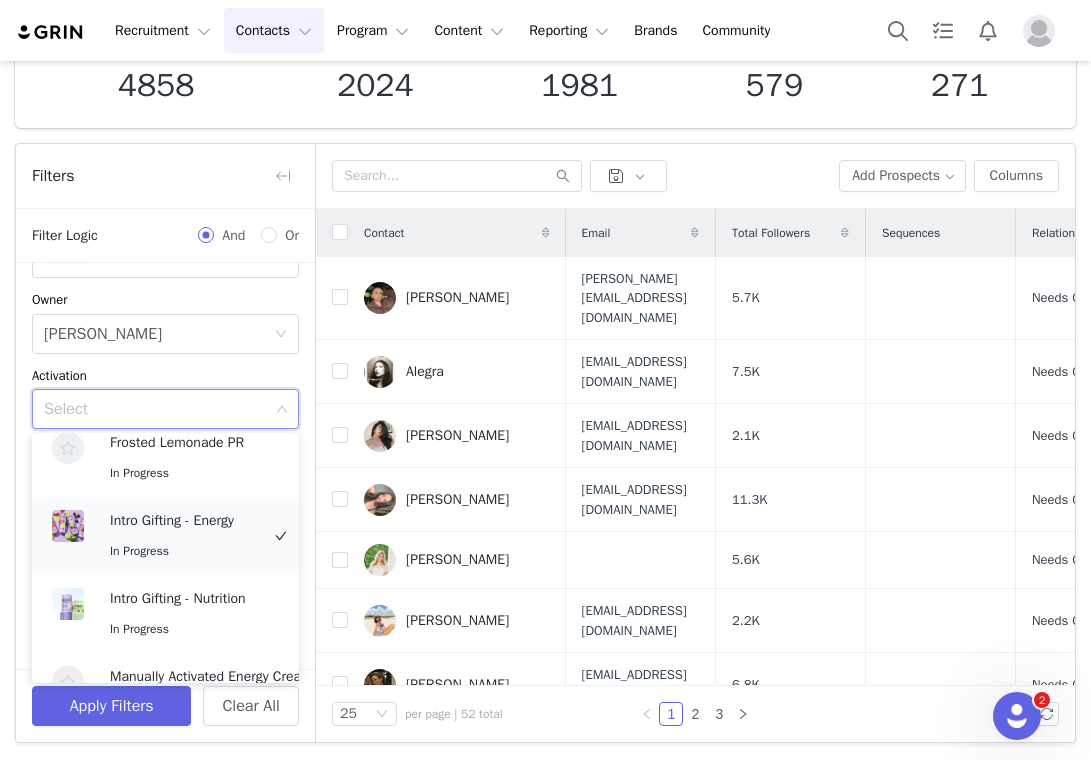 click on "Intro Gifting - Energy" at bounding box center (184, 521) 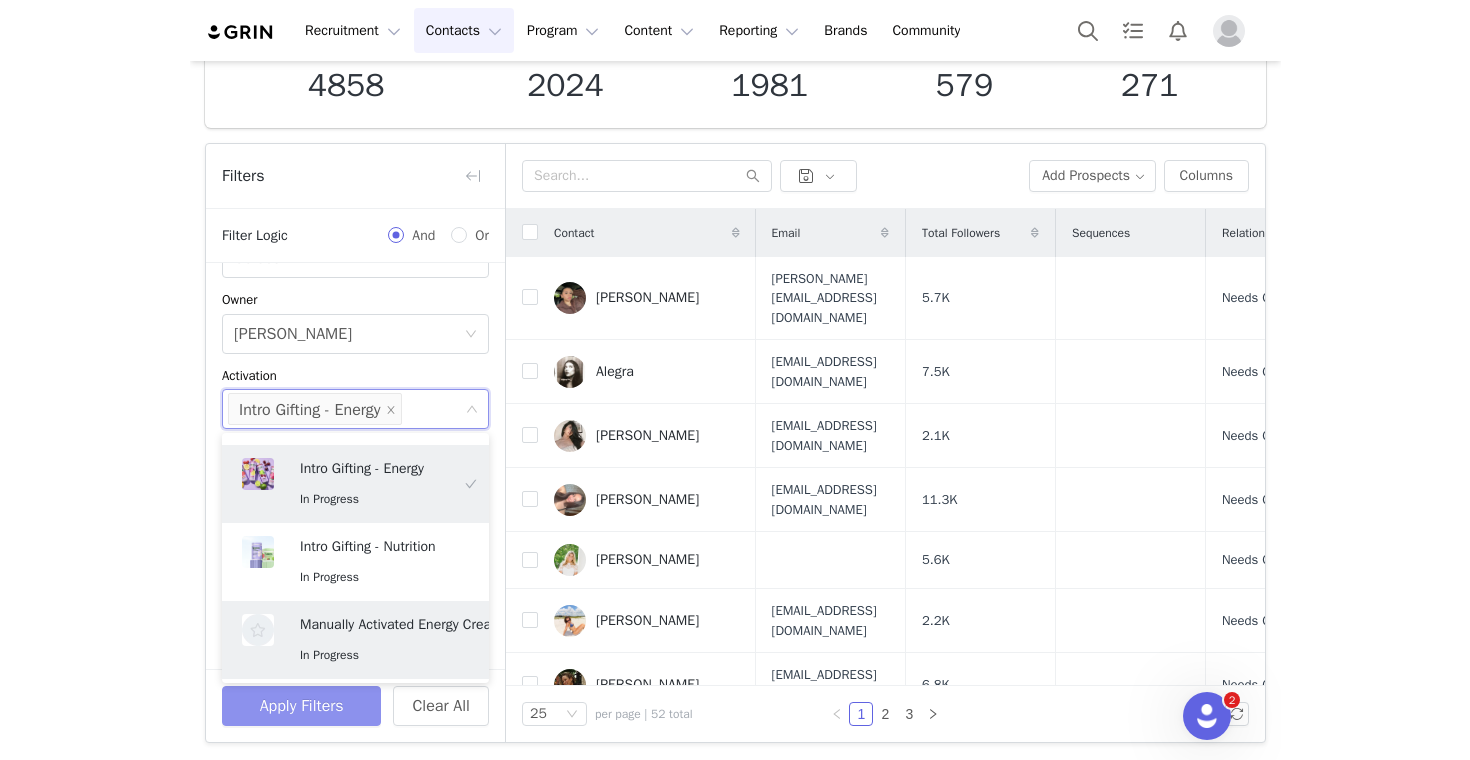 scroll, scrollTop: 4, scrollLeft: 0, axis: vertical 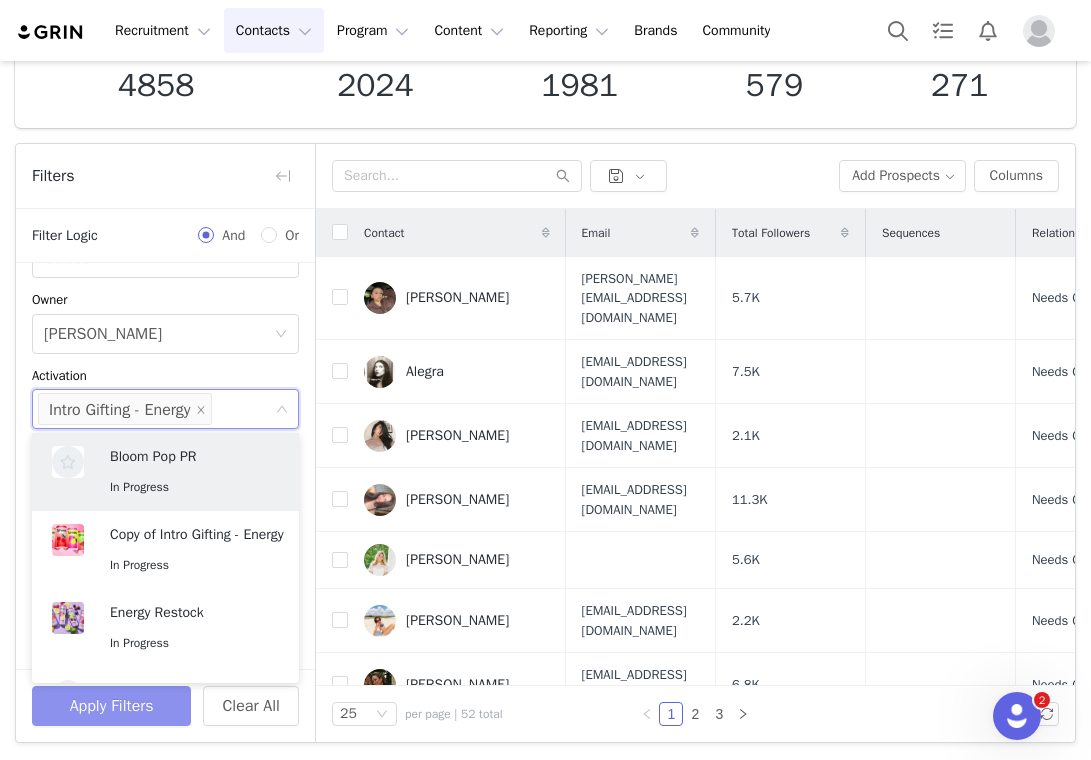 click on "Apply Filters" at bounding box center [111, 706] 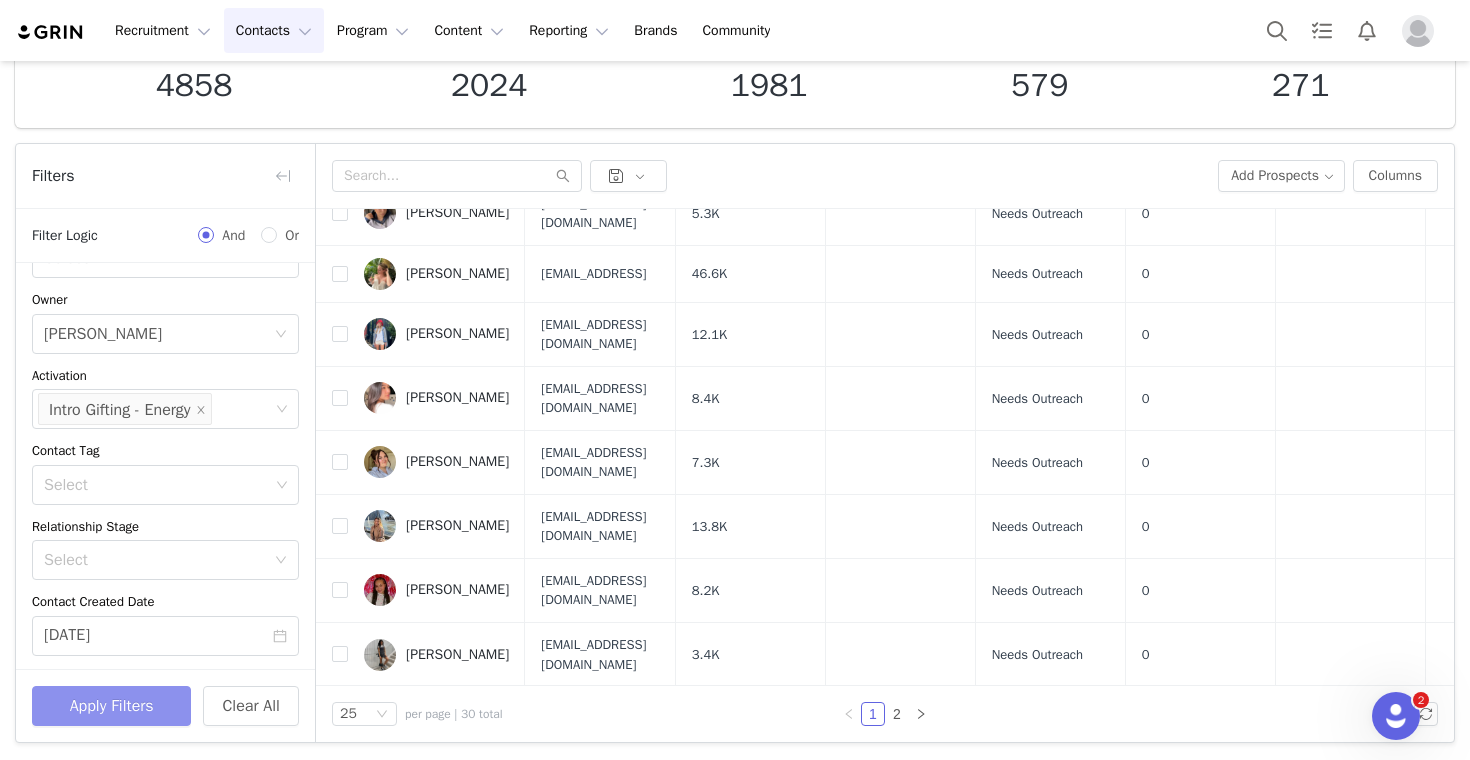 scroll, scrollTop: 996, scrollLeft: 0, axis: vertical 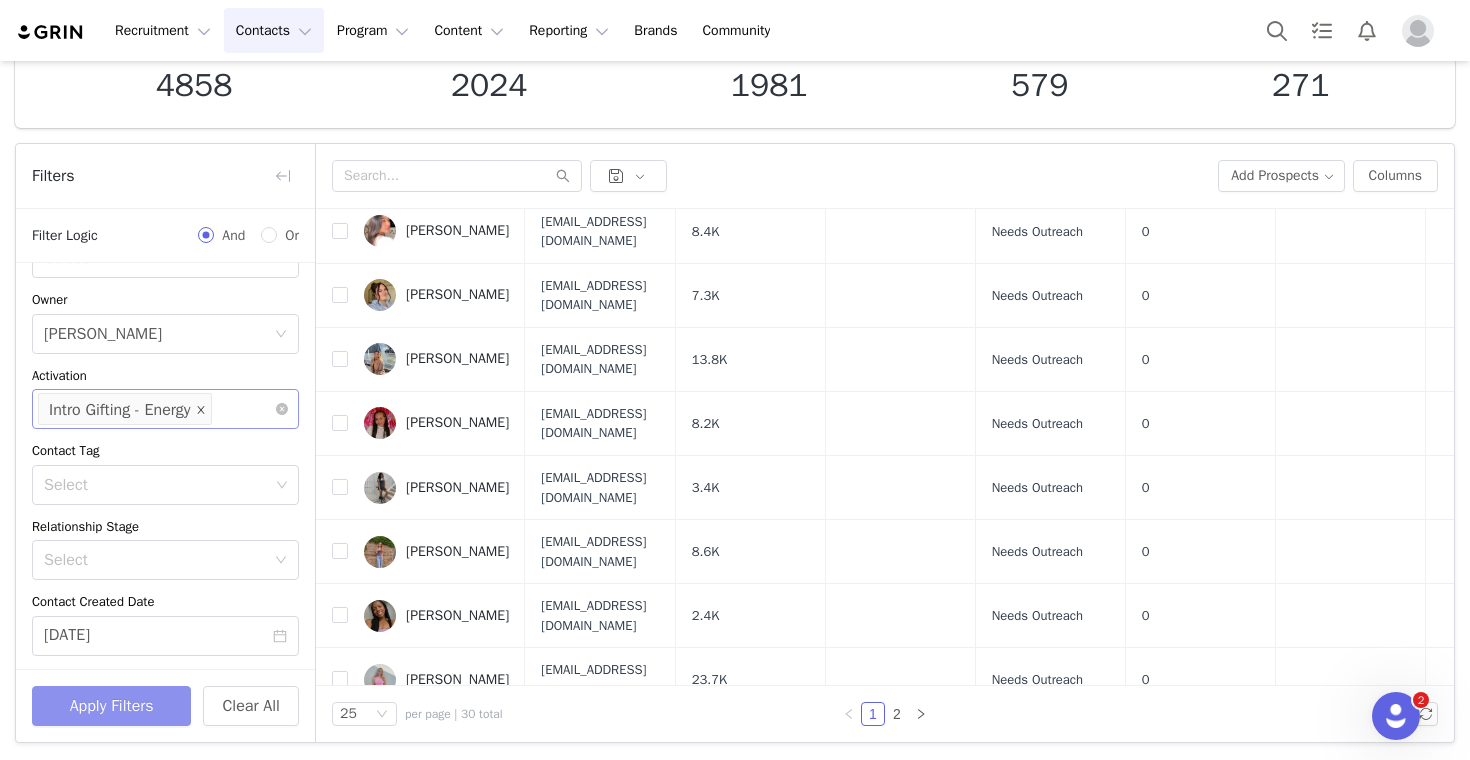 click 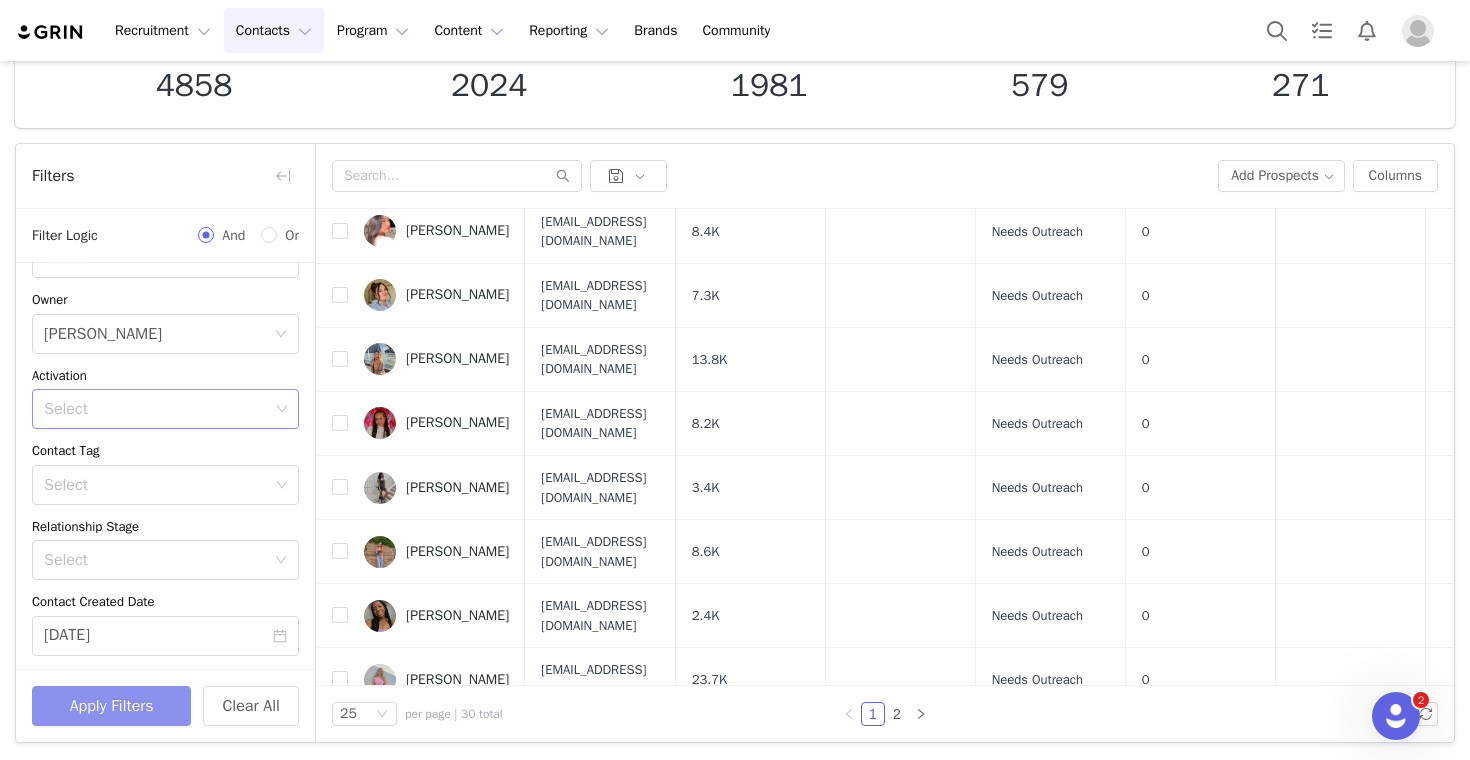 click on "Select" at bounding box center (156, 409) 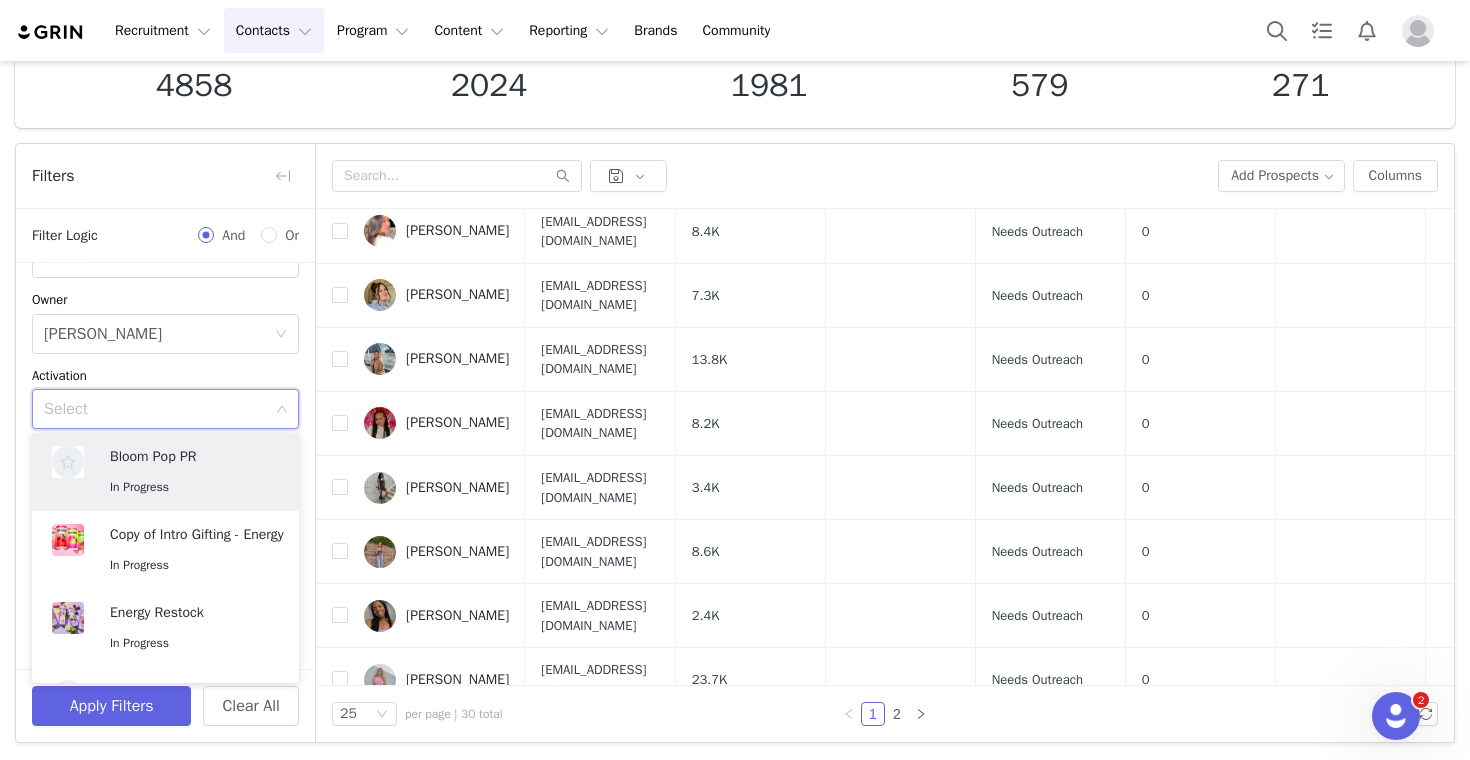 click 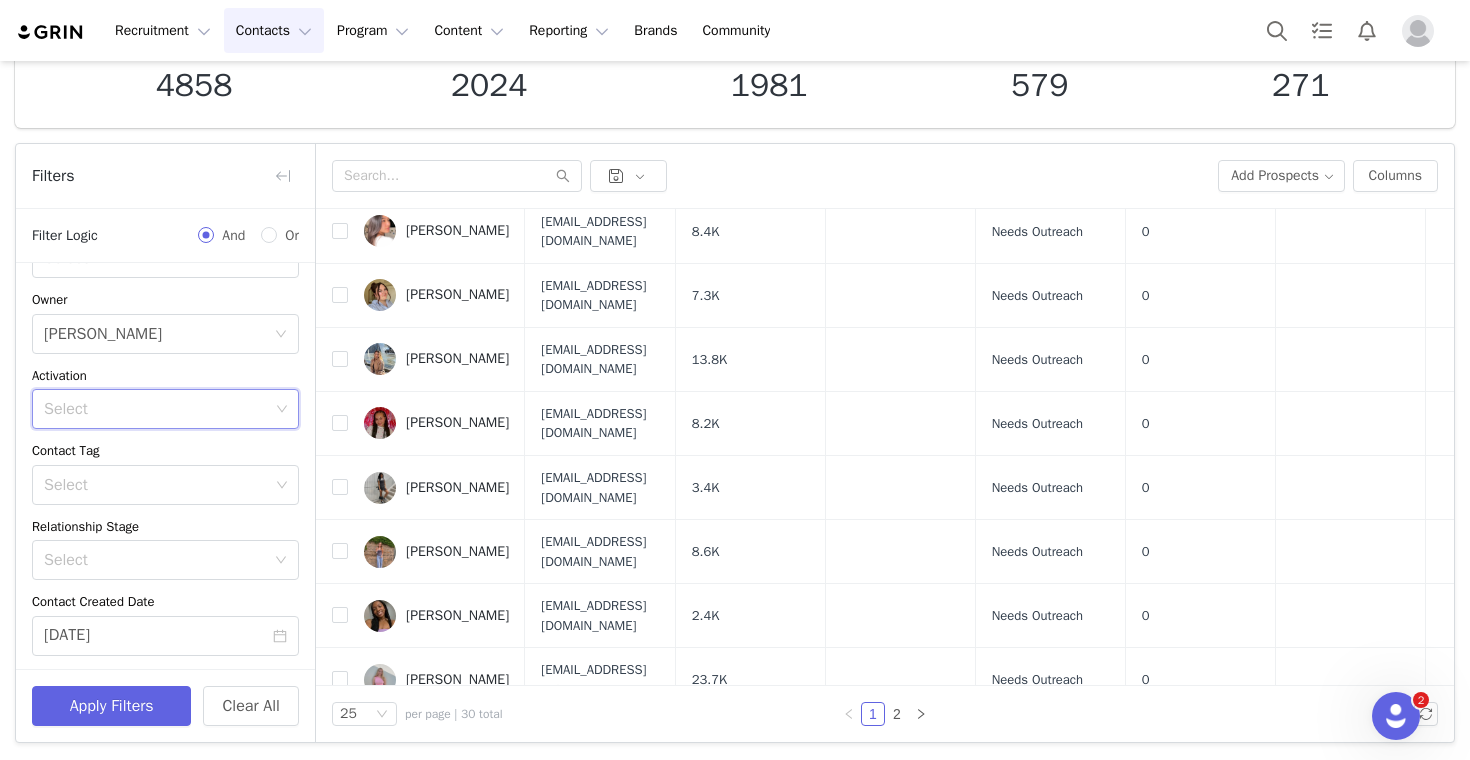 click 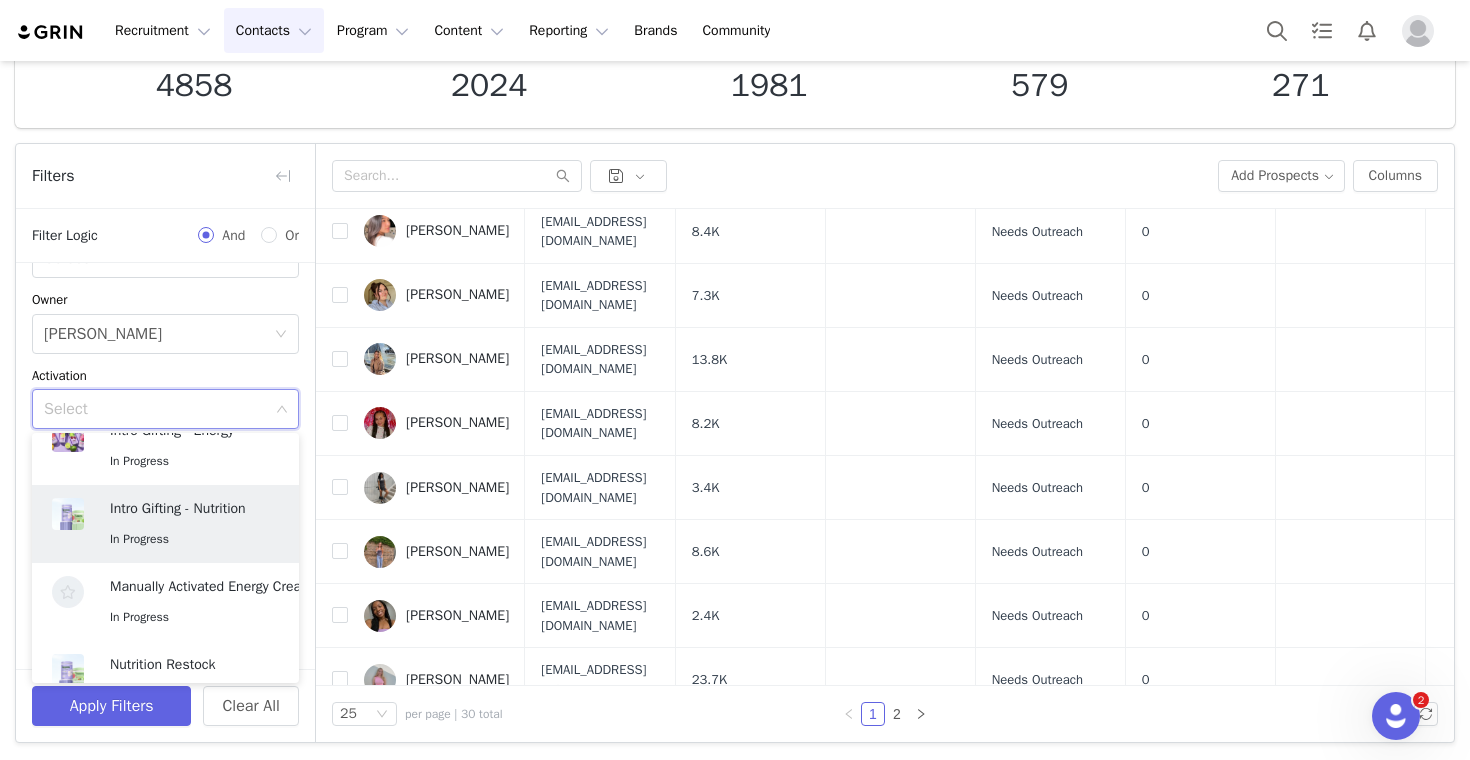 scroll, scrollTop: 361, scrollLeft: 0, axis: vertical 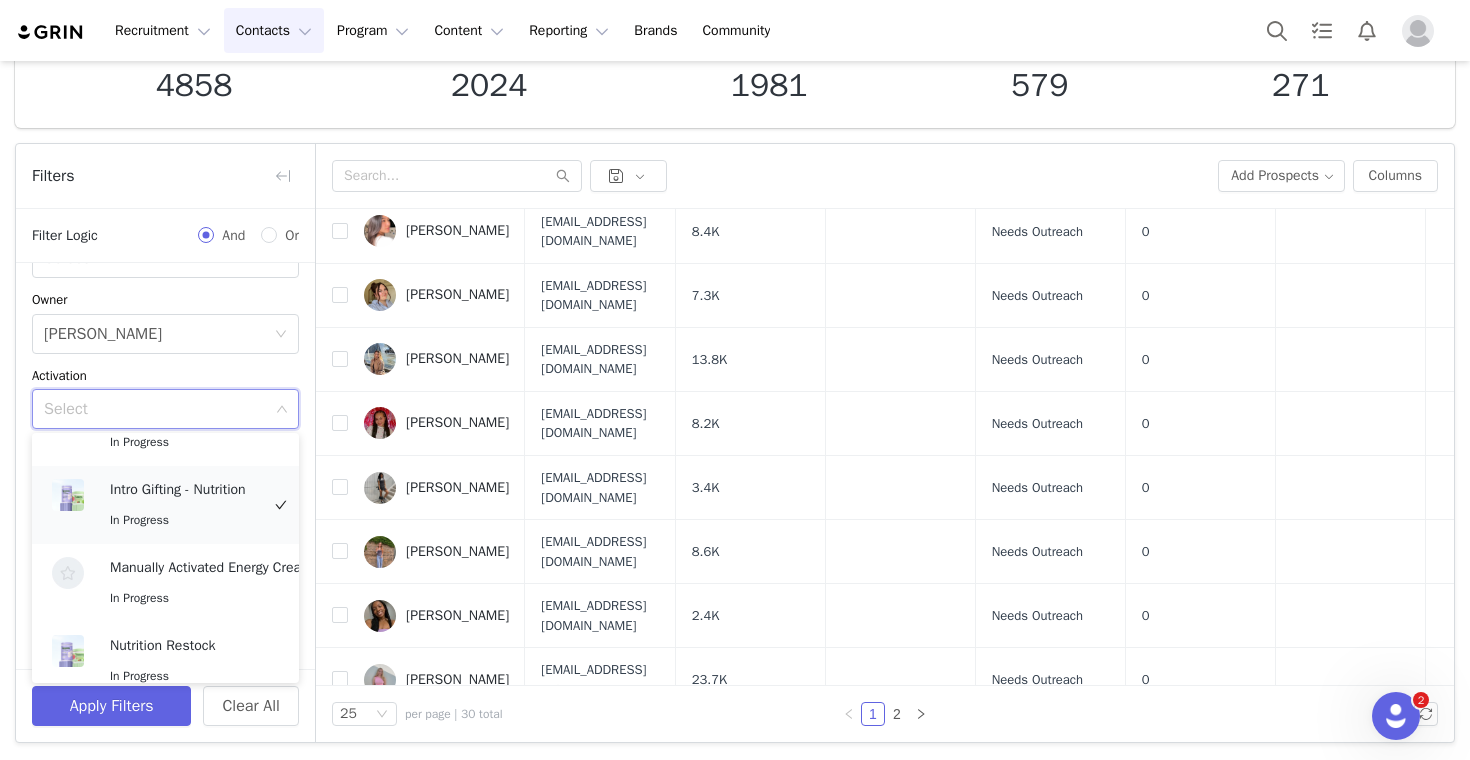 click on "Intro Gifting - Nutrition In Progress" at bounding box center [184, 505] 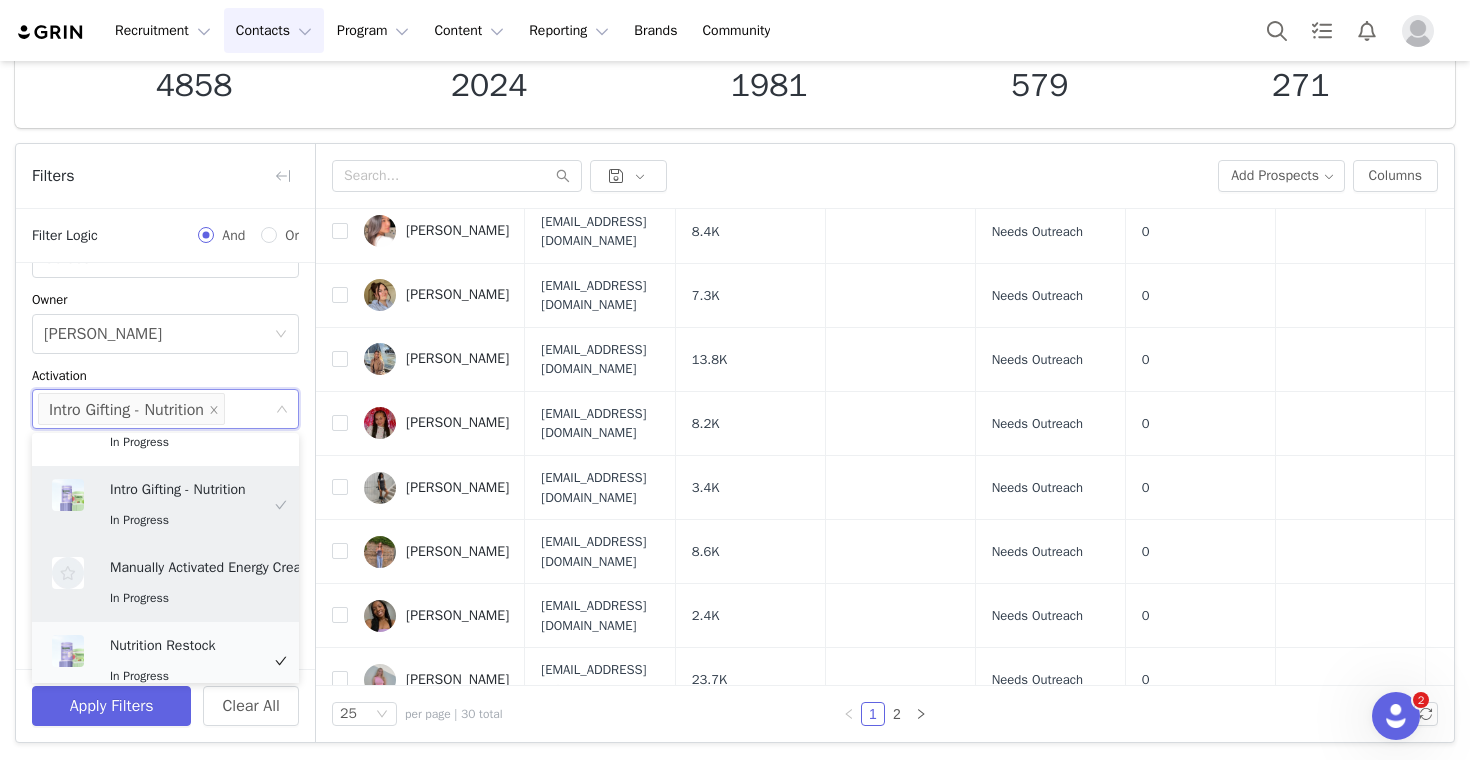 scroll, scrollTop: 382, scrollLeft: 0, axis: vertical 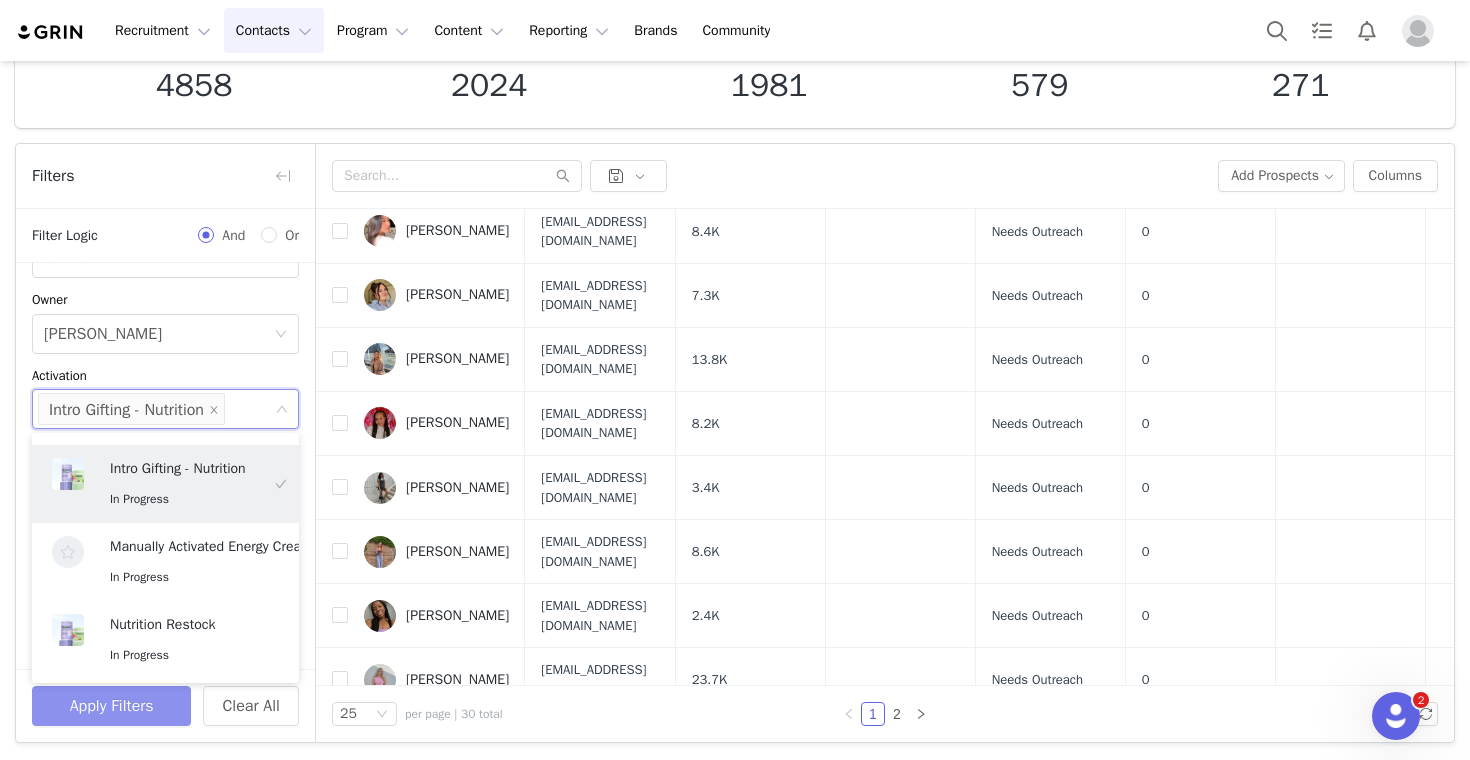 click on "Apply Filters" at bounding box center (111, 706) 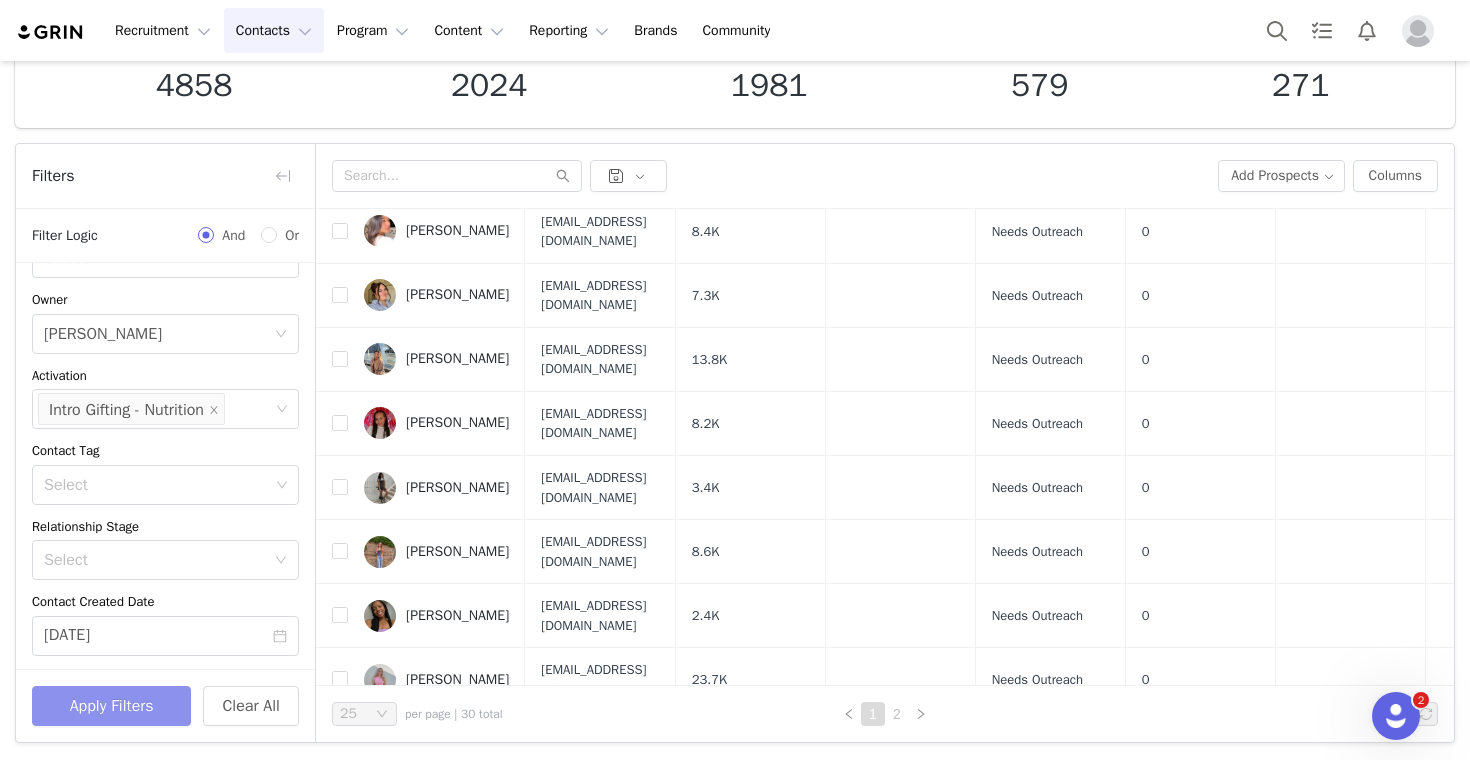 scroll, scrollTop: 0, scrollLeft: 0, axis: both 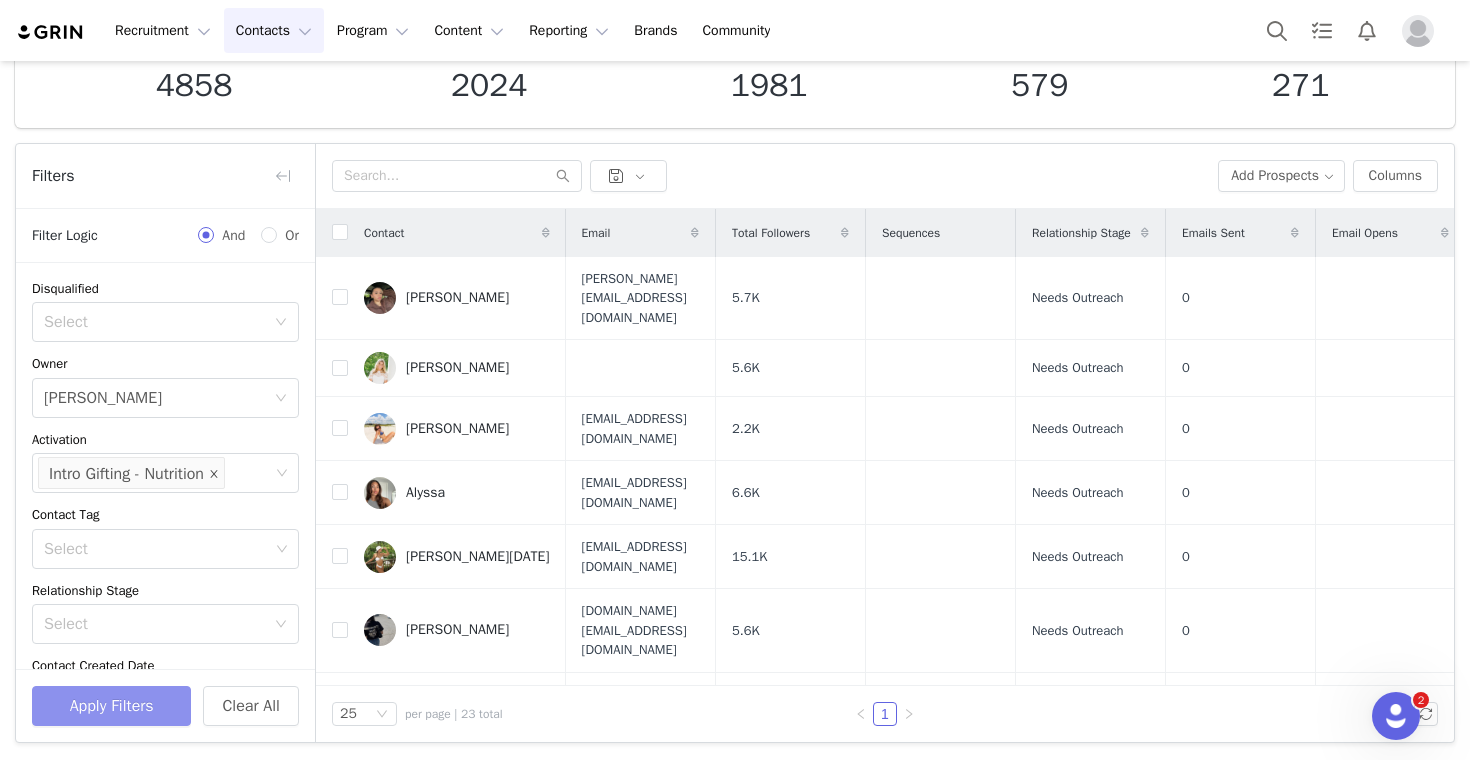 click 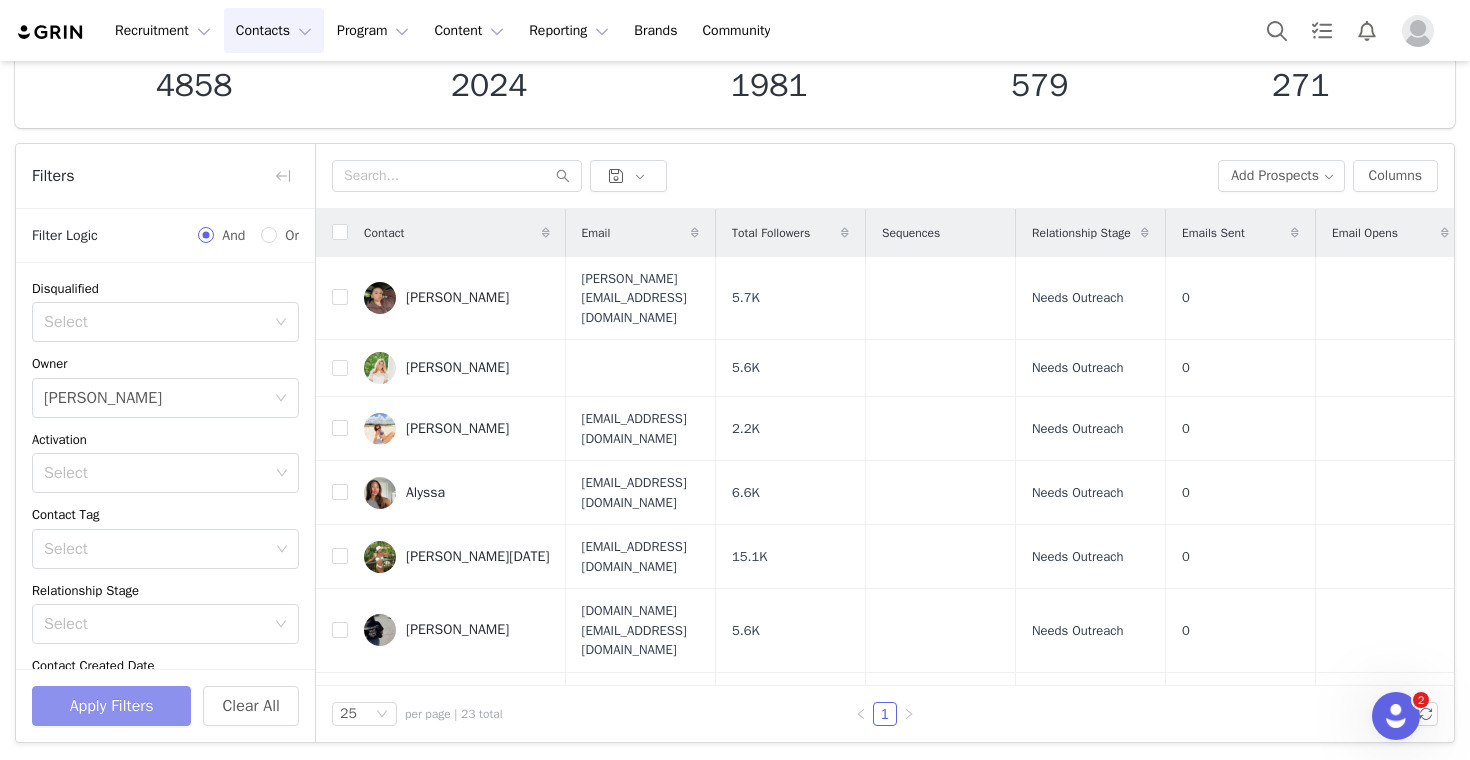 click on "Apply Filters" at bounding box center (111, 706) 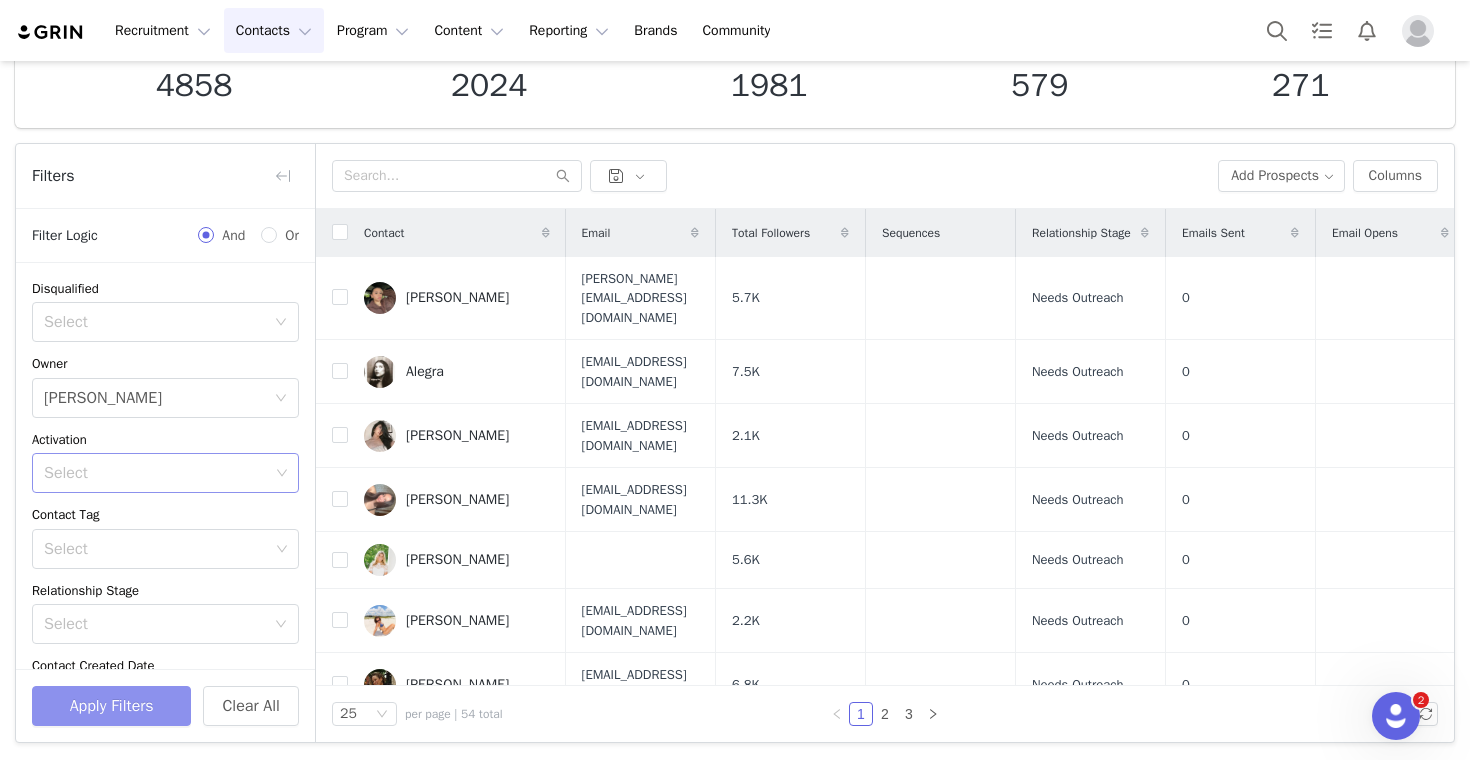 click on "Select" at bounding box center [156, 473] 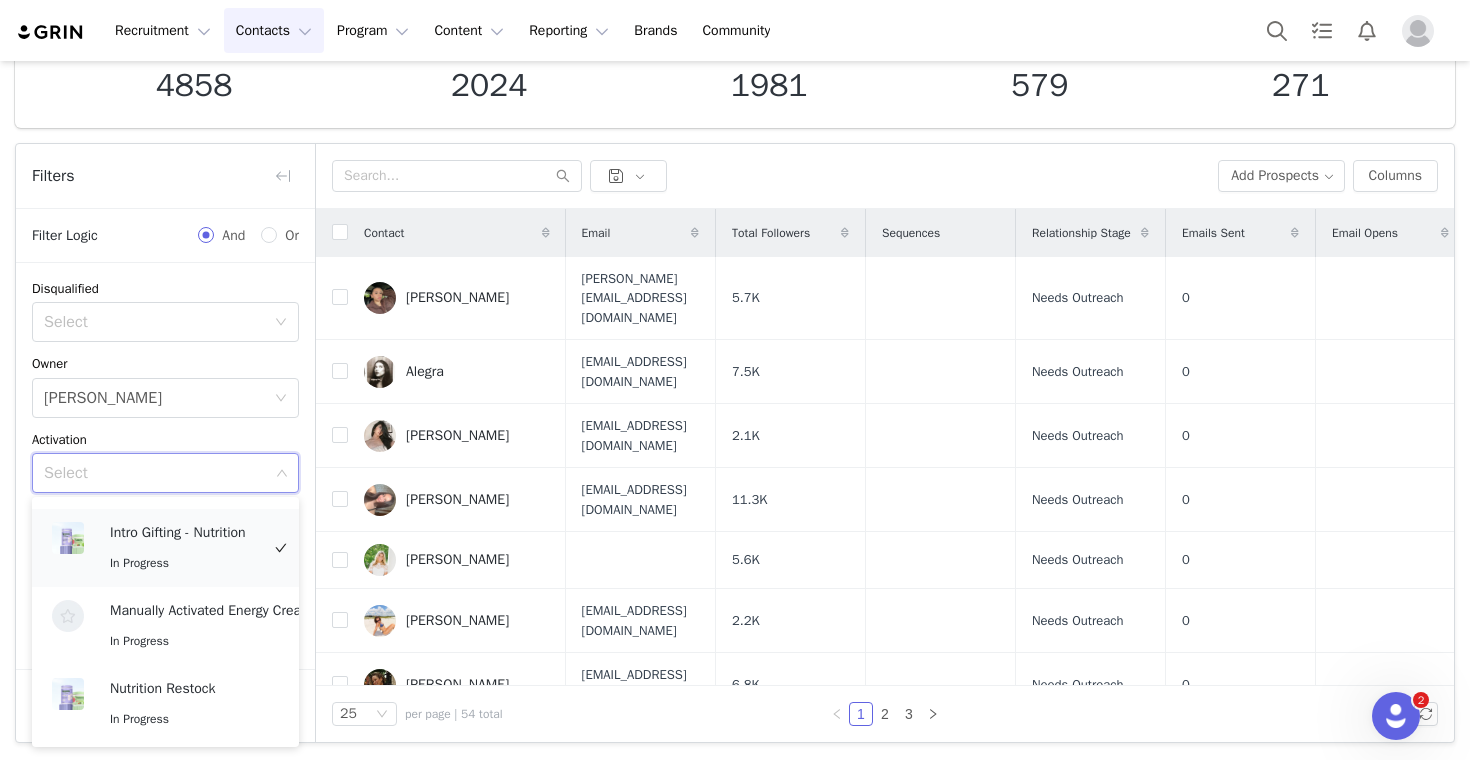 scroll, scrollTop: 318, scrollLeft: 0, axis: vertical 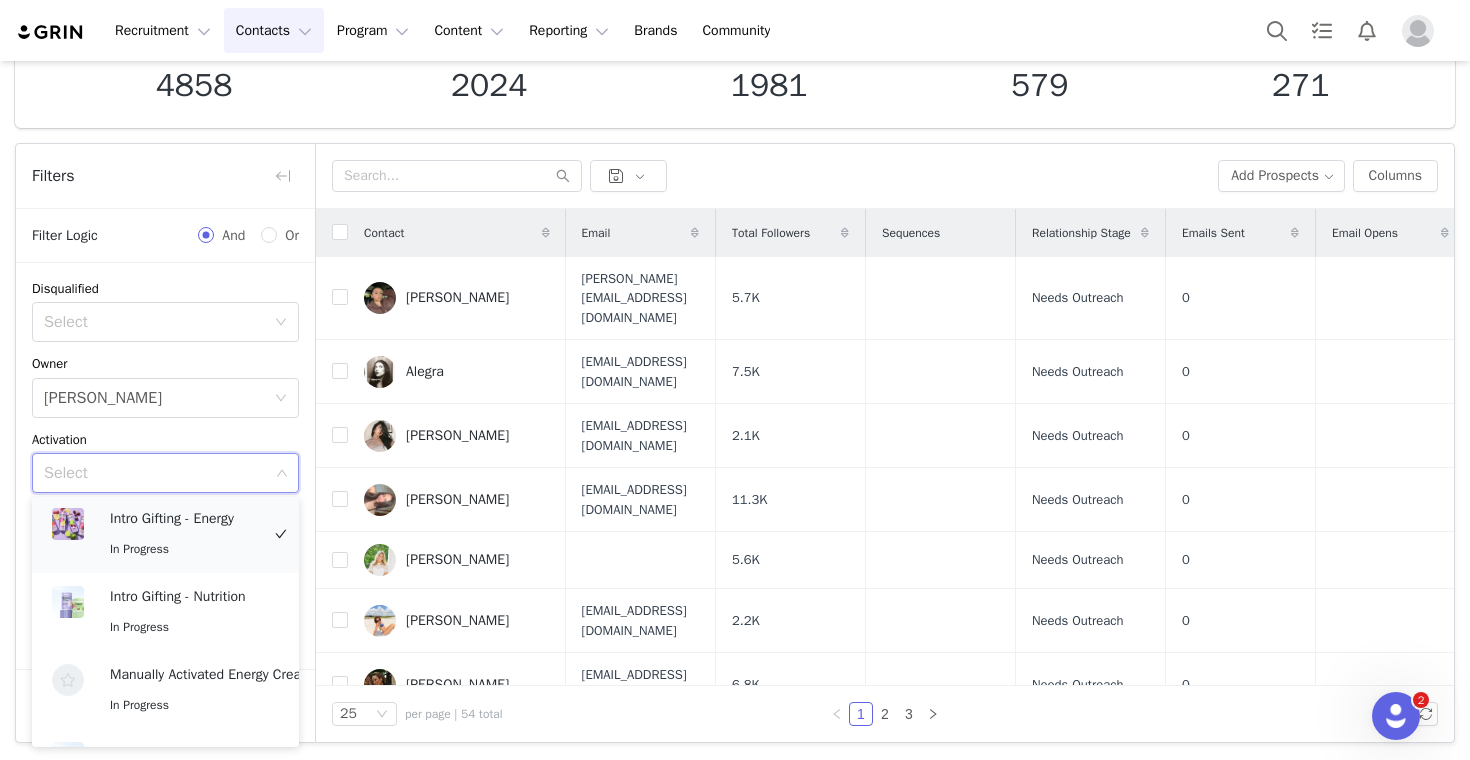 click on "Intro Gifting - Energy" at bounding box center [184, 519] 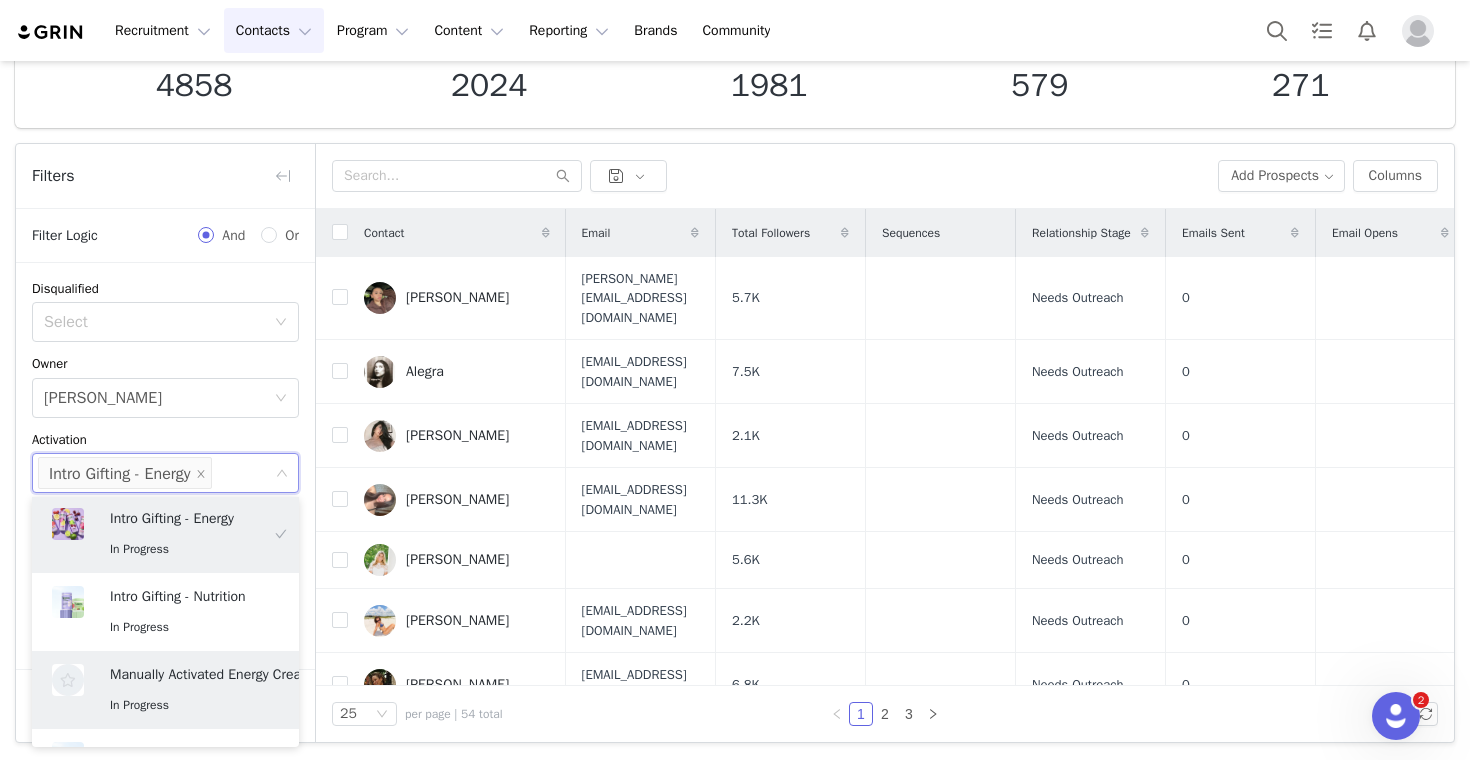 scroll, scrollTop: 382, scrollLeft: 0, axis: vertical 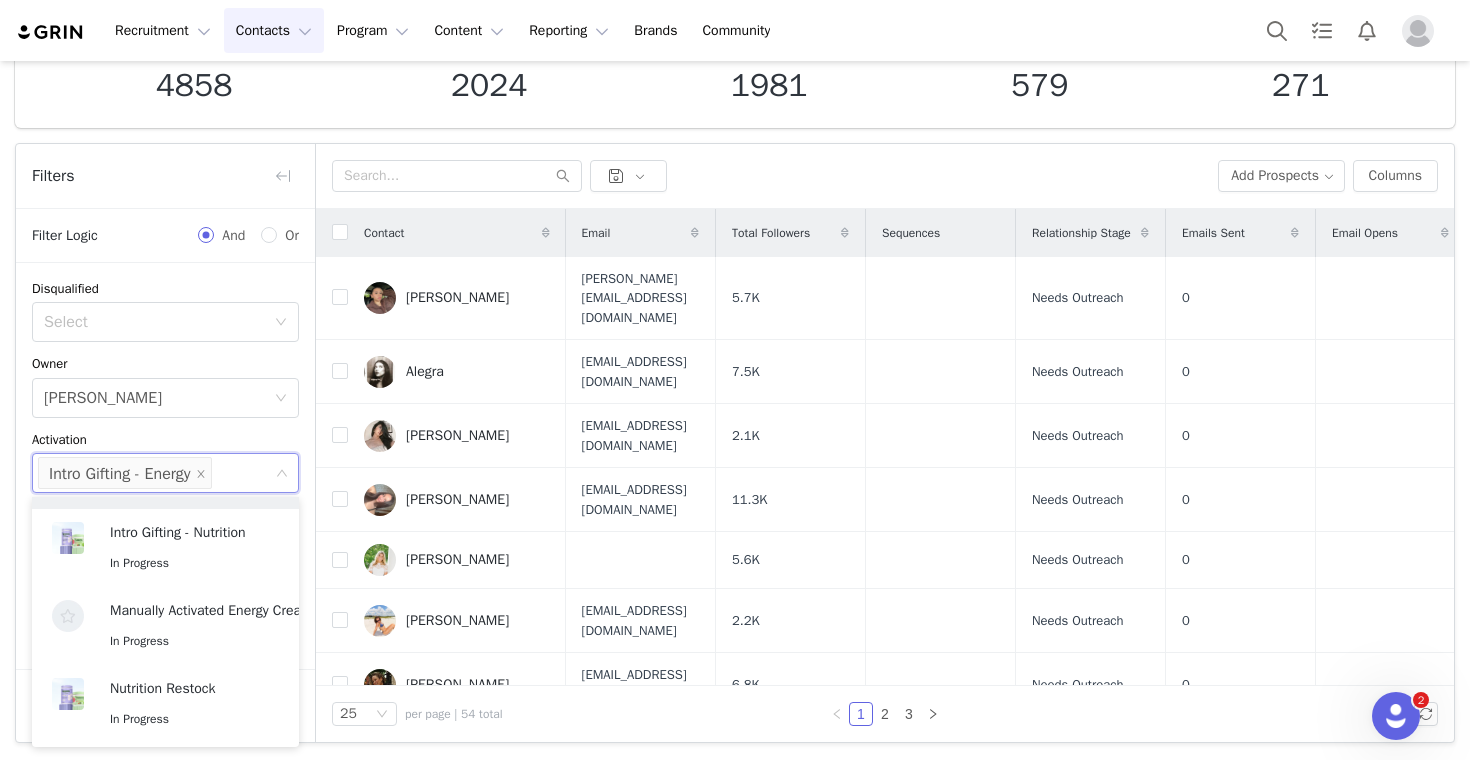 click on "25   per page | 54 total" at bounding box center [417, 714] 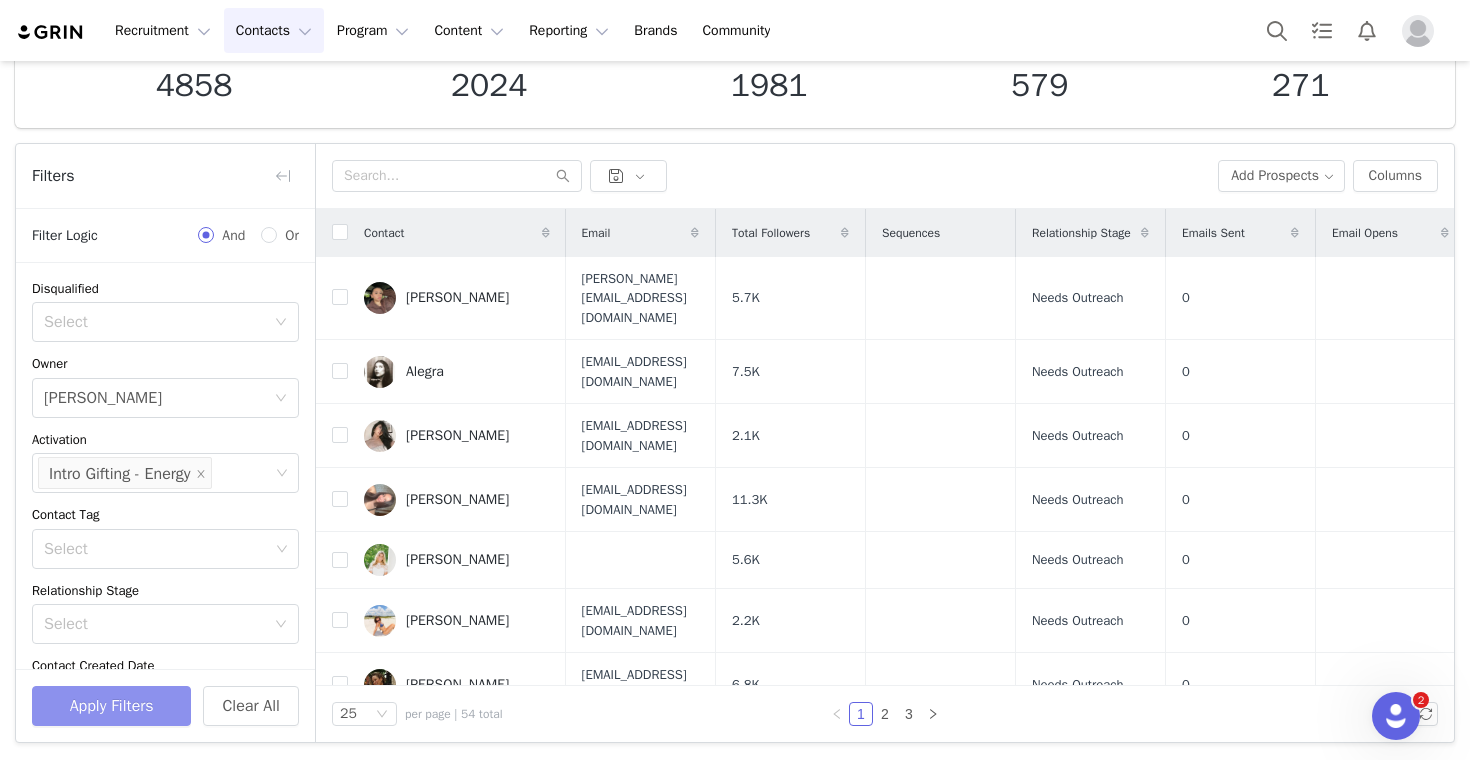 click on "Apply Filters" at bounding box center (111, 706) 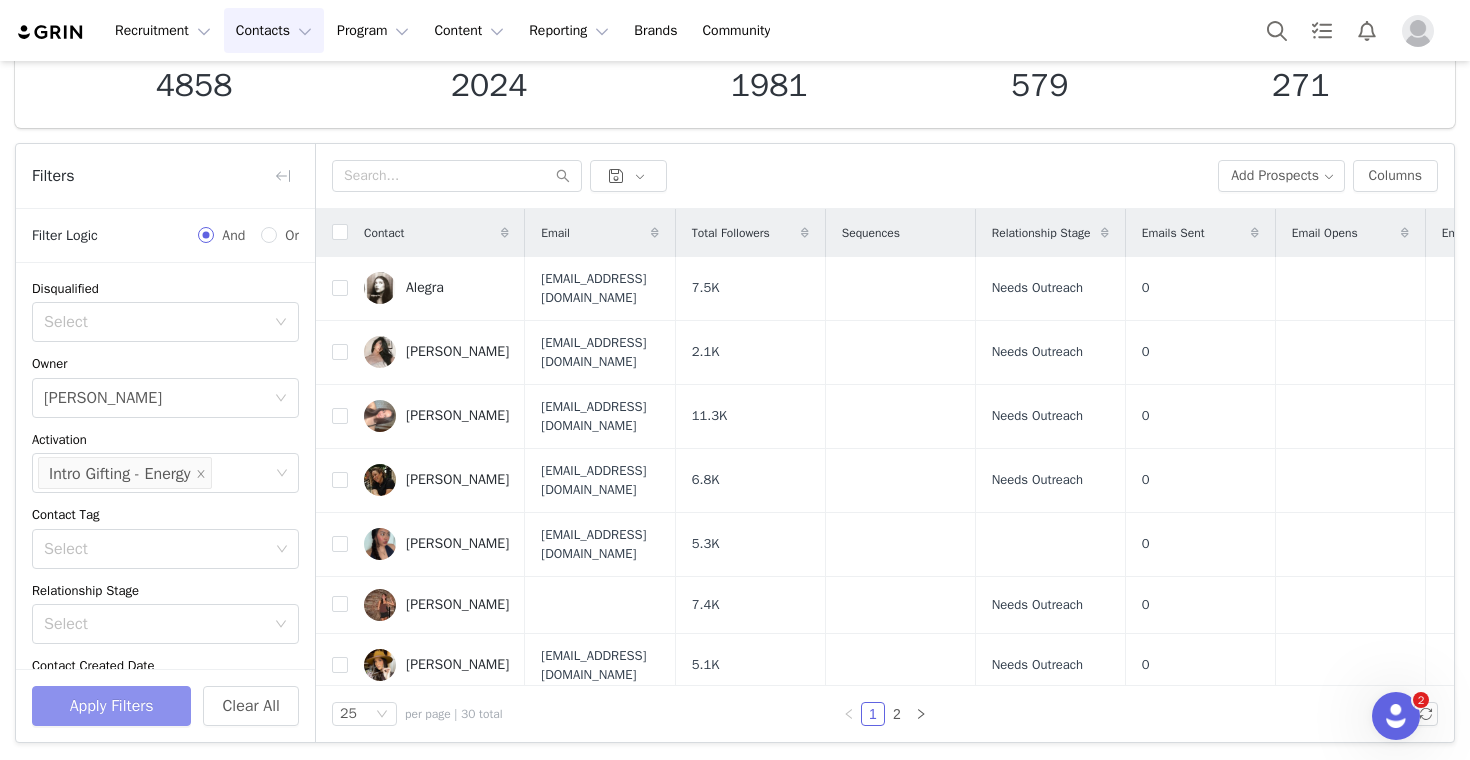 click on "Intro Gifting - Energy" at bounding box center [125, 473] 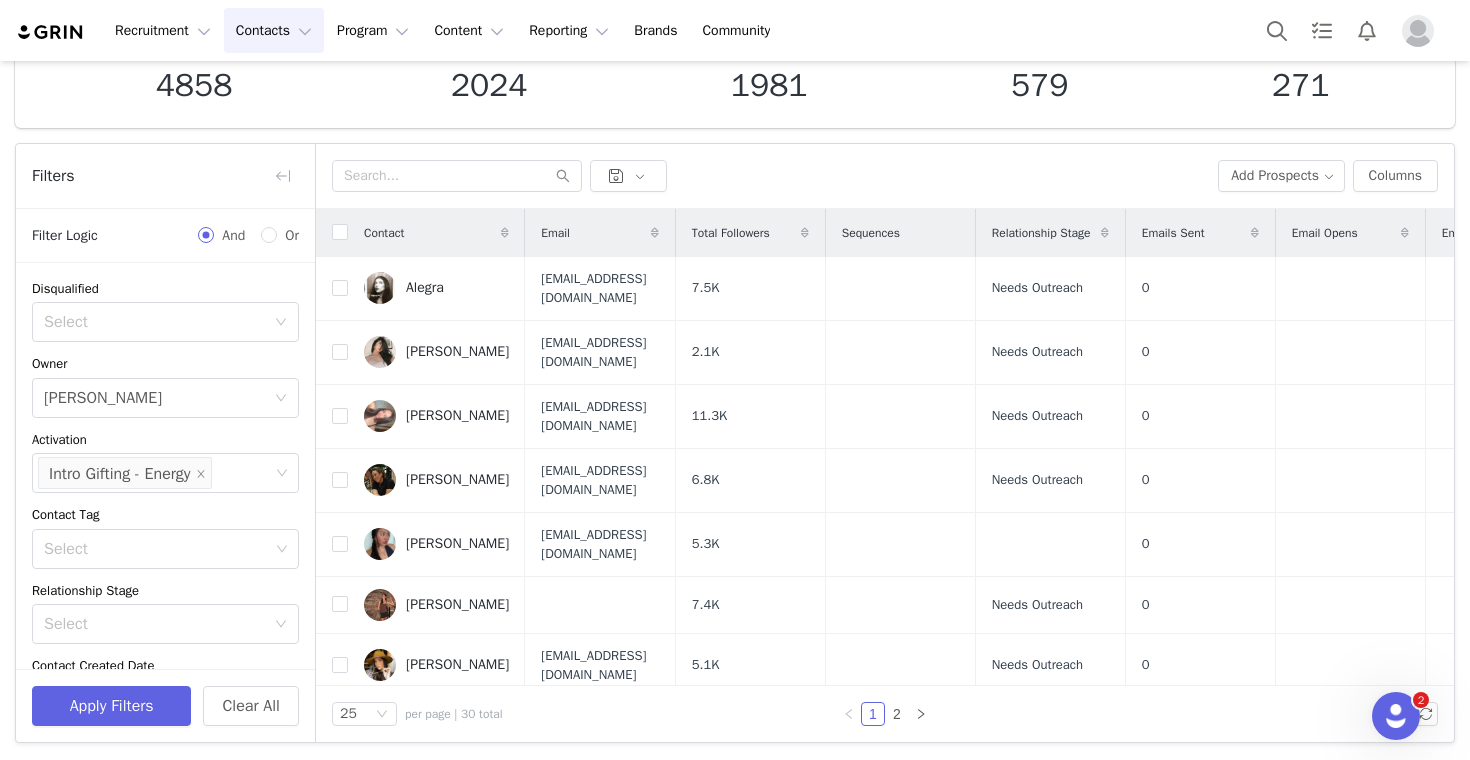 scroll, scrollTop: 318, scrollLeft: 0, axis: vertical 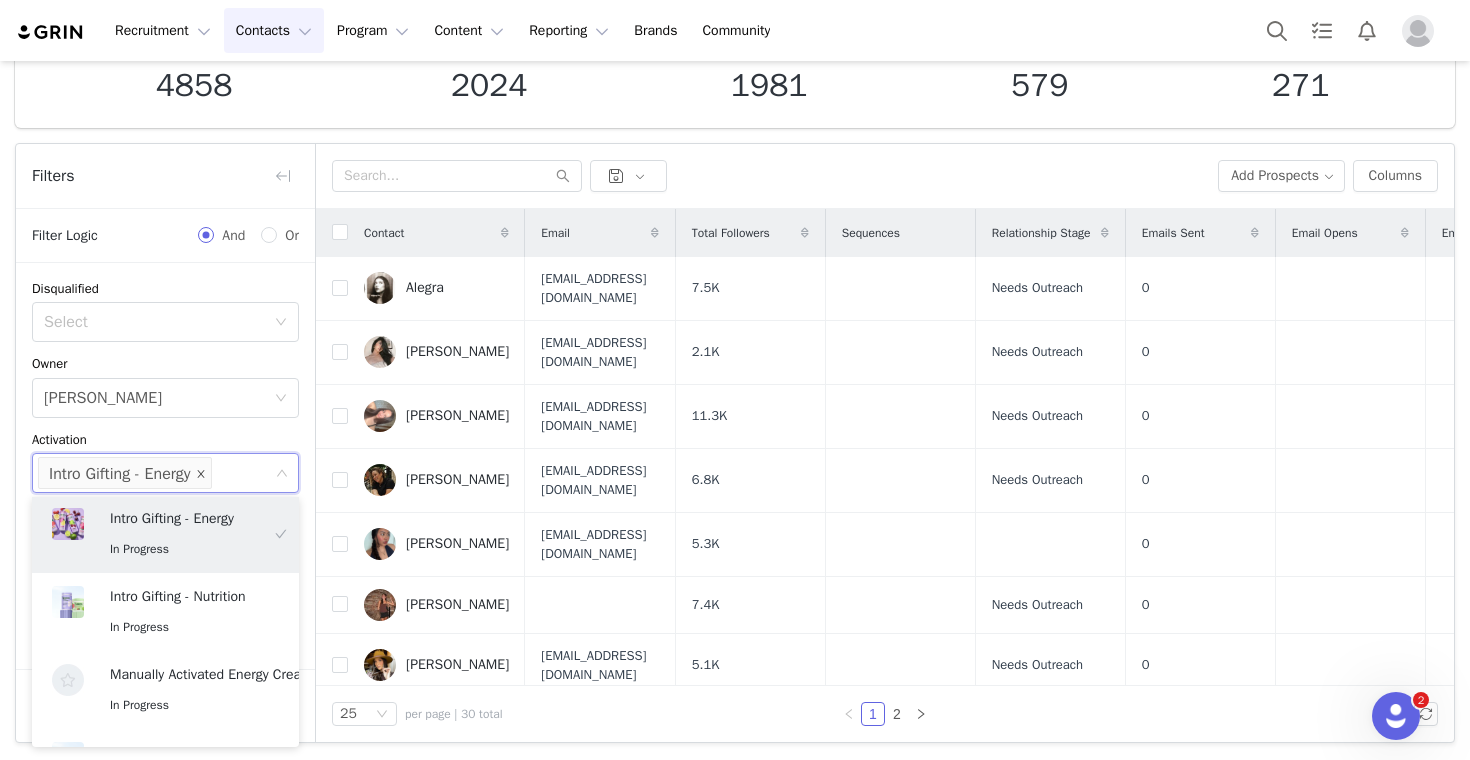 click 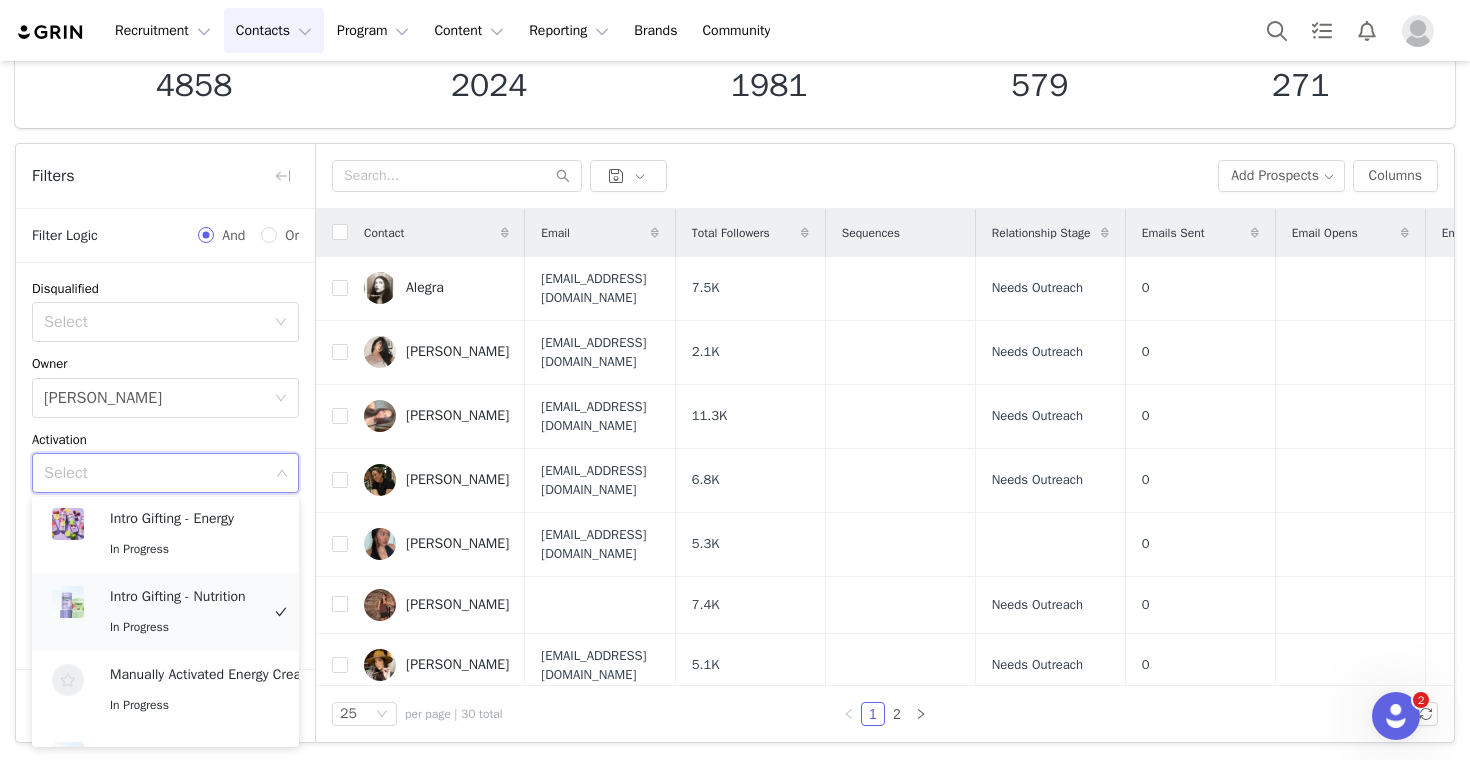 click on "In Progress" at bounding box center [184, 627] 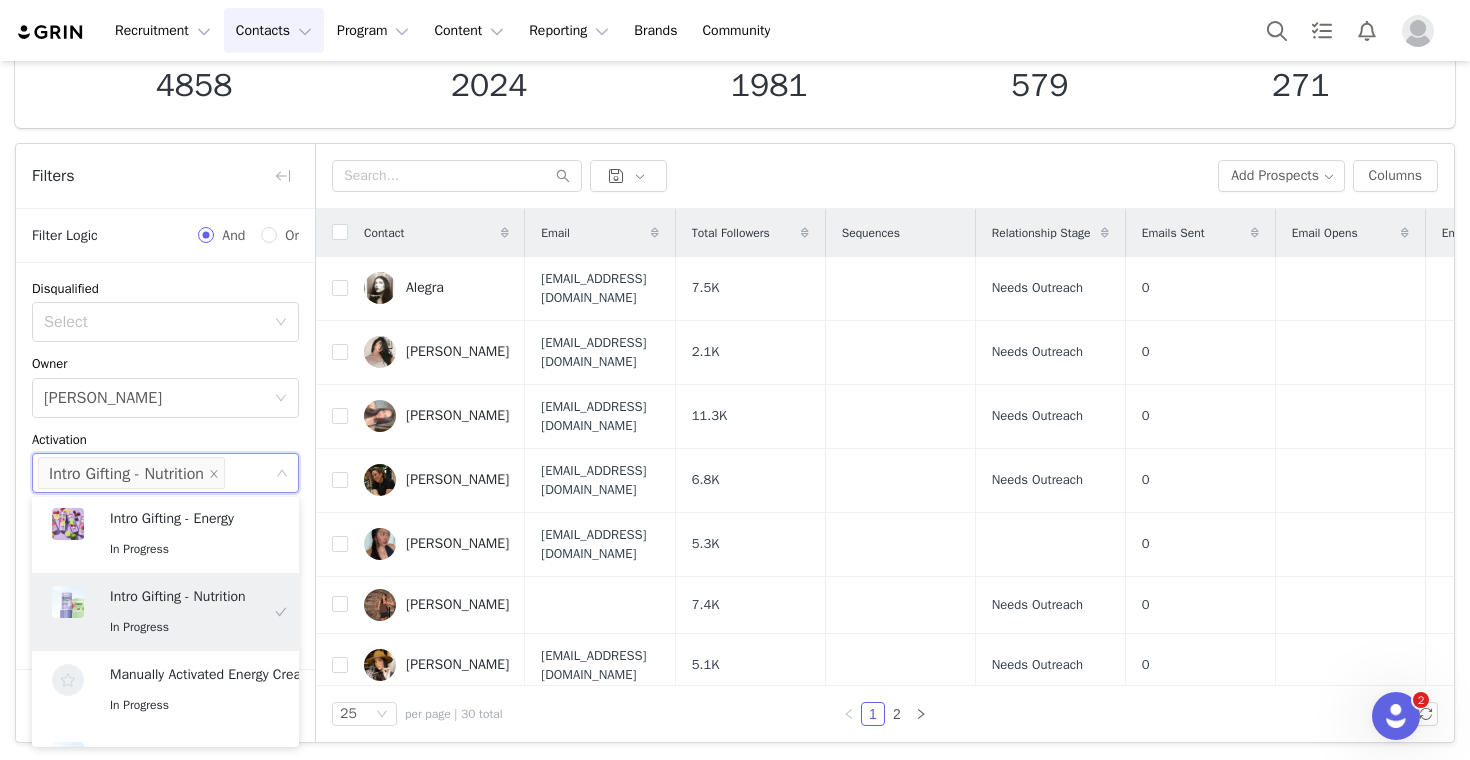 scroll, scrollTop: 4, scrollLeft: 0, axis: vertical 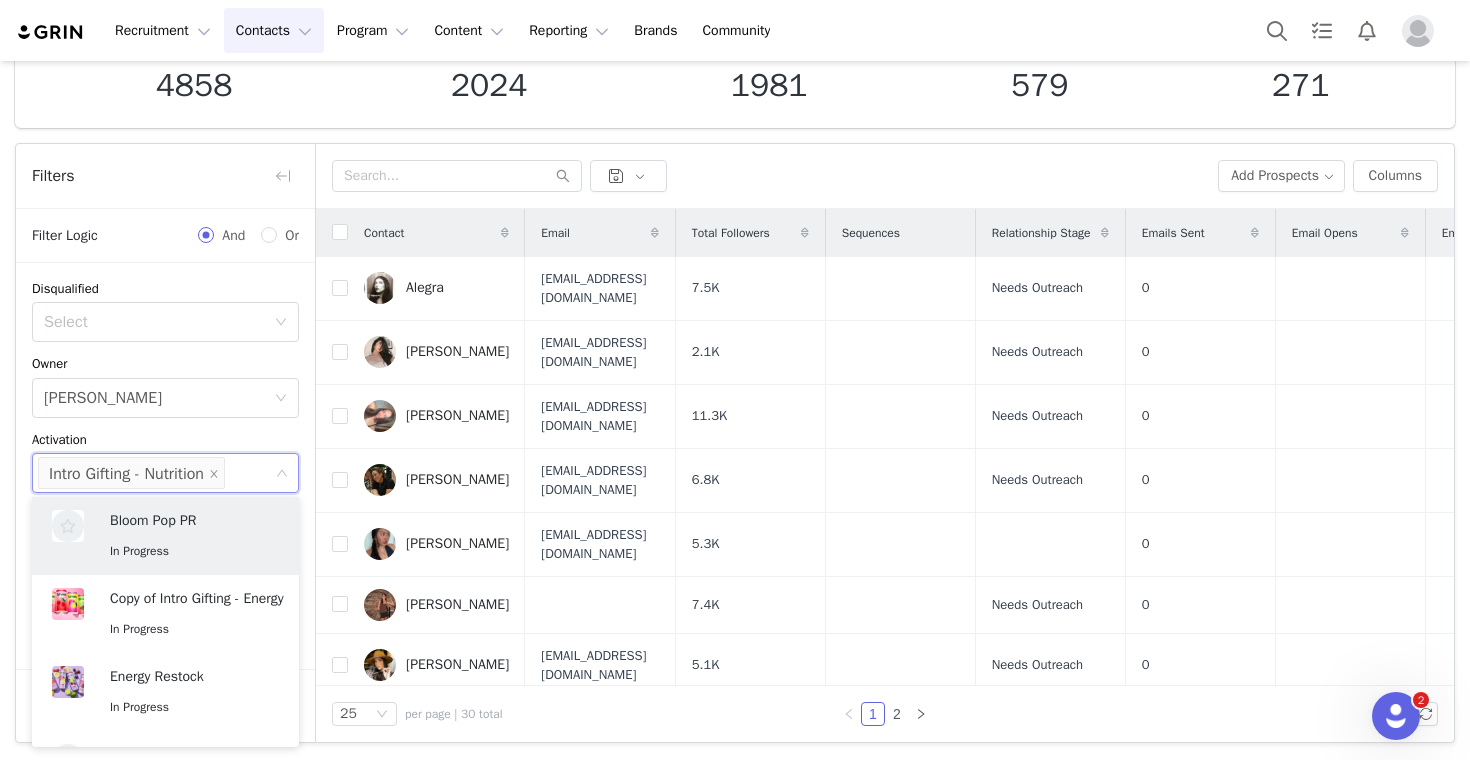 click on "Apply Filters Clear All" at bounding box center (165, 705) 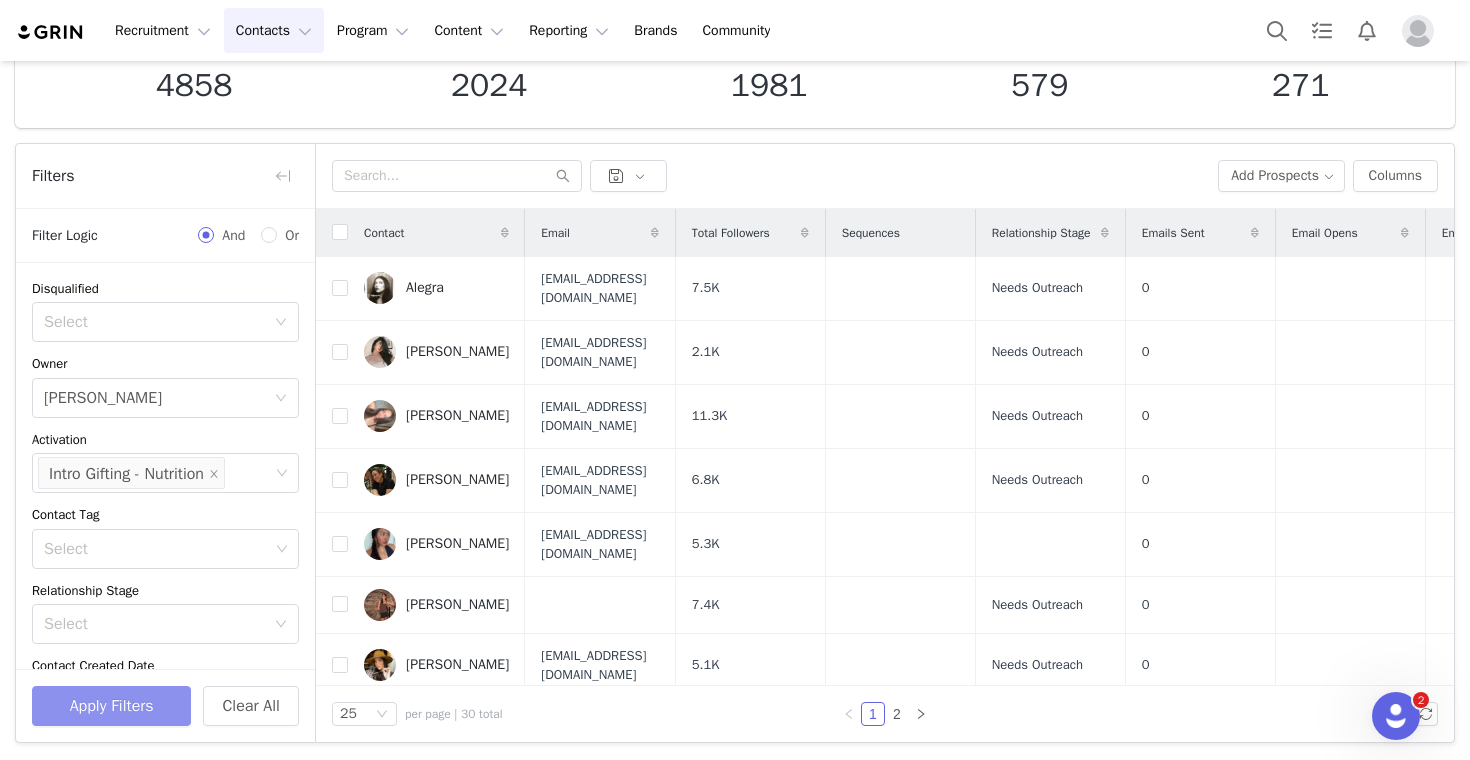 click on "Apply Filters" at bounding box center (111, 706) 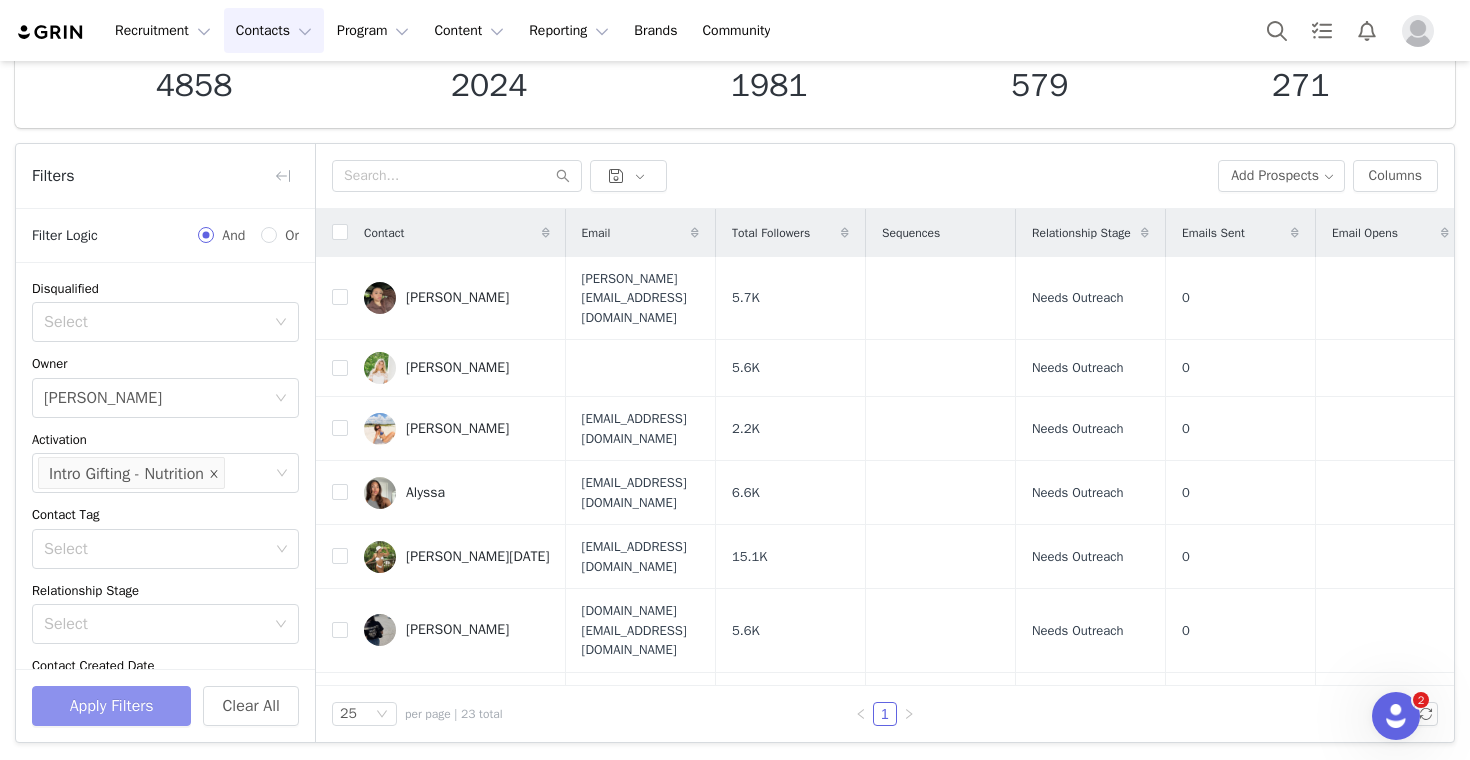 click at bounding box center [214, 475] 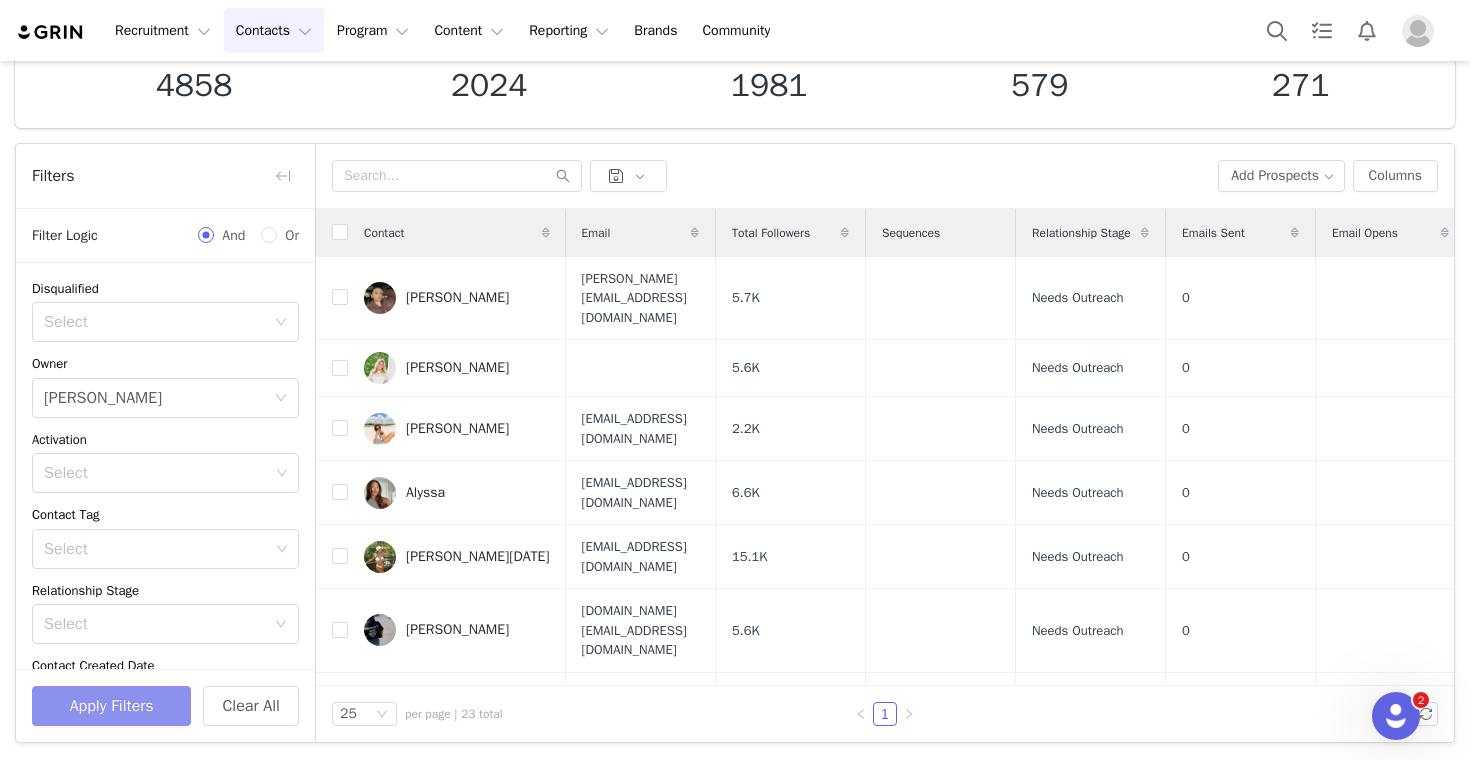 click on "Apply Filters Clear All" at bounding box center [165, 705] 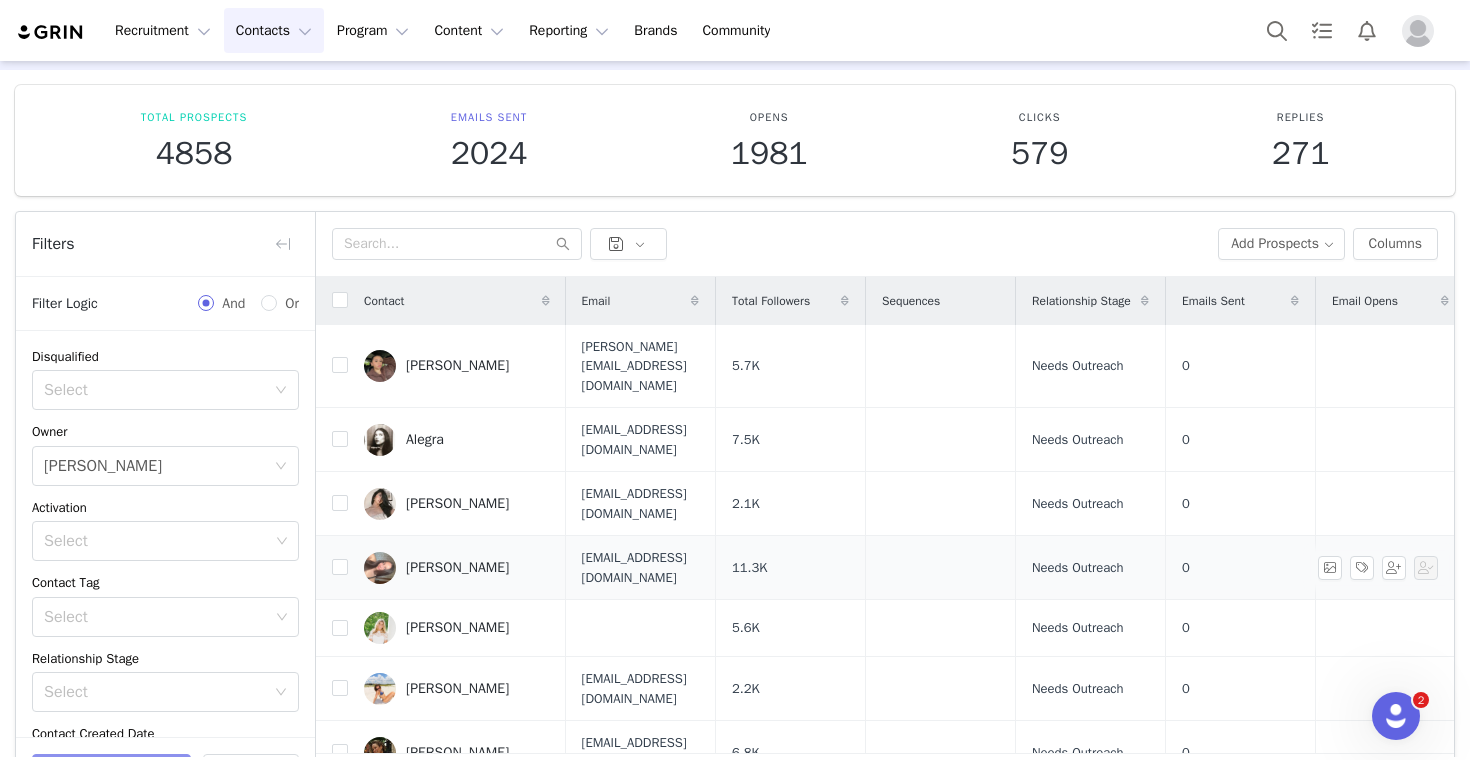 scroll, scrollTop: 139, scrollLeft: 0, axis: vertical 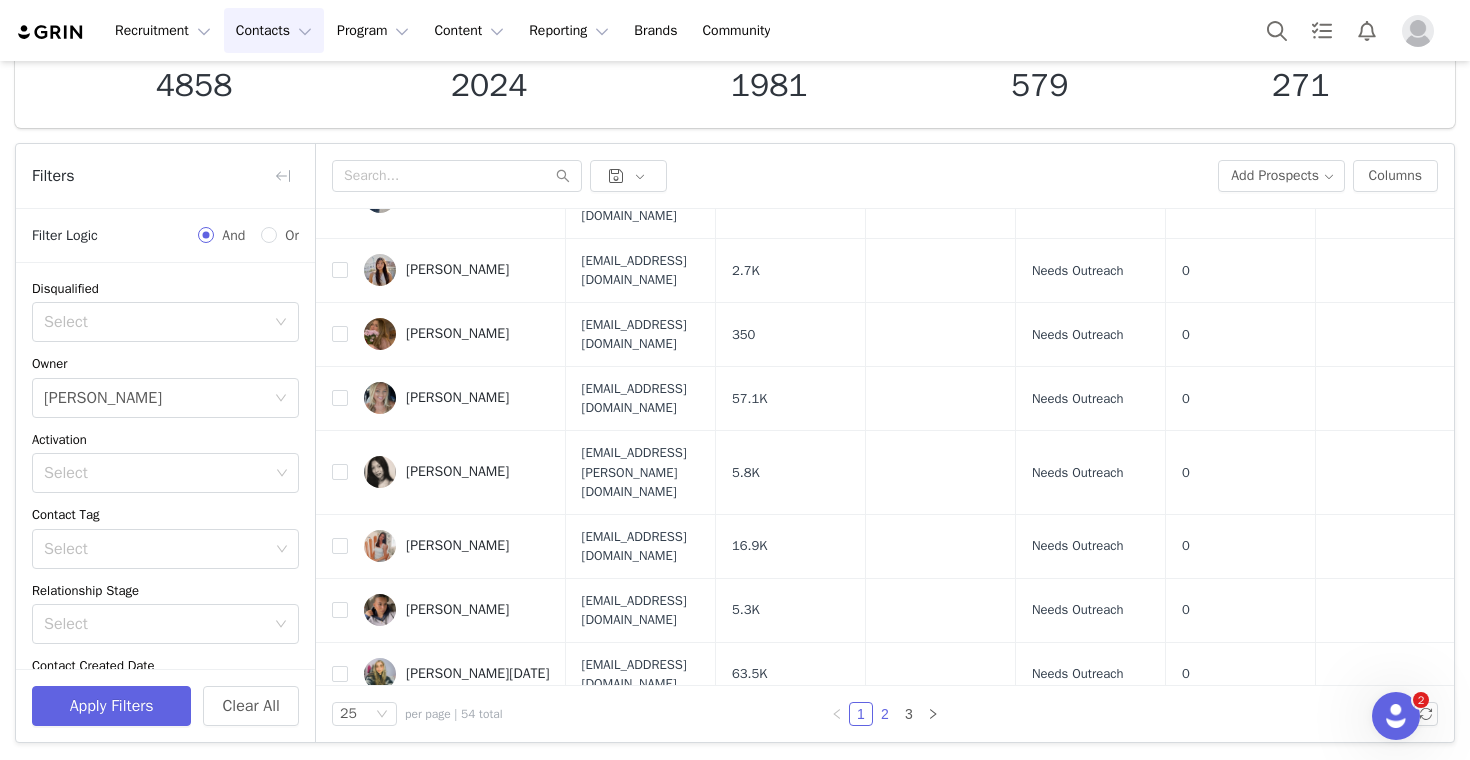 click on "2" at bounding box center [885, 714] 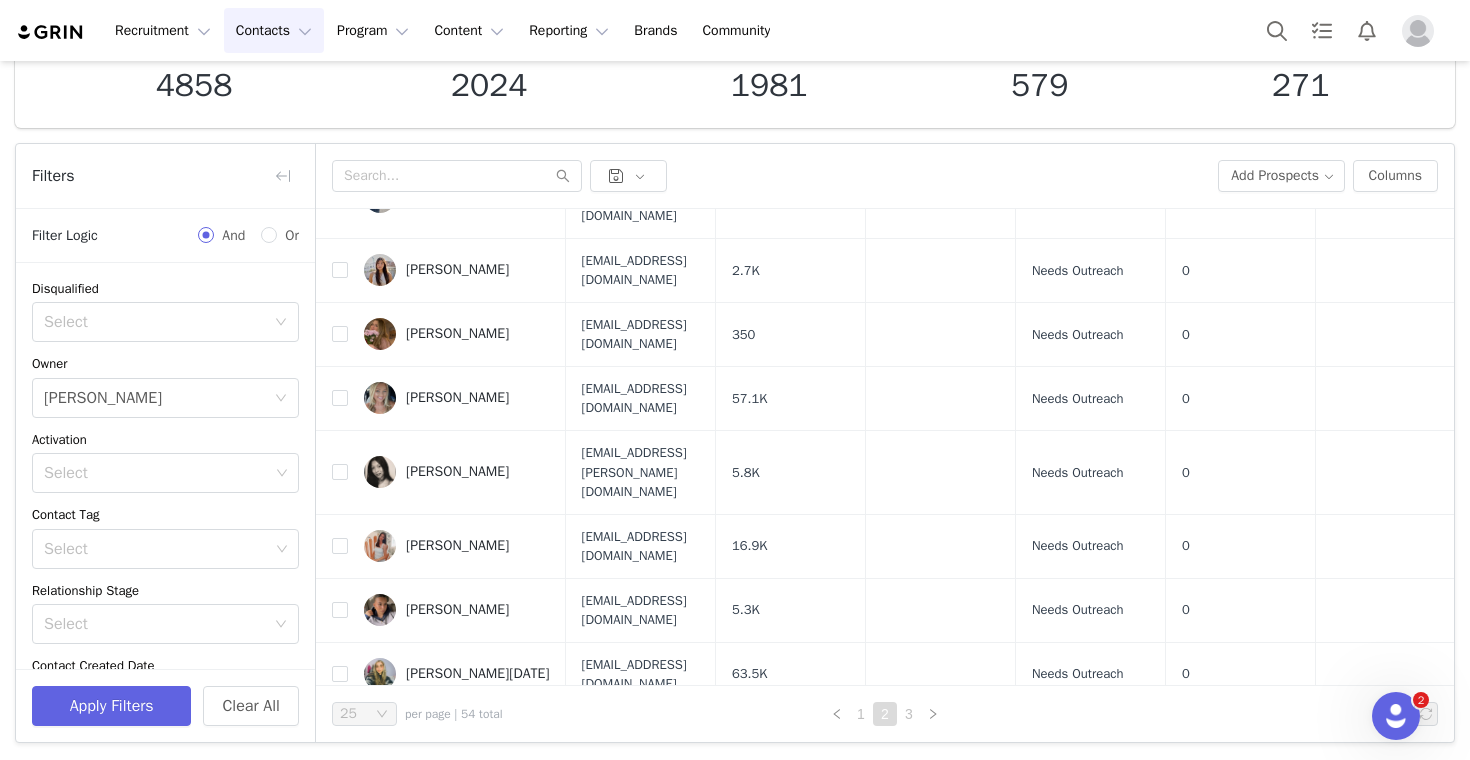 scroll, scrollTop: 0, scrollLeft: 0, axis: both 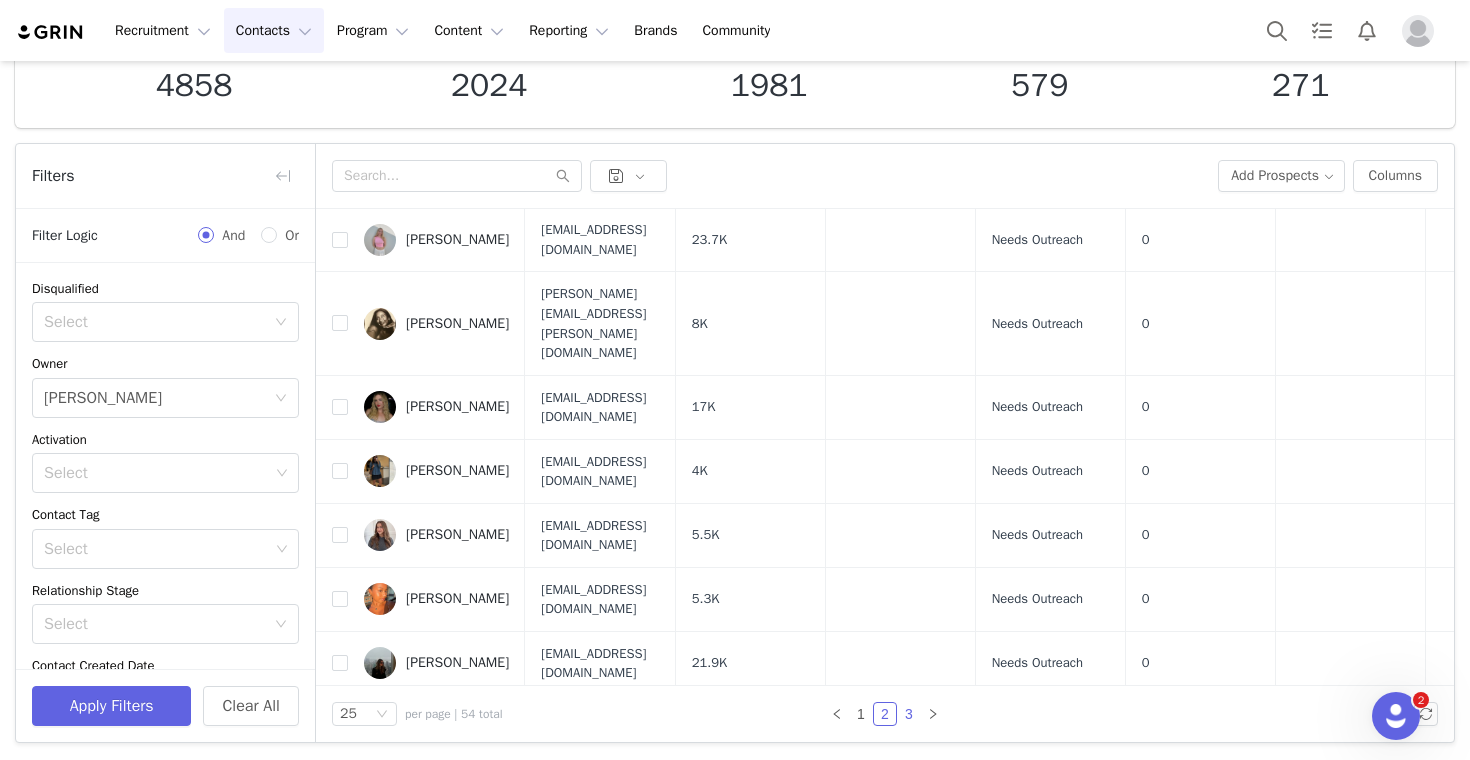 click on "3" at bounding box center [909, 714] 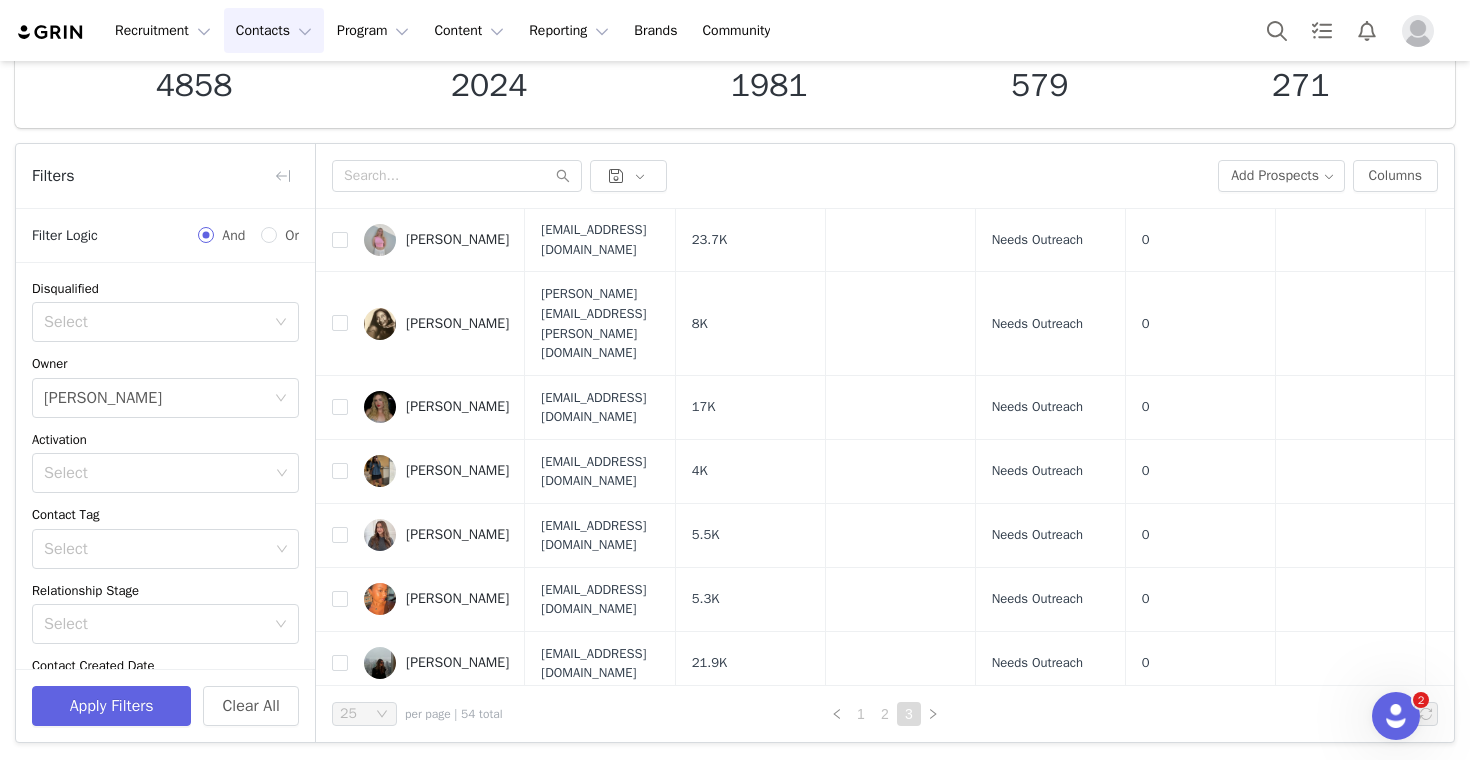 scroll, scrollTop: 0, scrollLeft: 0, axis: both 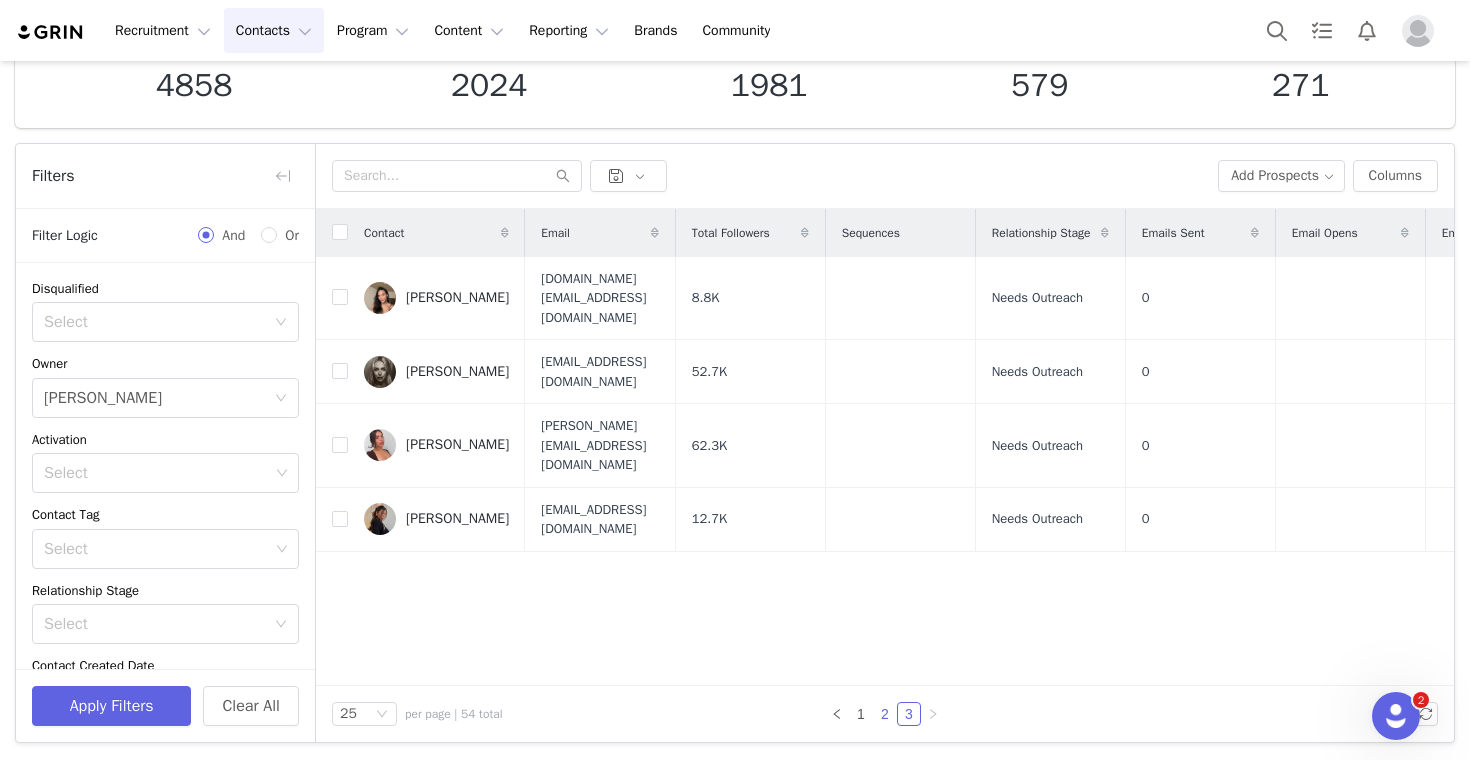 click on "2" at bounding box center [885, 714] 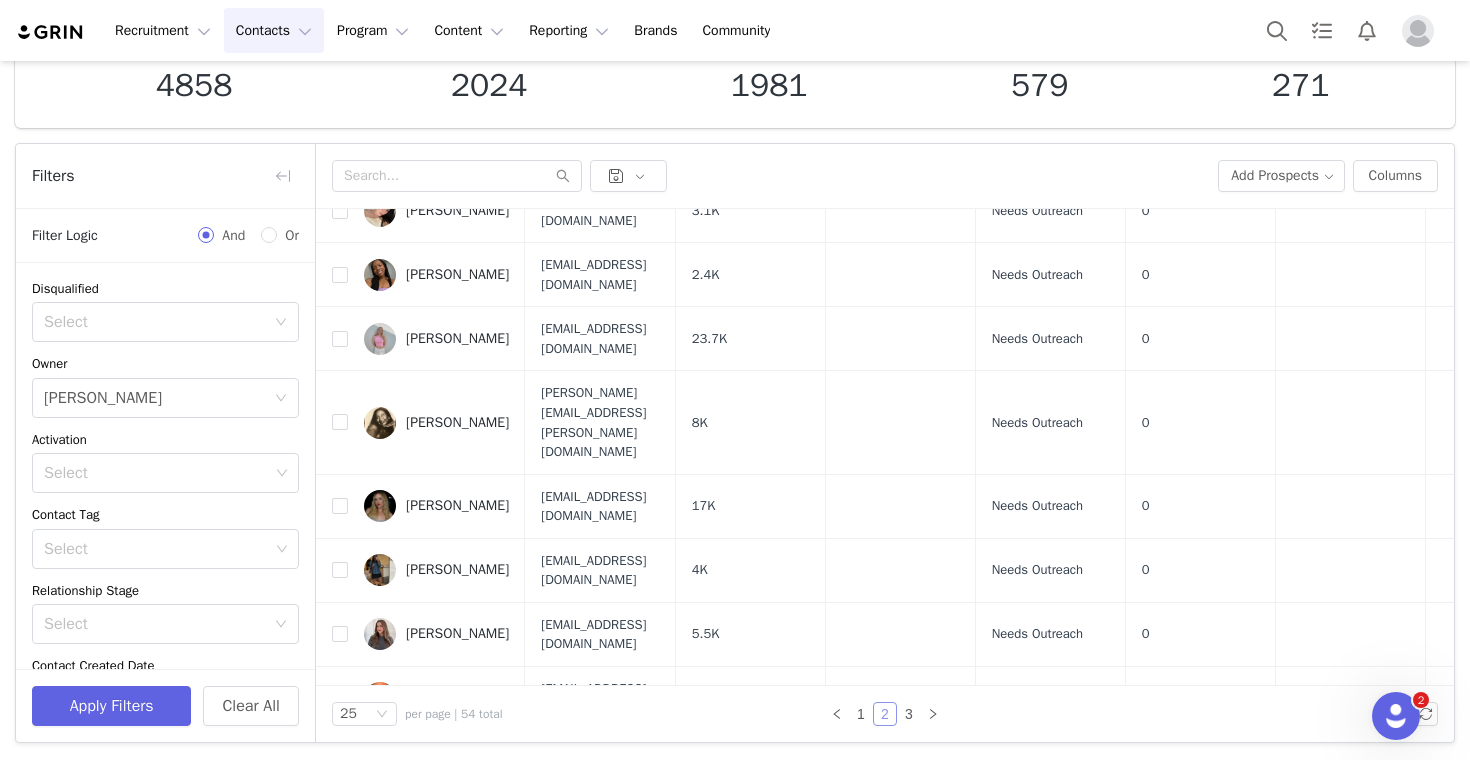 scroll, scrollTop: 996, scrollLeft: 0, axis: vertical 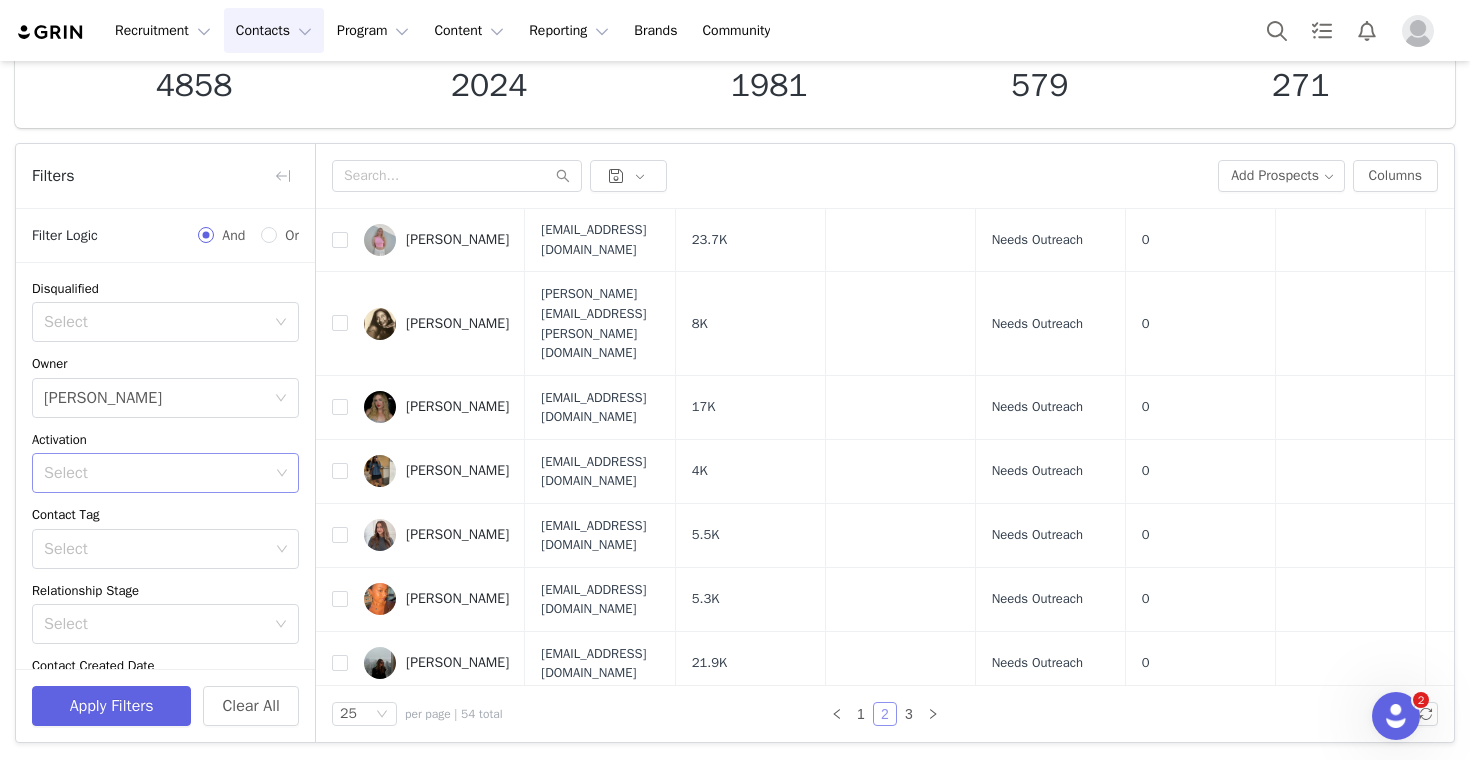 click on "Select" at bounding box center [156, 473] 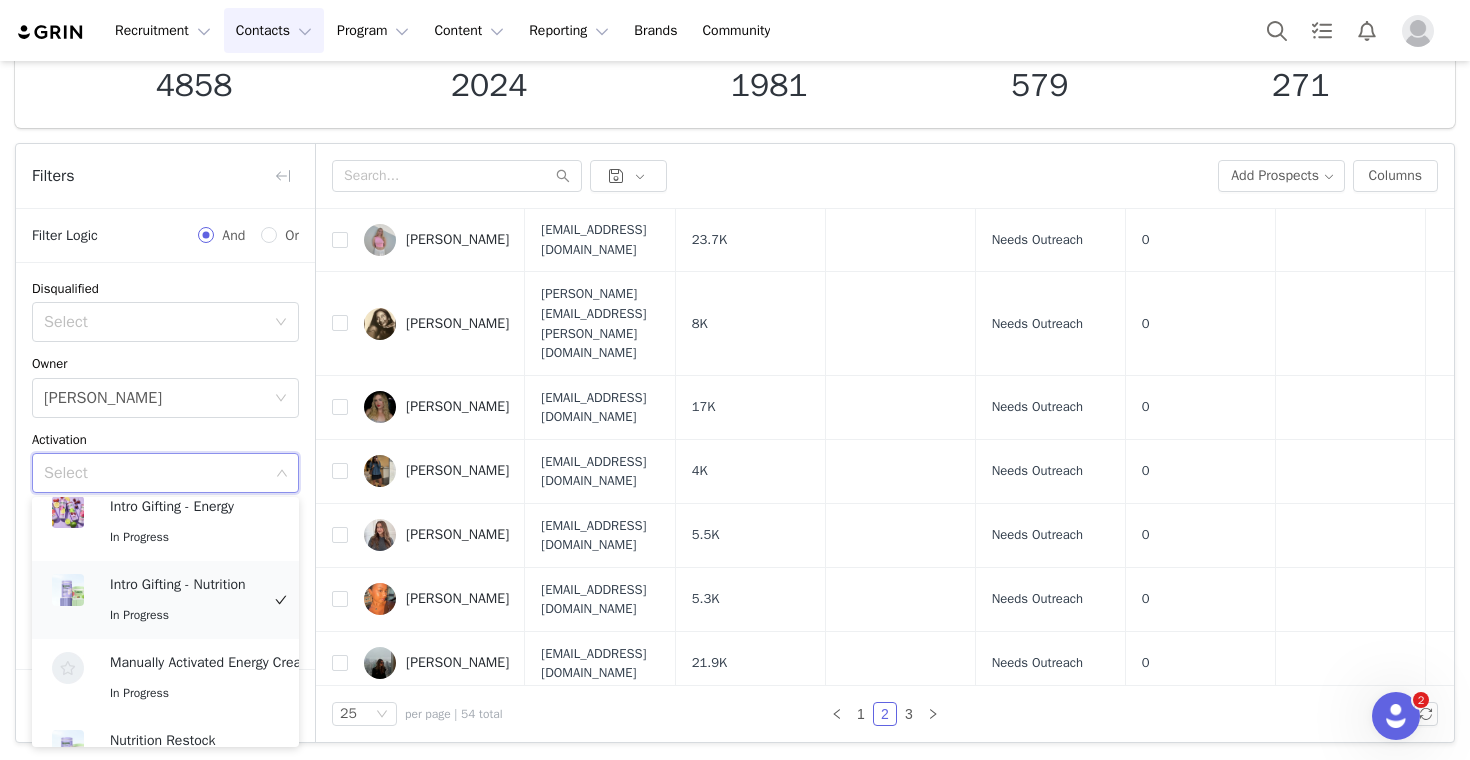 scroll, scrollTop: 386, scrollLeft: 0, axis: vertical 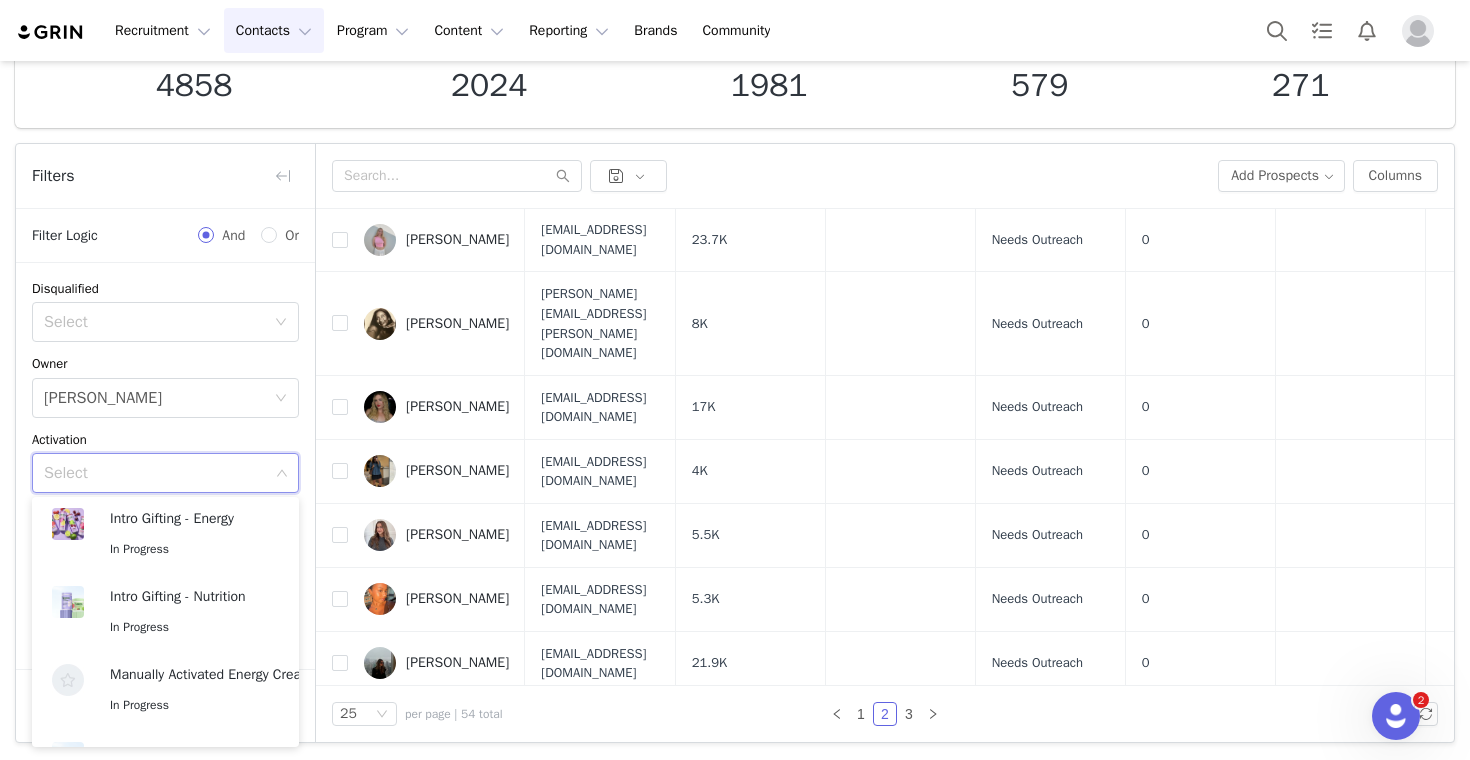 click on "Activation" at bounding box center [165, 440] 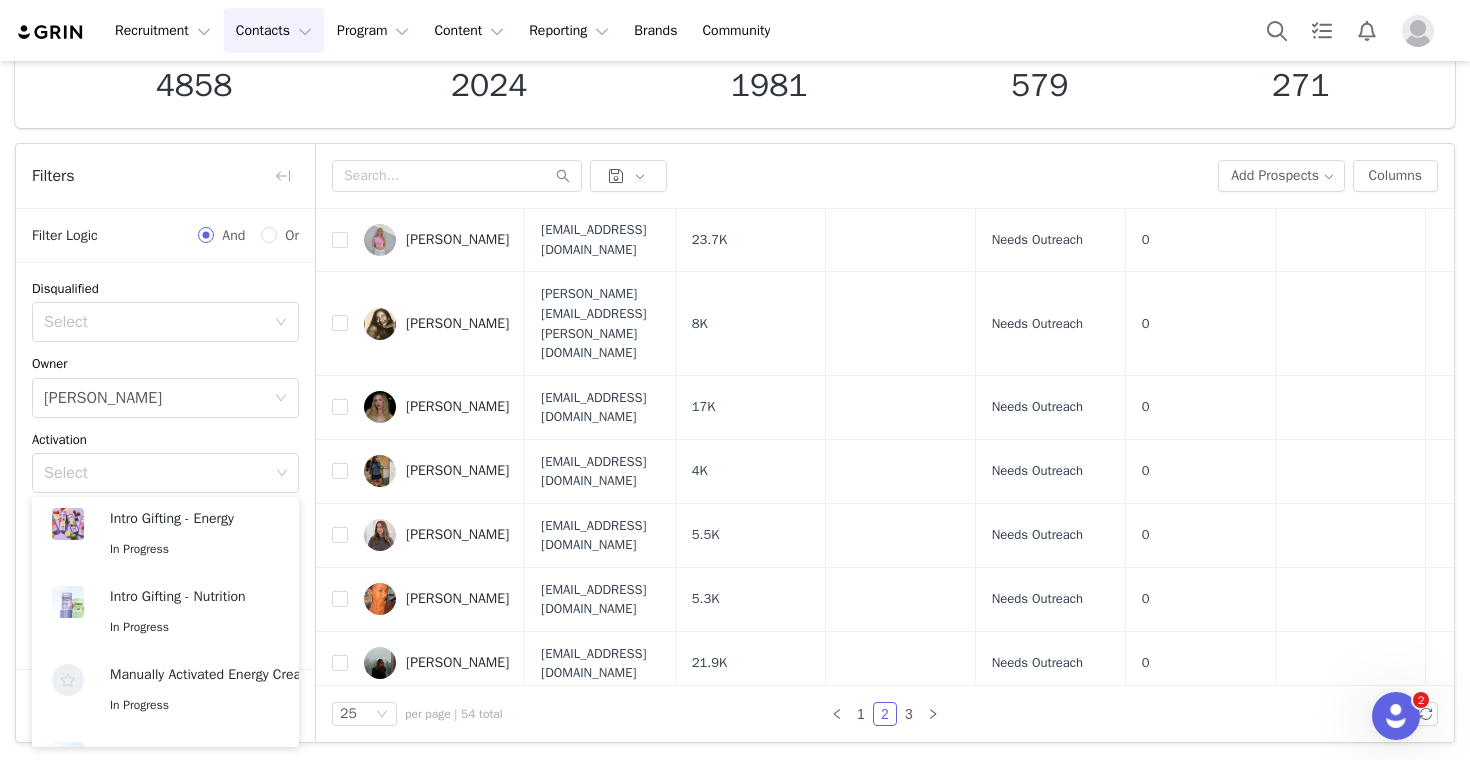 scroll, scrollTop: 4, scrollLeft: 0, axis: vertical 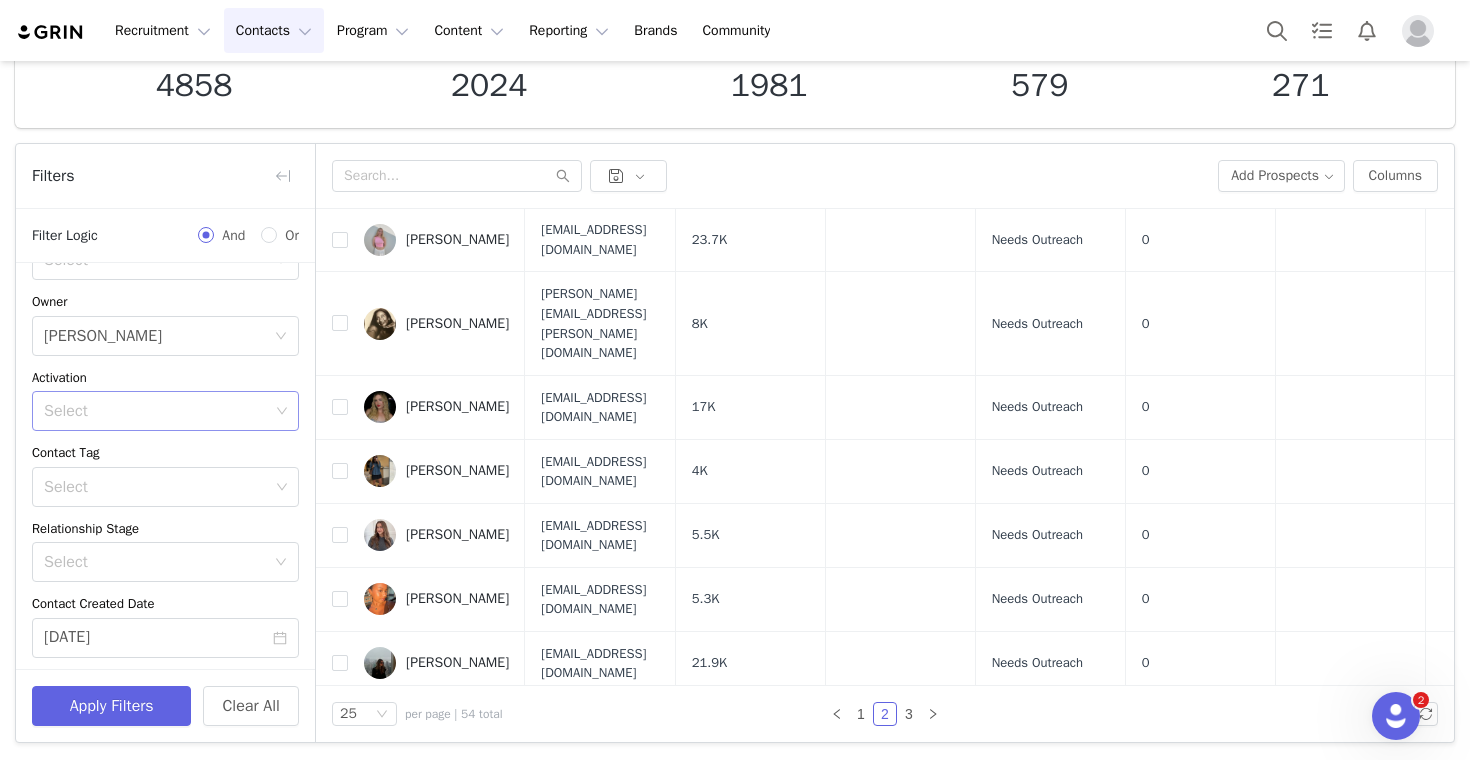 click on "Select" at bounding box center (158, 411) 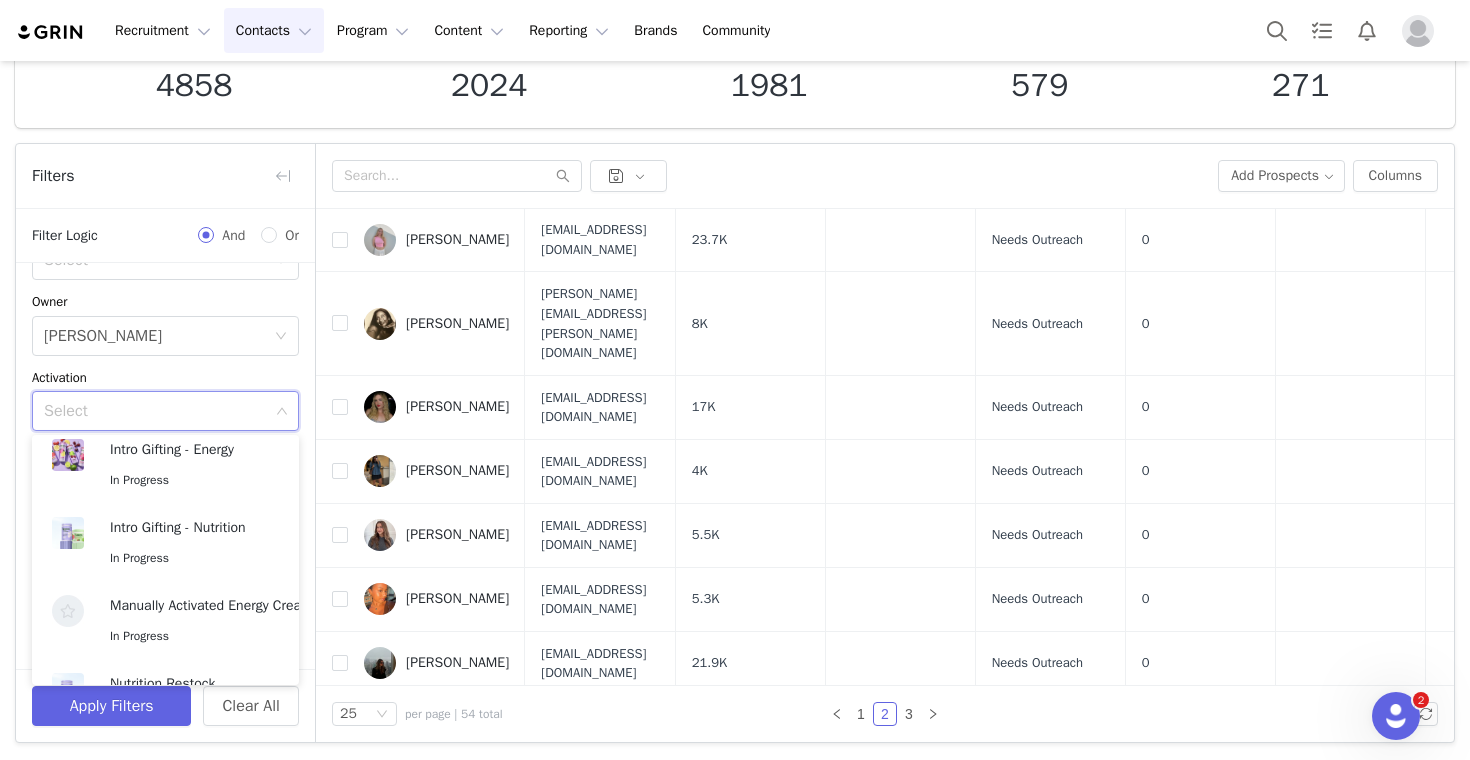 scroll, scrollTop: 333, scrollLeft: 0, axis: vertical 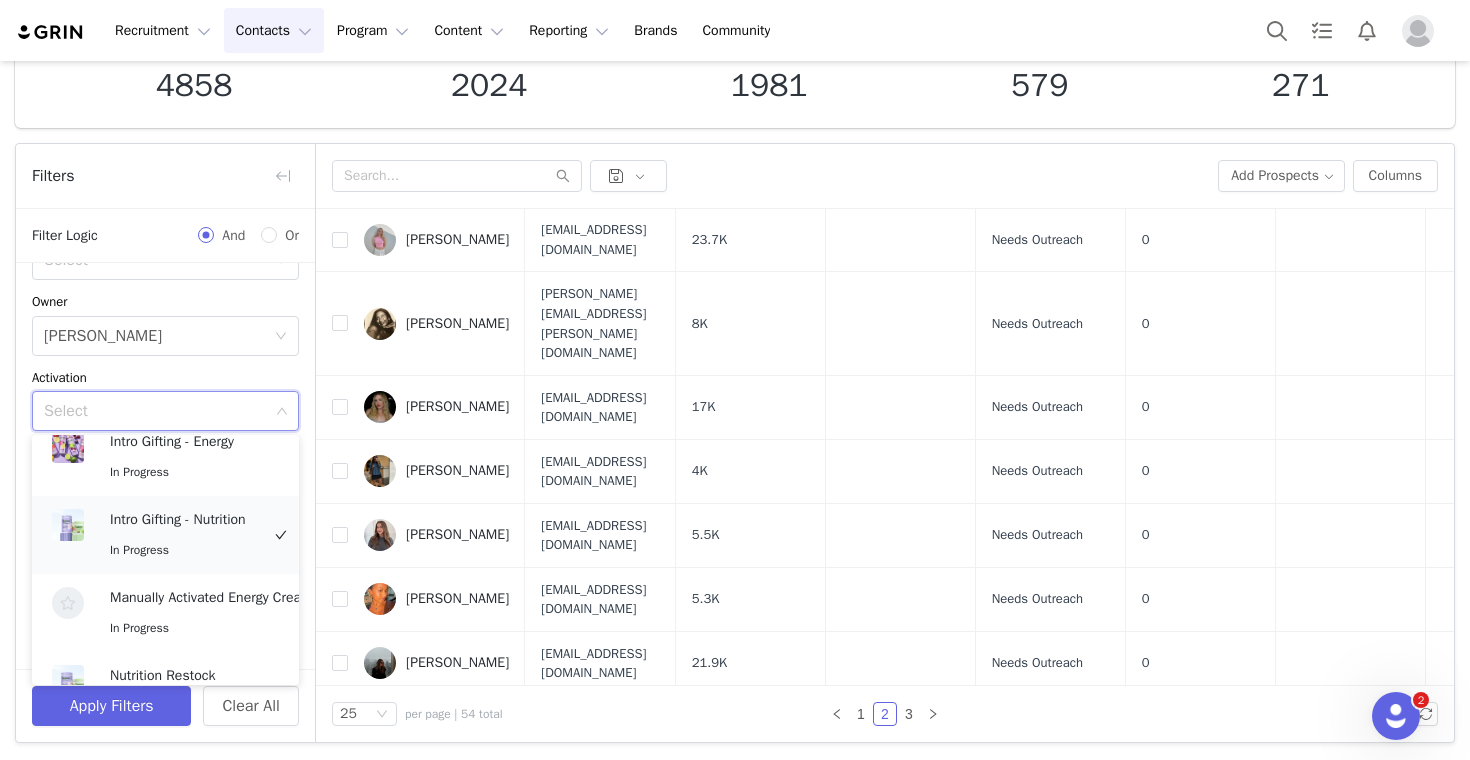 click on "In Progress" at bounding box center [184, 550] 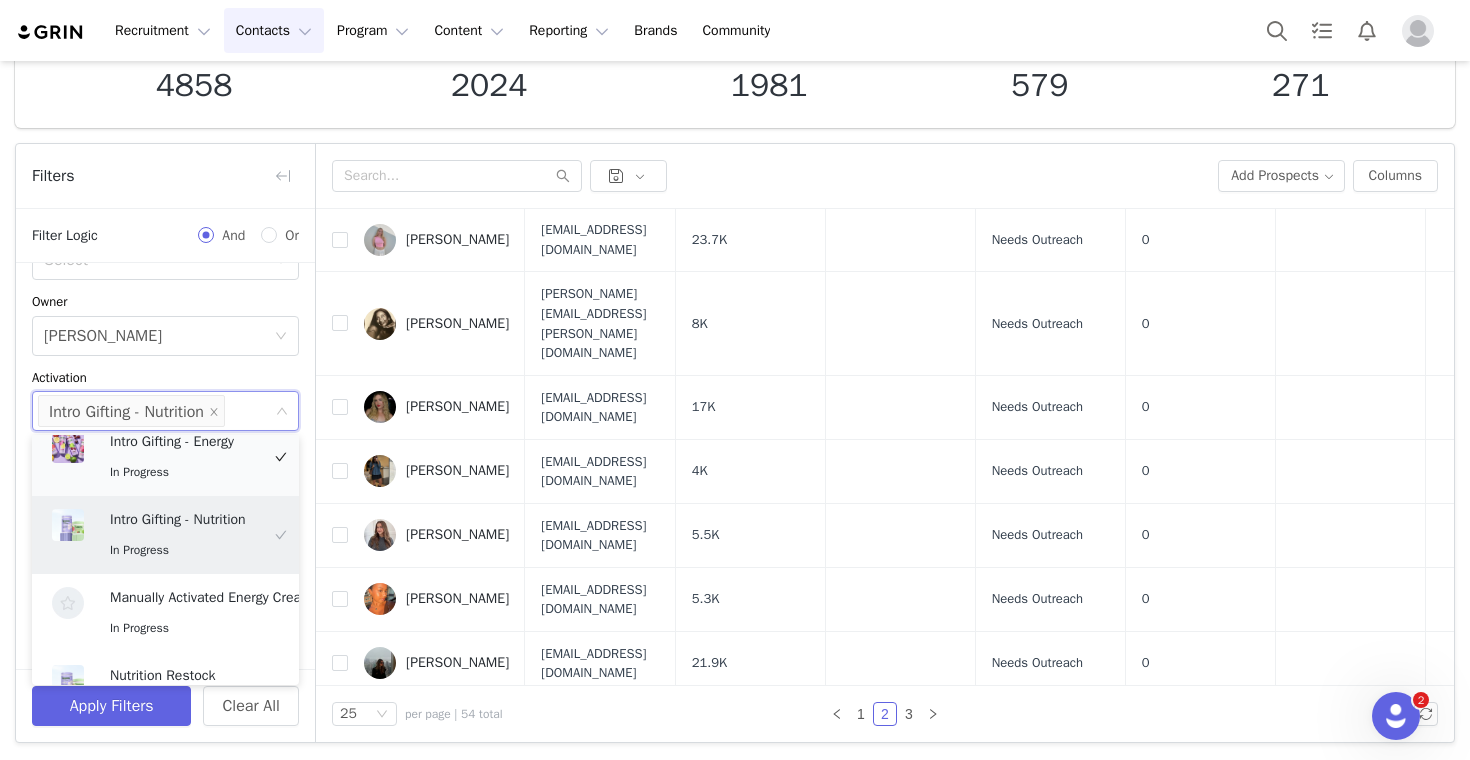 scroll, scrollTop: 318, scrollLeft: 0, axis: vertical 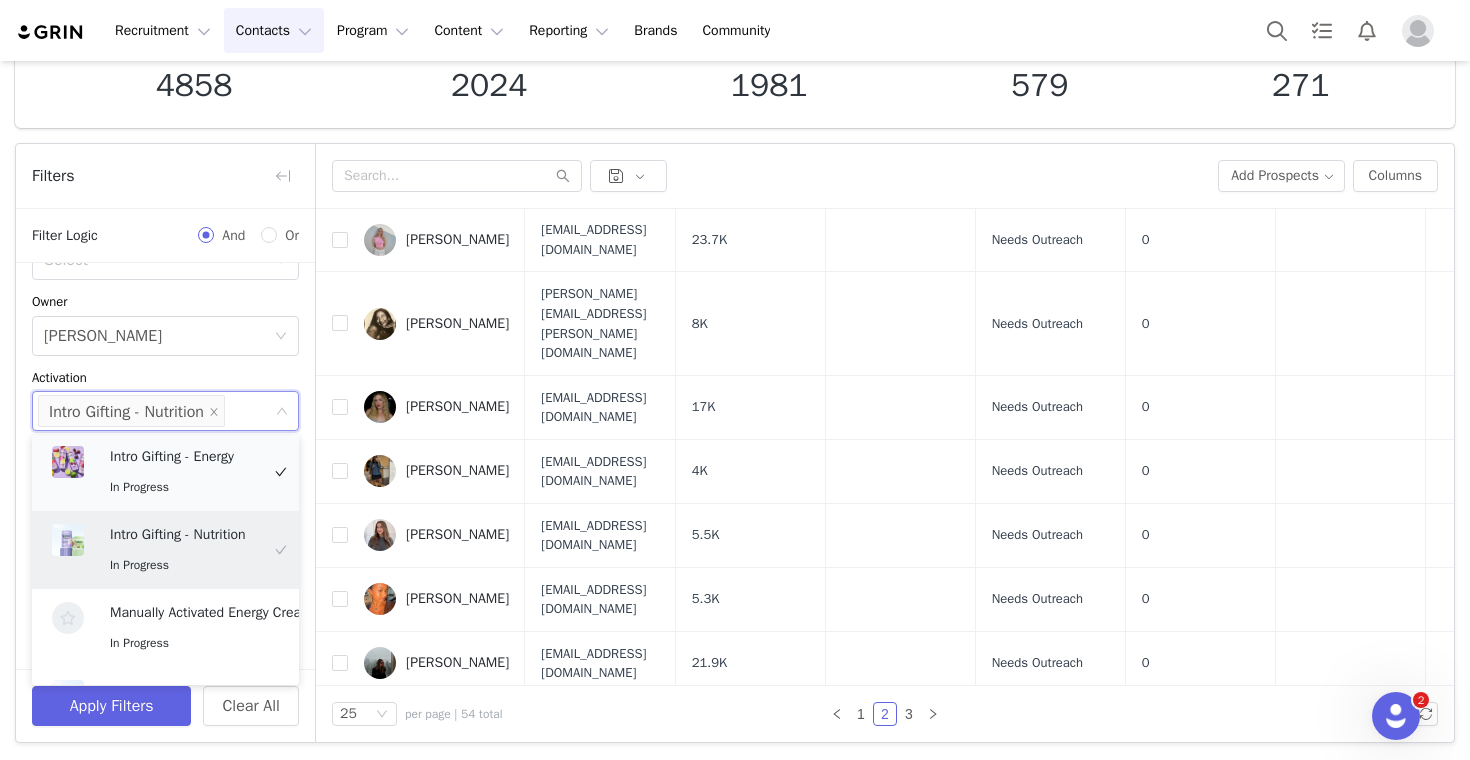 click on "In Progress" at bounding box center (184, 487) 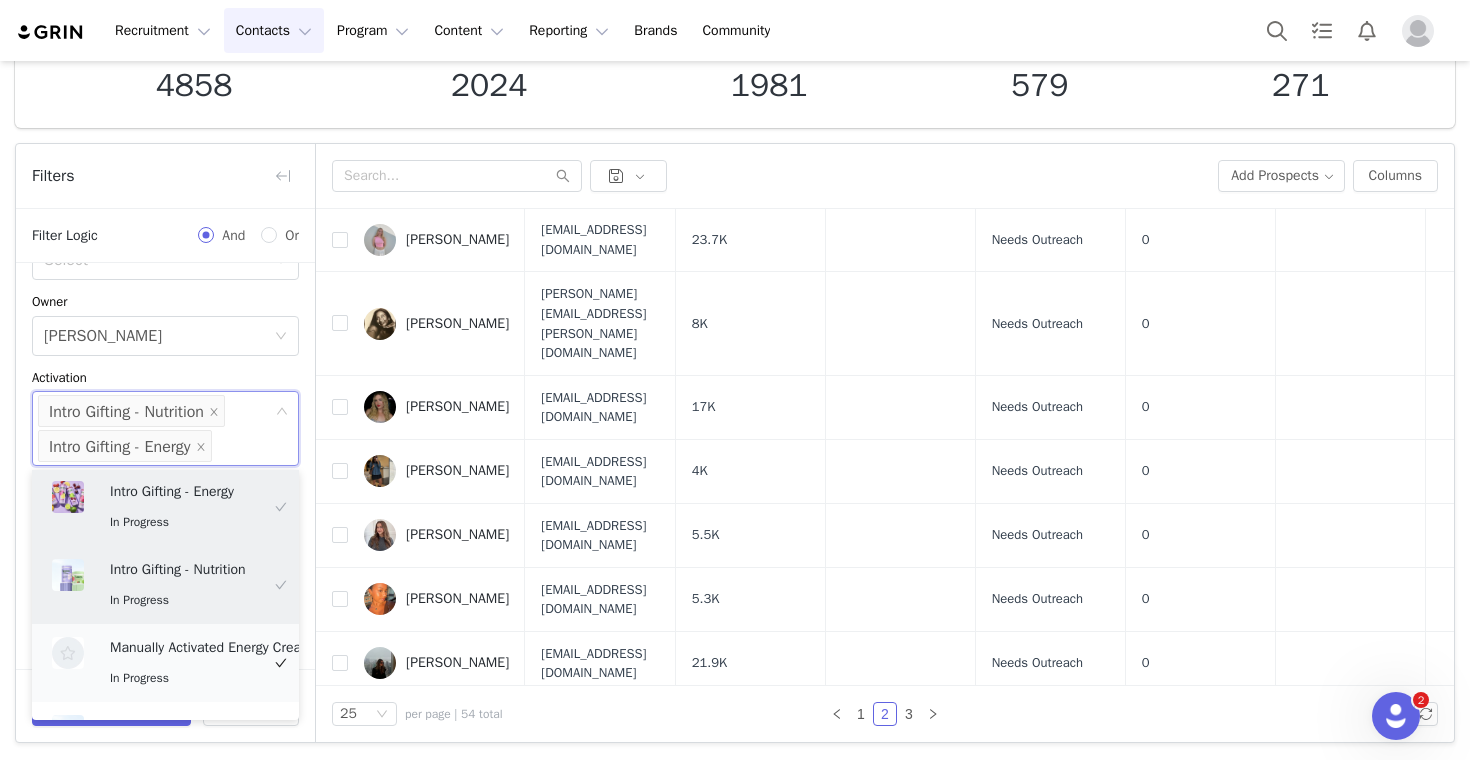 scroll, scrollTop: 386, scrollLeft: 0, axis: vertical 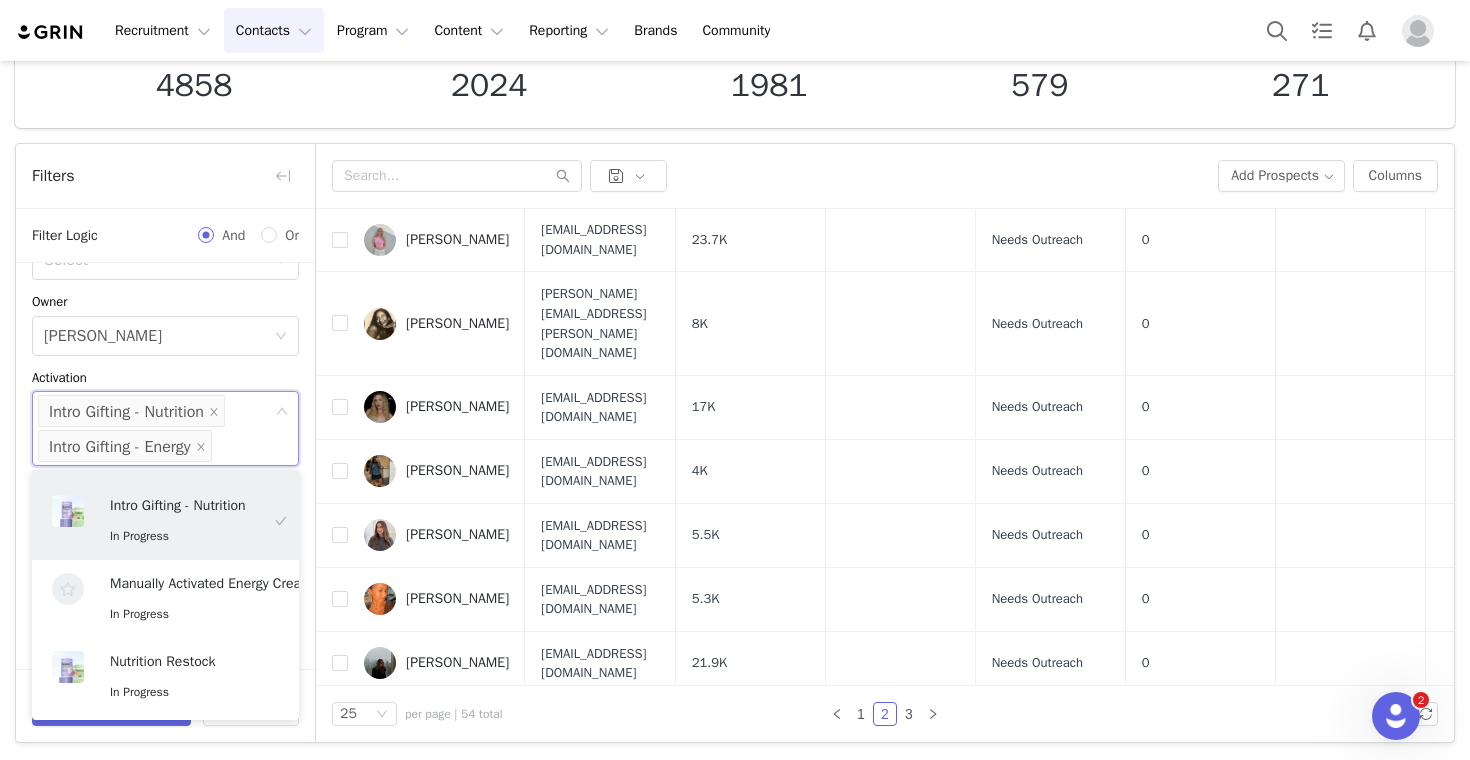 click on "Disqualified  Select  Owner  Select Annabel Nemeth  Activation  Select Intro Gifting - Nutrition Intro Gifting - Energy    Contact Tag  Select    Relationship Stage  Select  Contact Created Date  07/09/2025  Total Followers   Gender  Select" at bounding box center (165, 530) 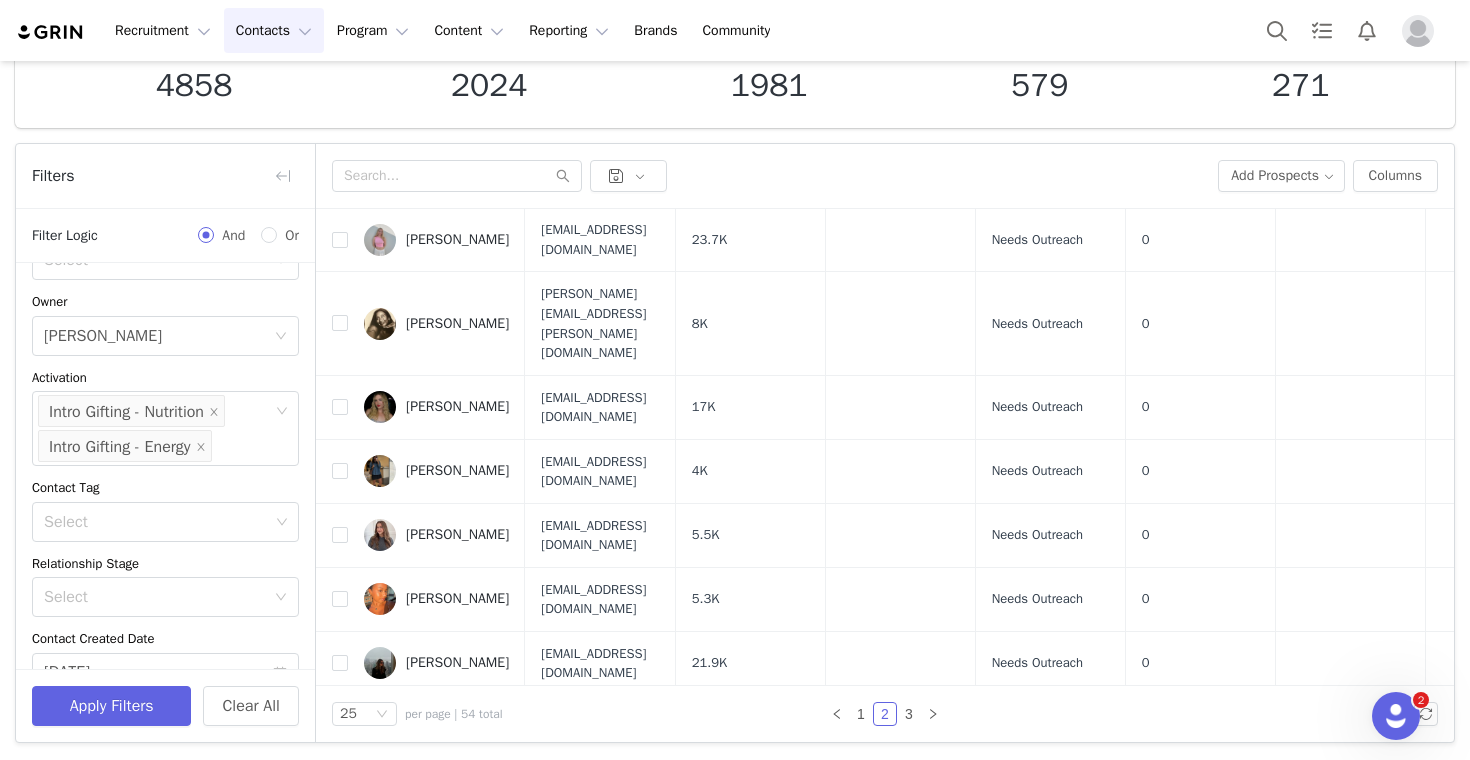 click on "Disqualified  Select  Owner  Select Annabel Nemeth  Activation  Select Intro Gifting - Nutrition Intro Gifting - Energy    Contact Tag  Select    Relationship Stage  Select  Contact Created Date  07/09/2025  Total Followers   Gender  Select" at bounding box center [165, 530] 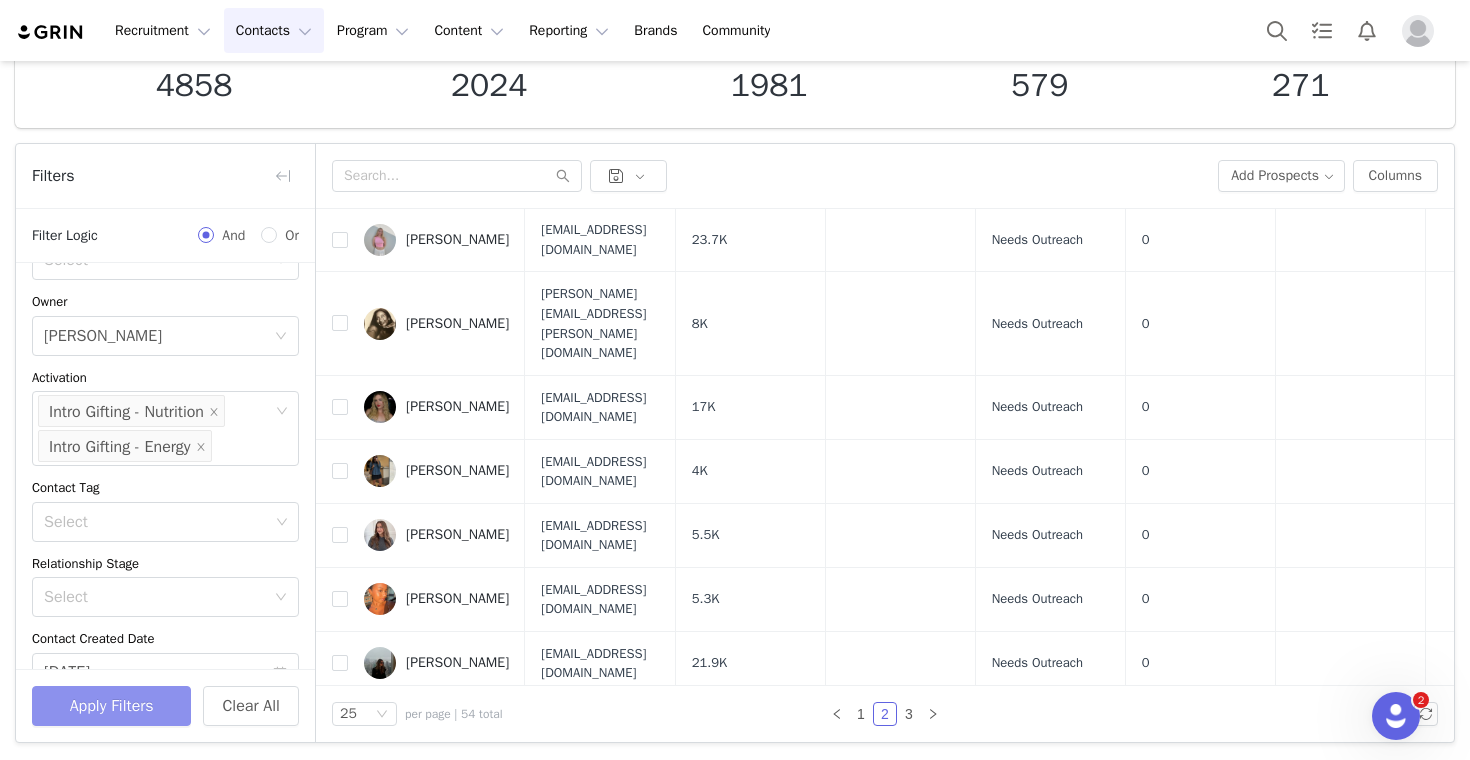 click on "Apply Filters" at bounding box center [111, 706] 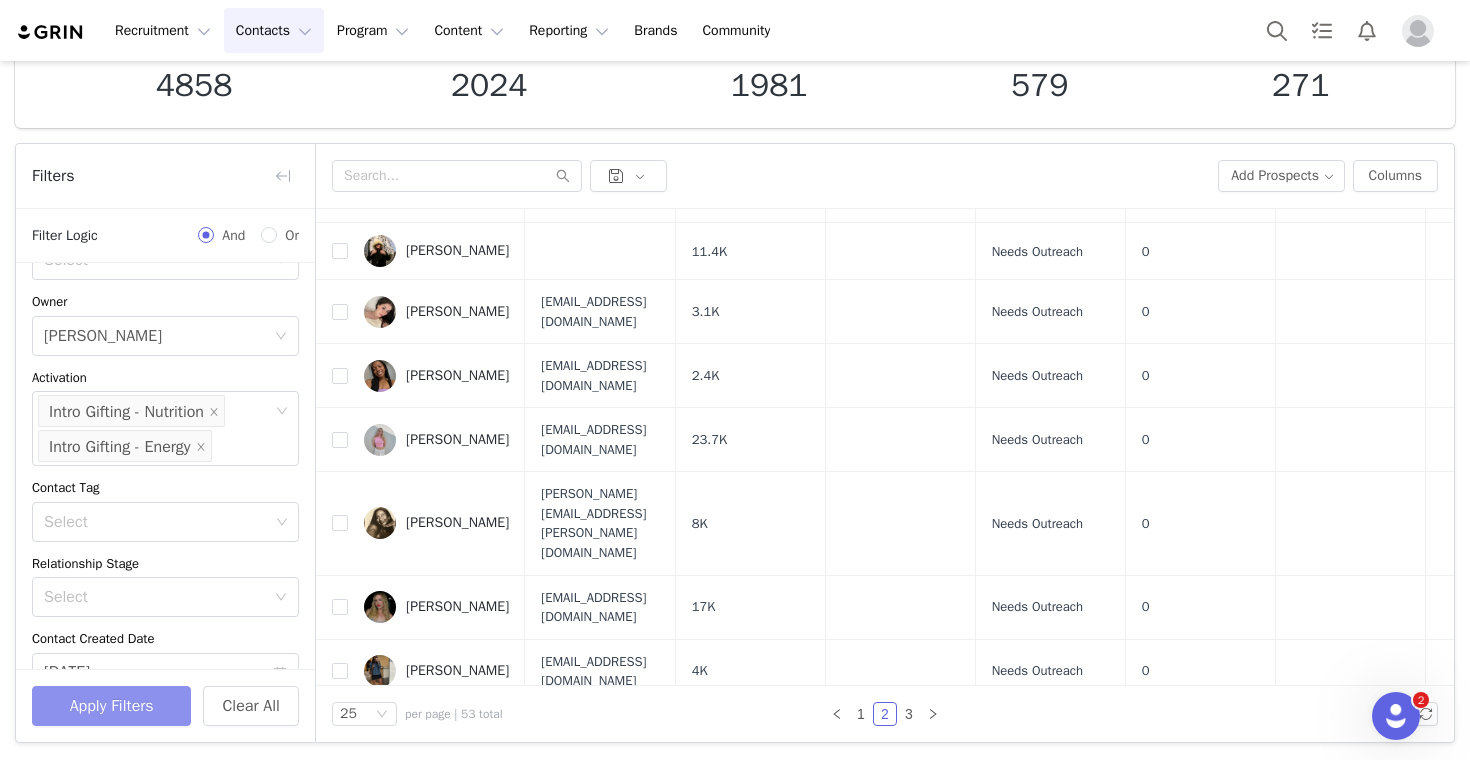 scroll, scrollTop: 996, scrollLeft: 0, axis: vertical 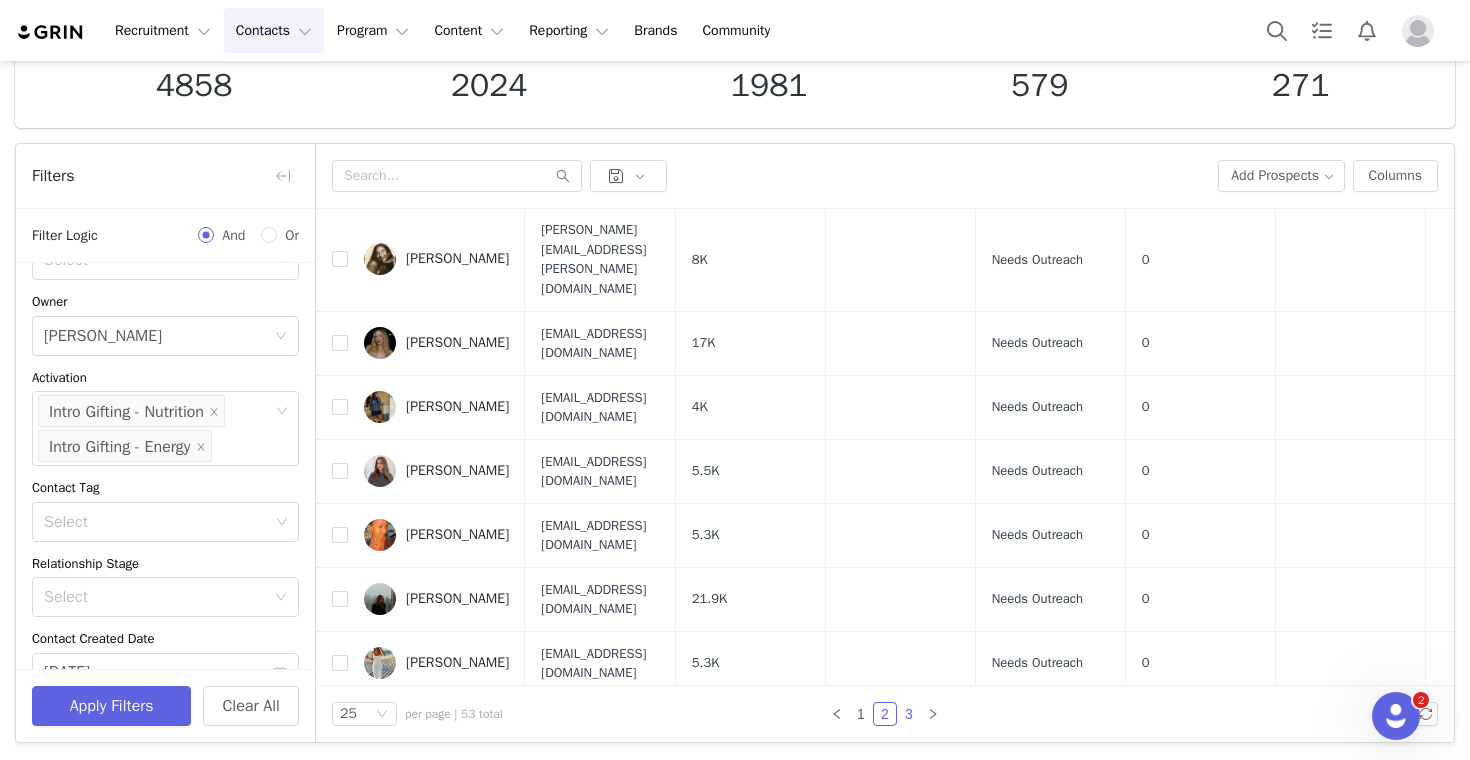 click on "3" at bounding box center [909, 714] 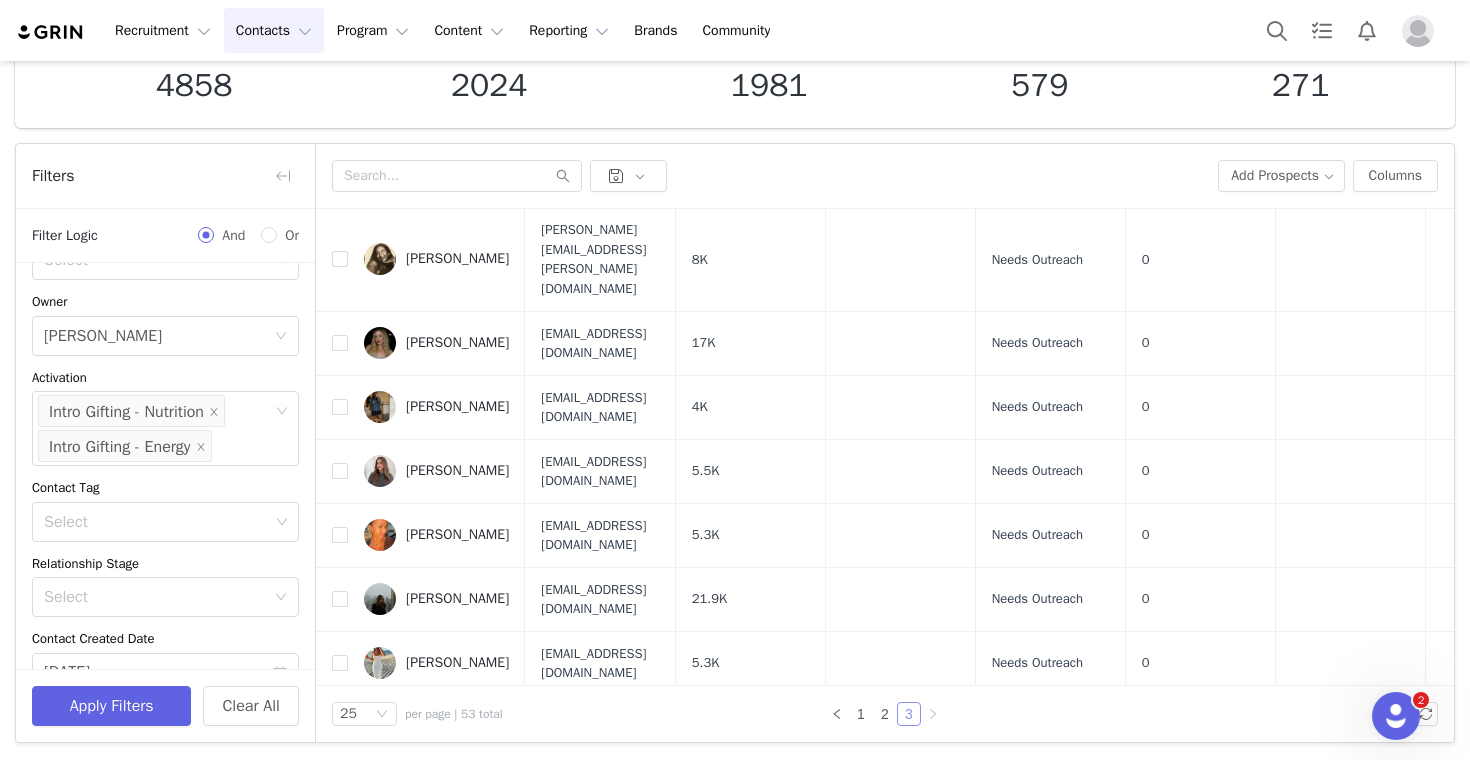 scroll, scrollTop: 0, scrollLeft: 0, axis: both 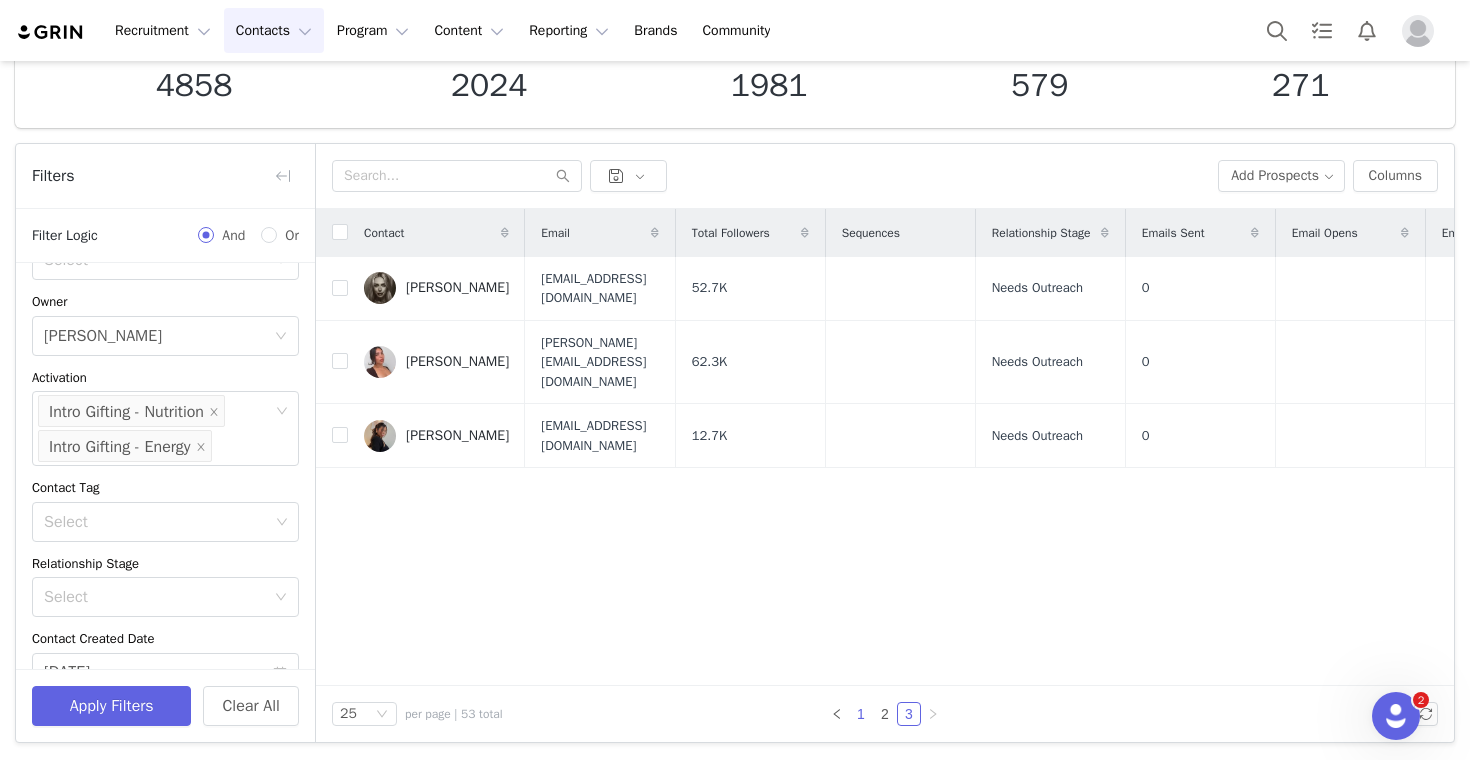 click on "1" at bounding box center (861, 714) 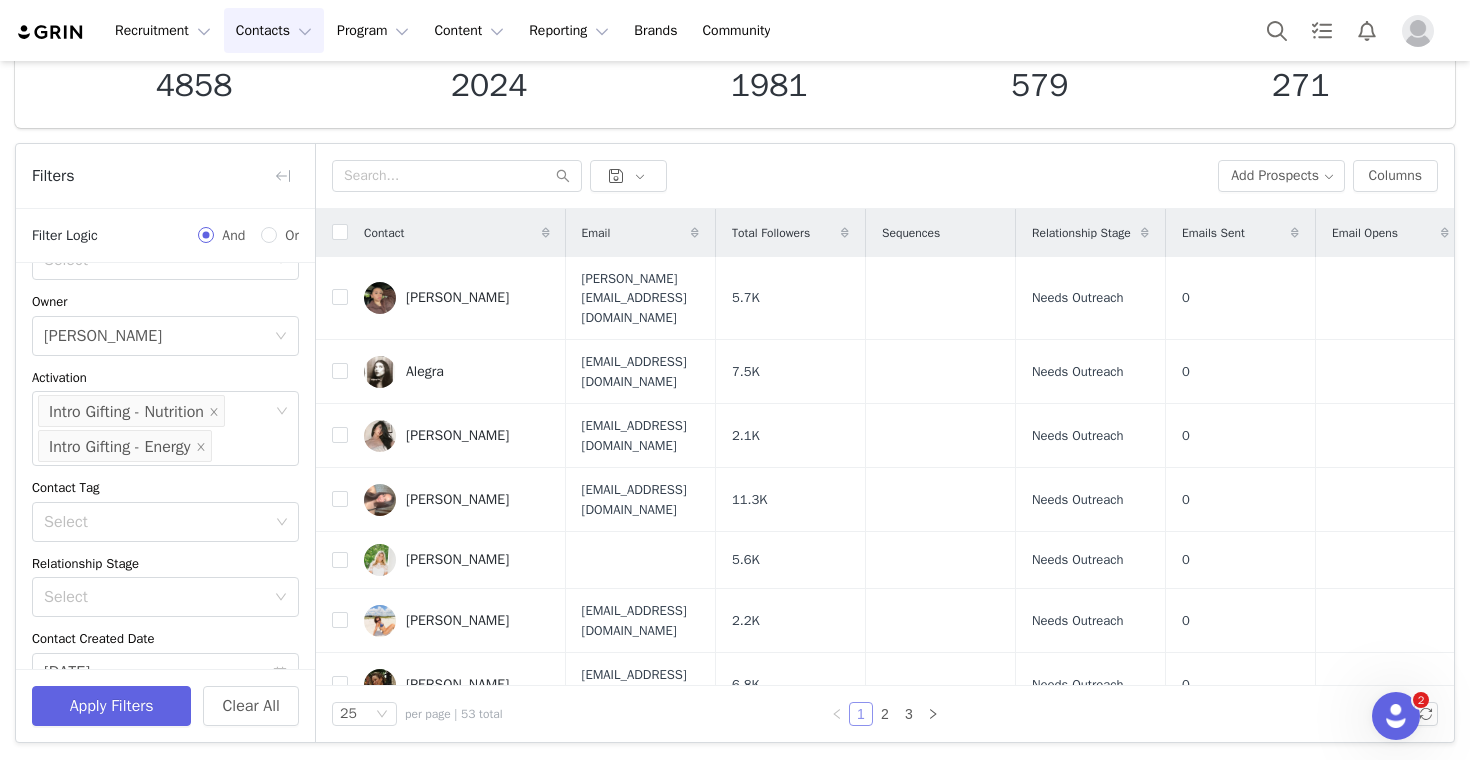 click on "Intro Gifting - Energy" at bounding box center [125, 446] 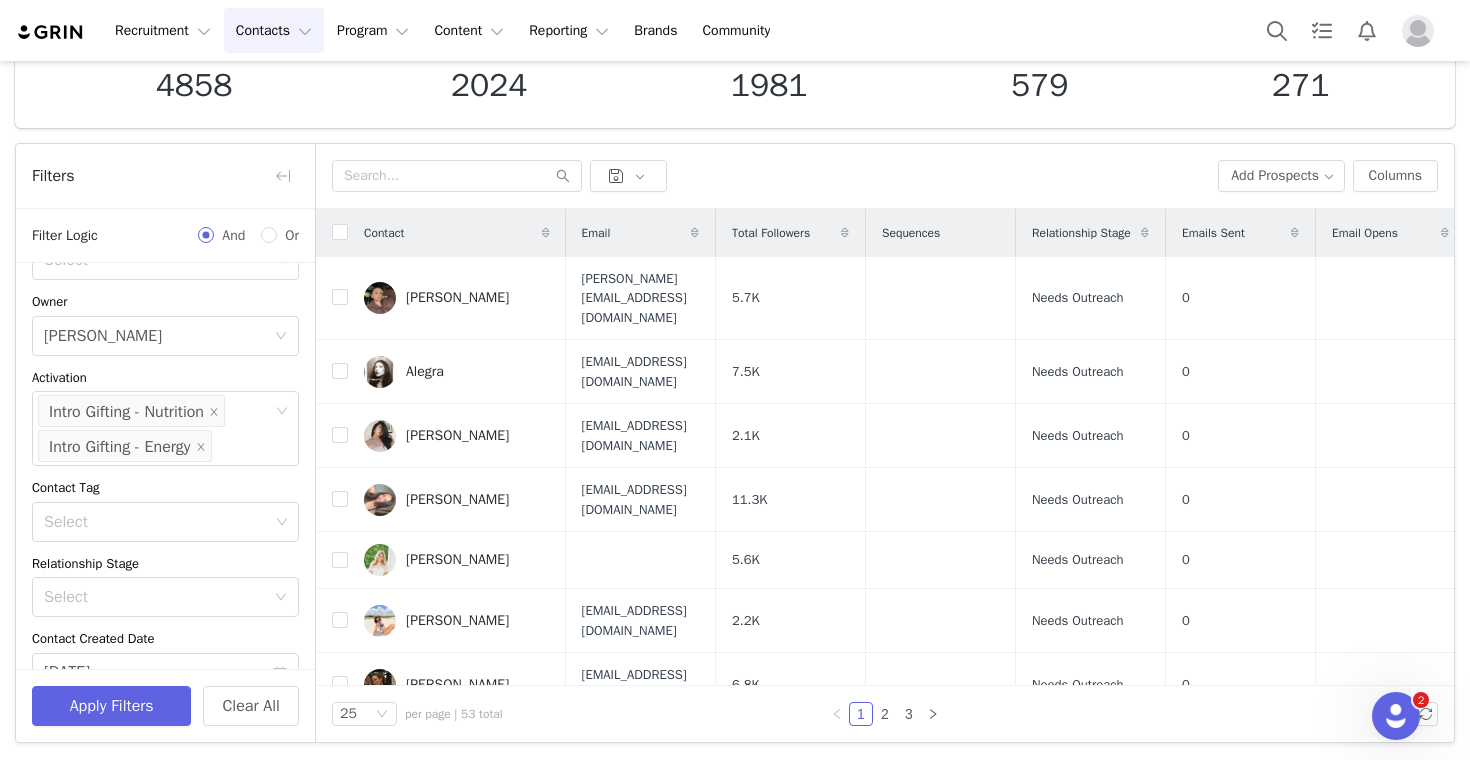 scroll, scrollTop: 318, scrollLeft: 0, axis: vertical 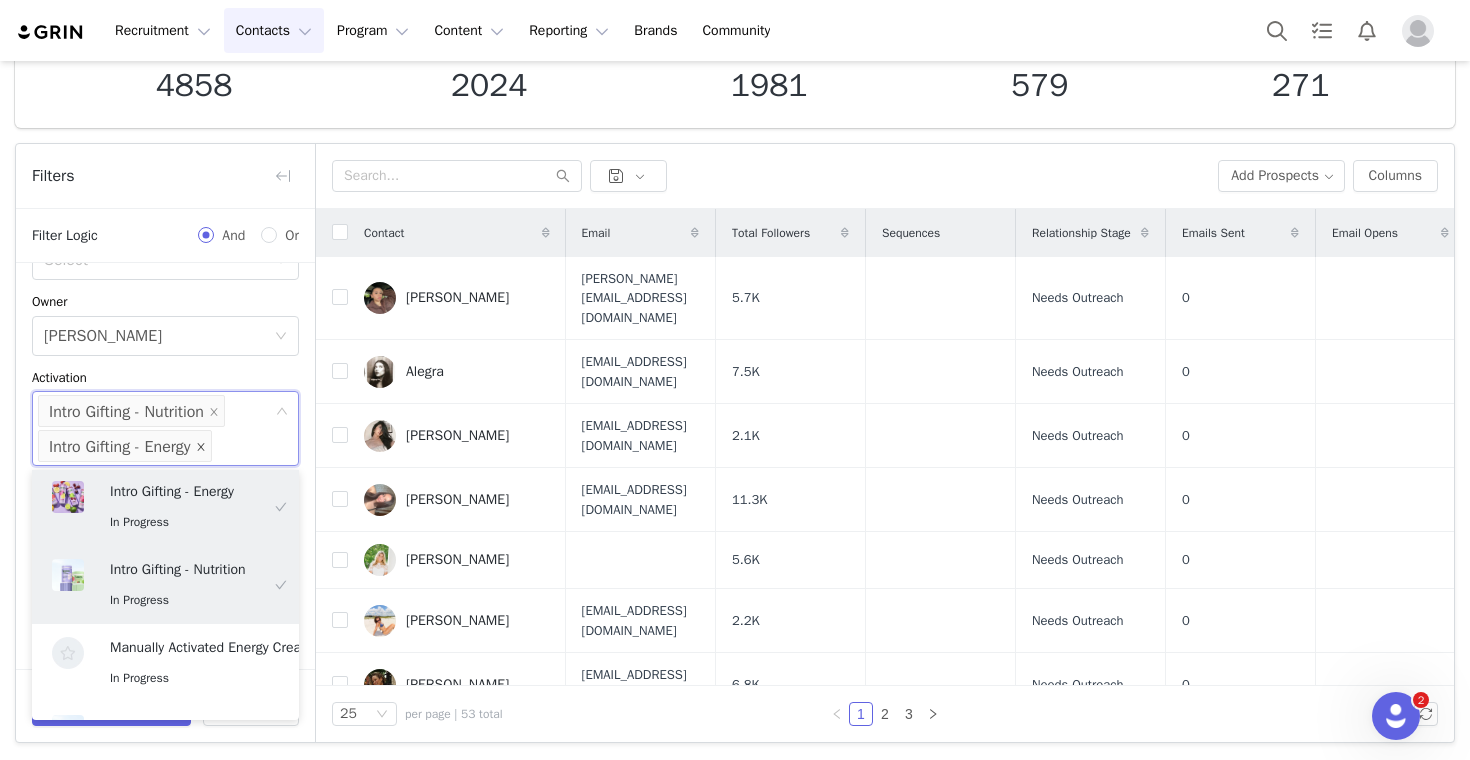 click 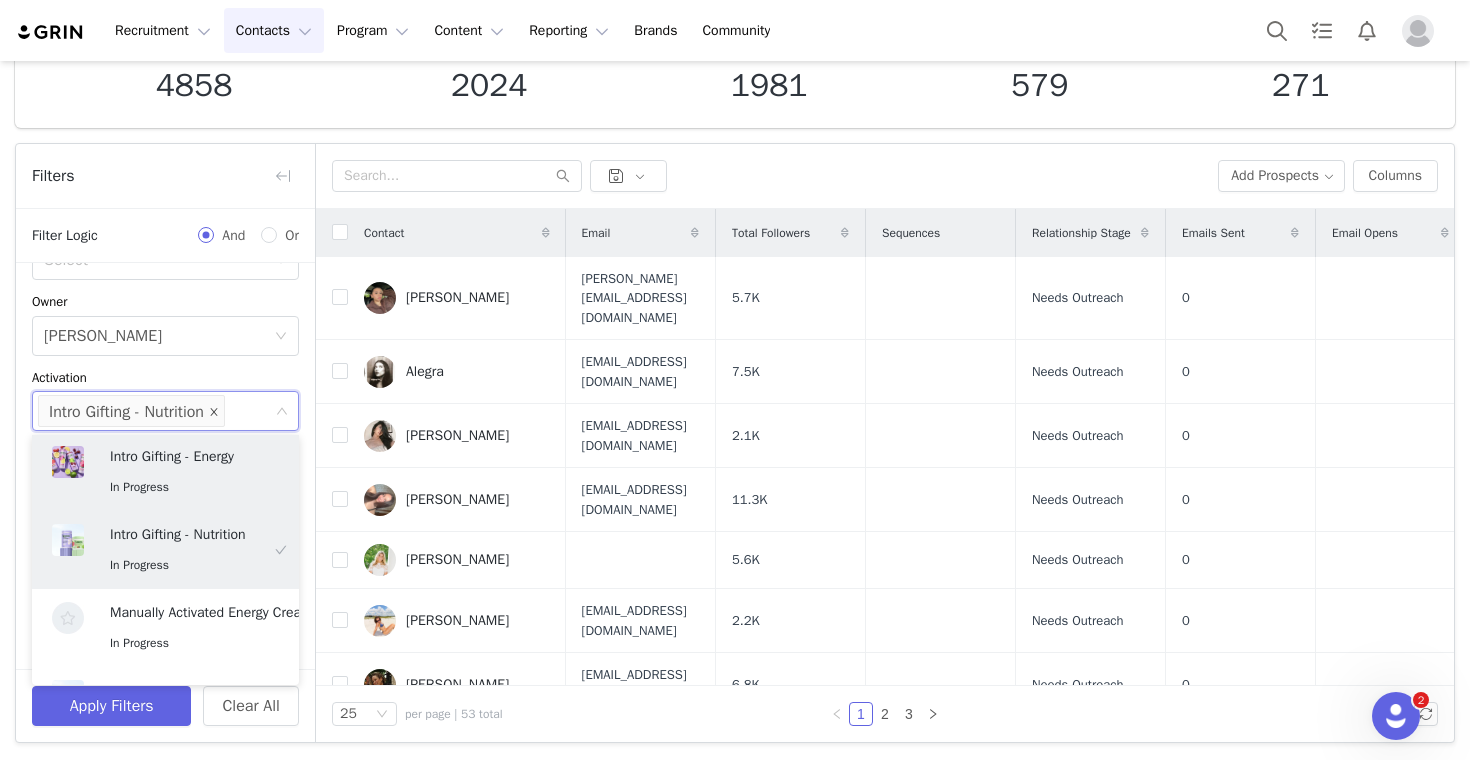 click 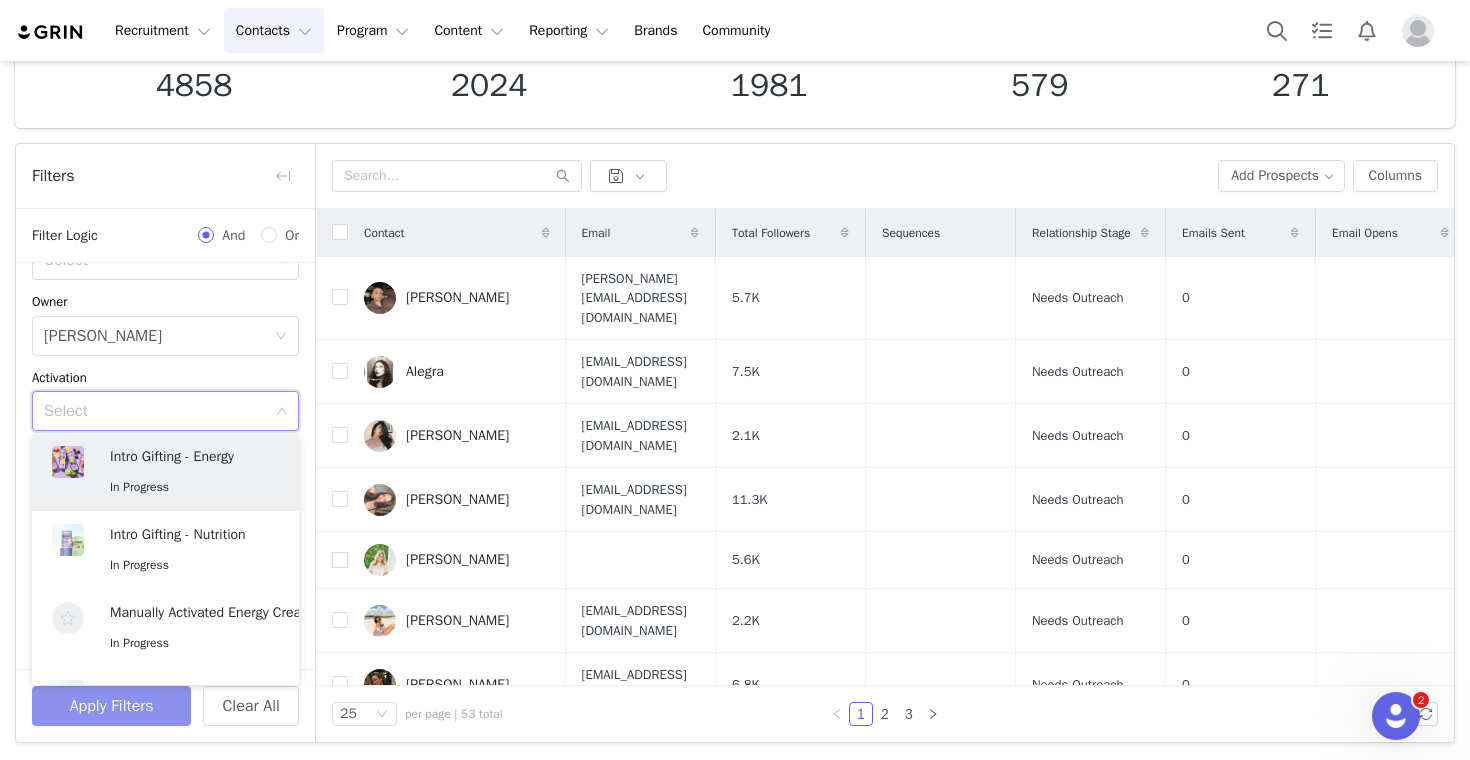 scroll, scrollTop: 4, scrollLeft: 0, axis: vertical 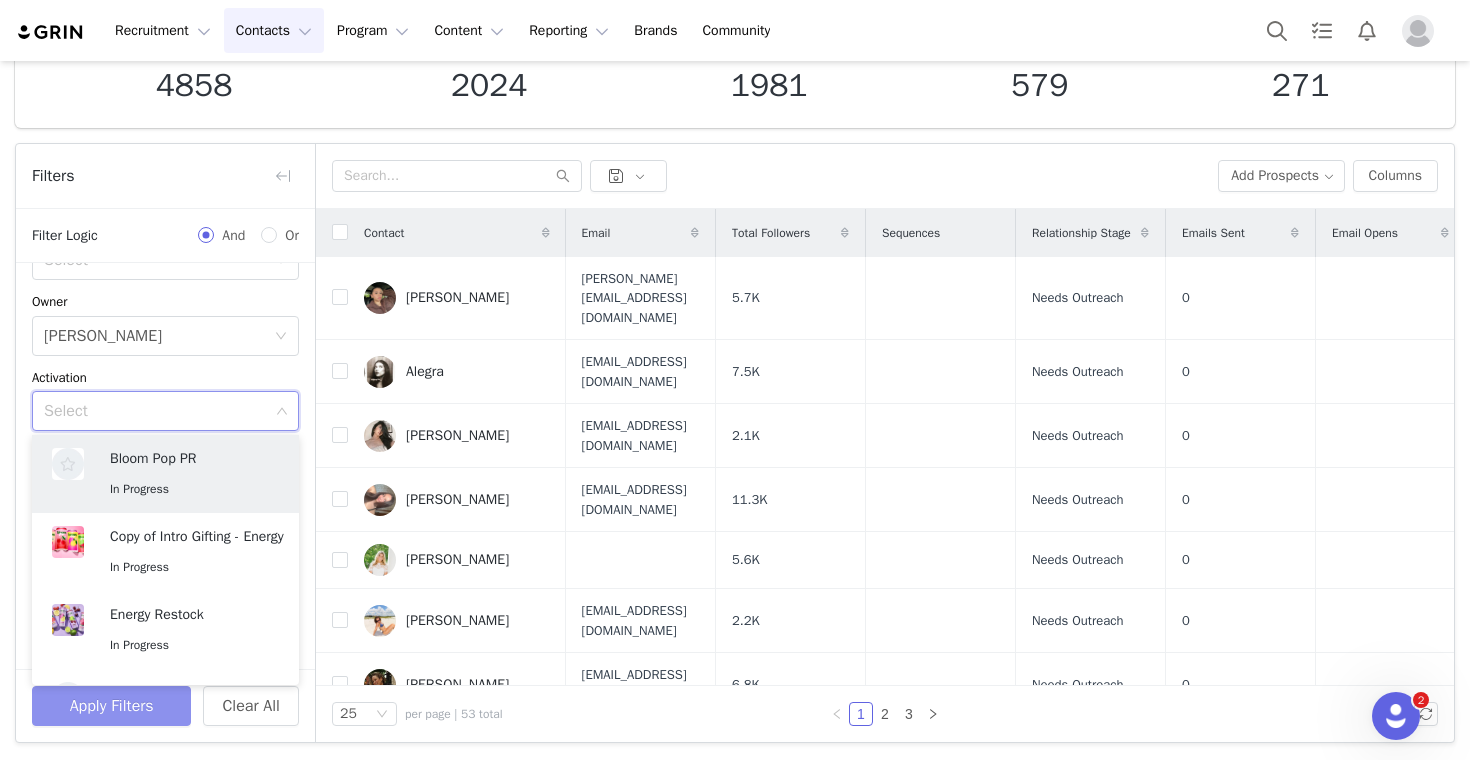 click on "Apply Filters" 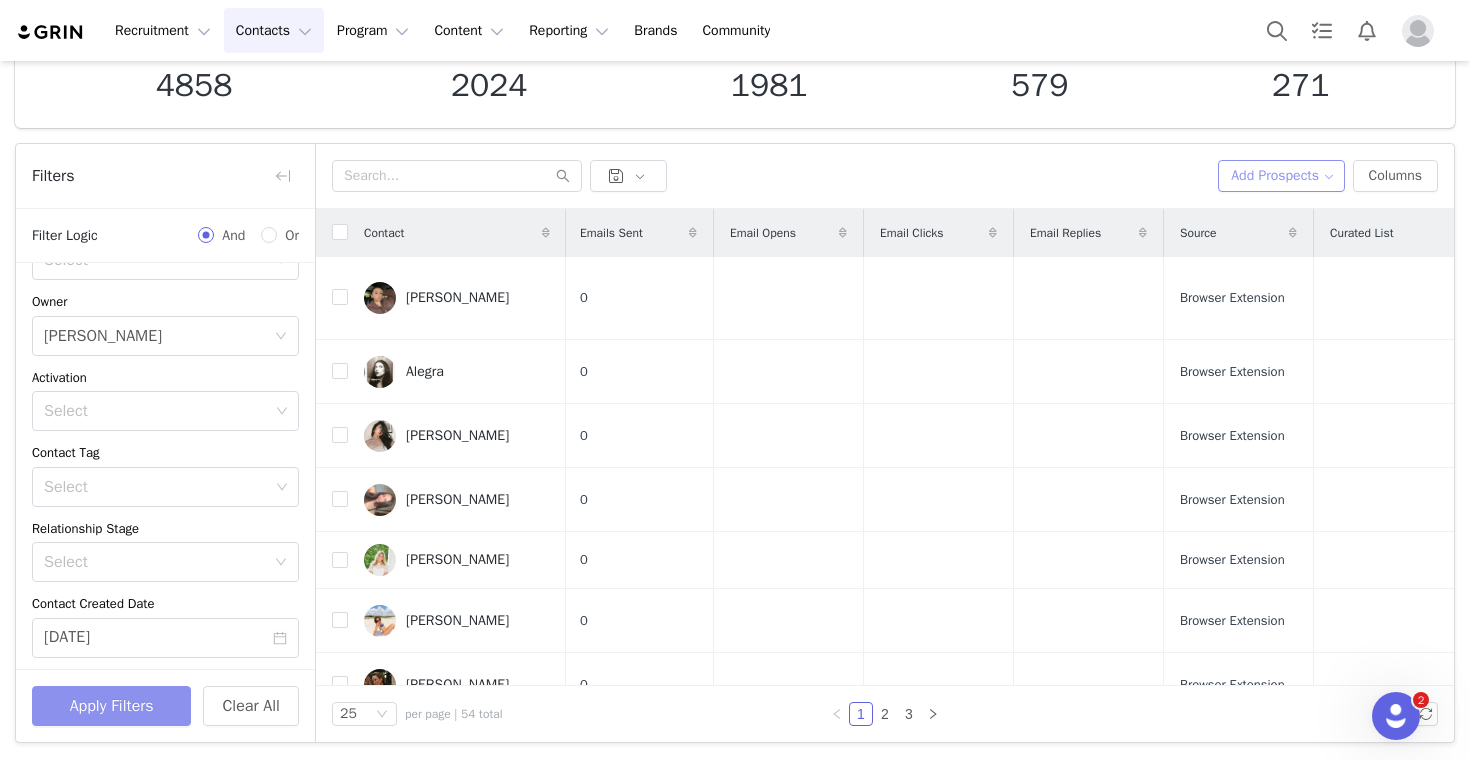 scroll, scrollTop: 0, scrollLeft: 619, axis: horizontal 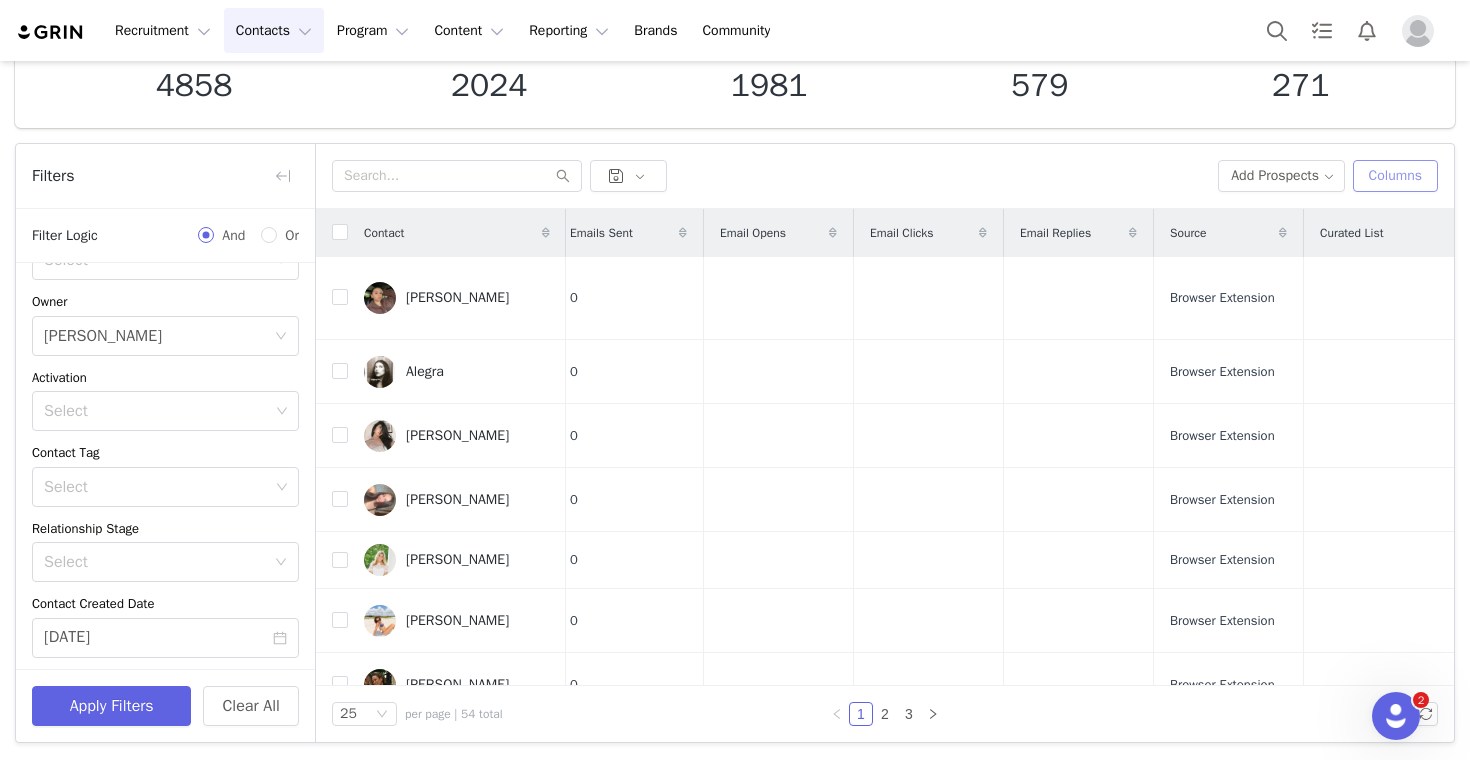 click on "Columns" 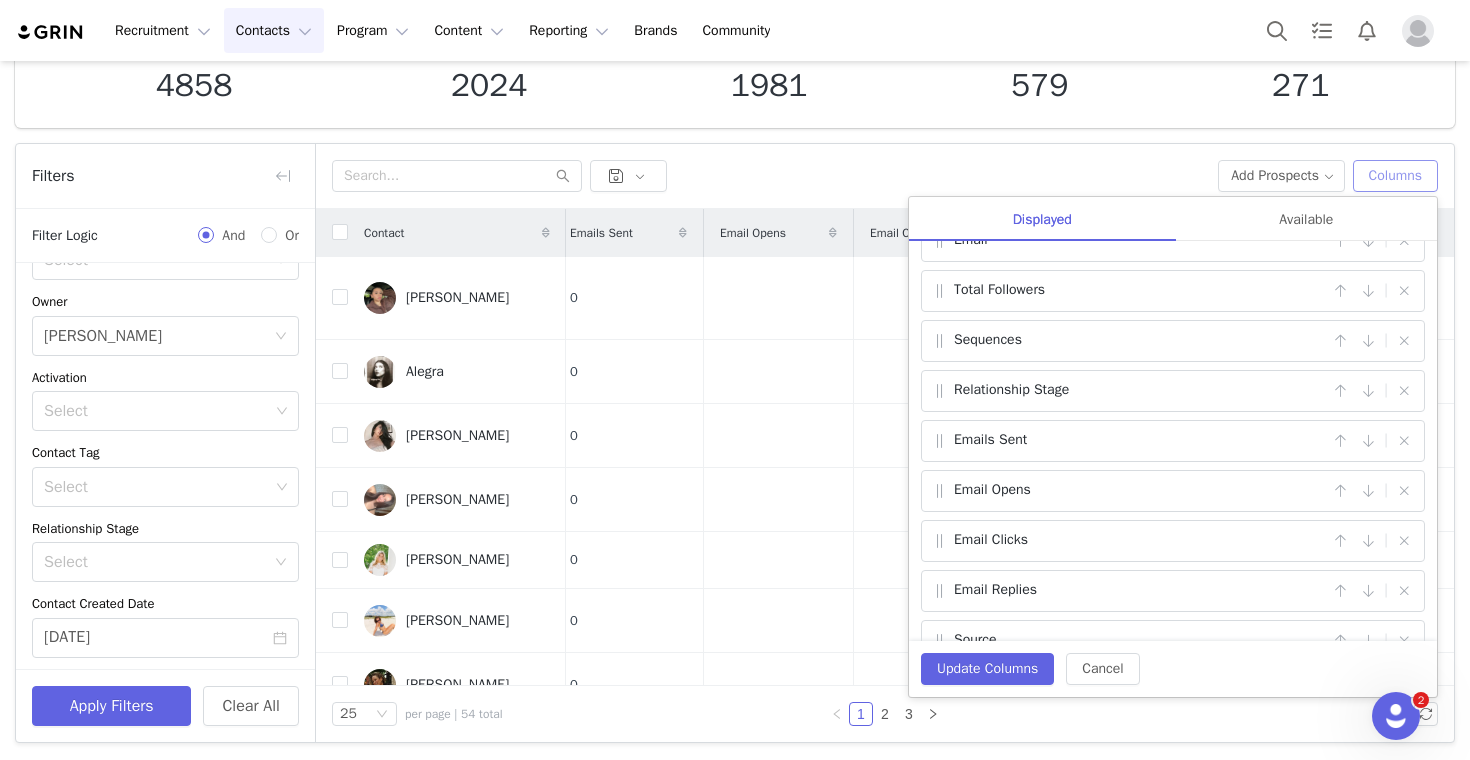 scroll, scrollTop: 0, scrollLeft: 0, axis: both 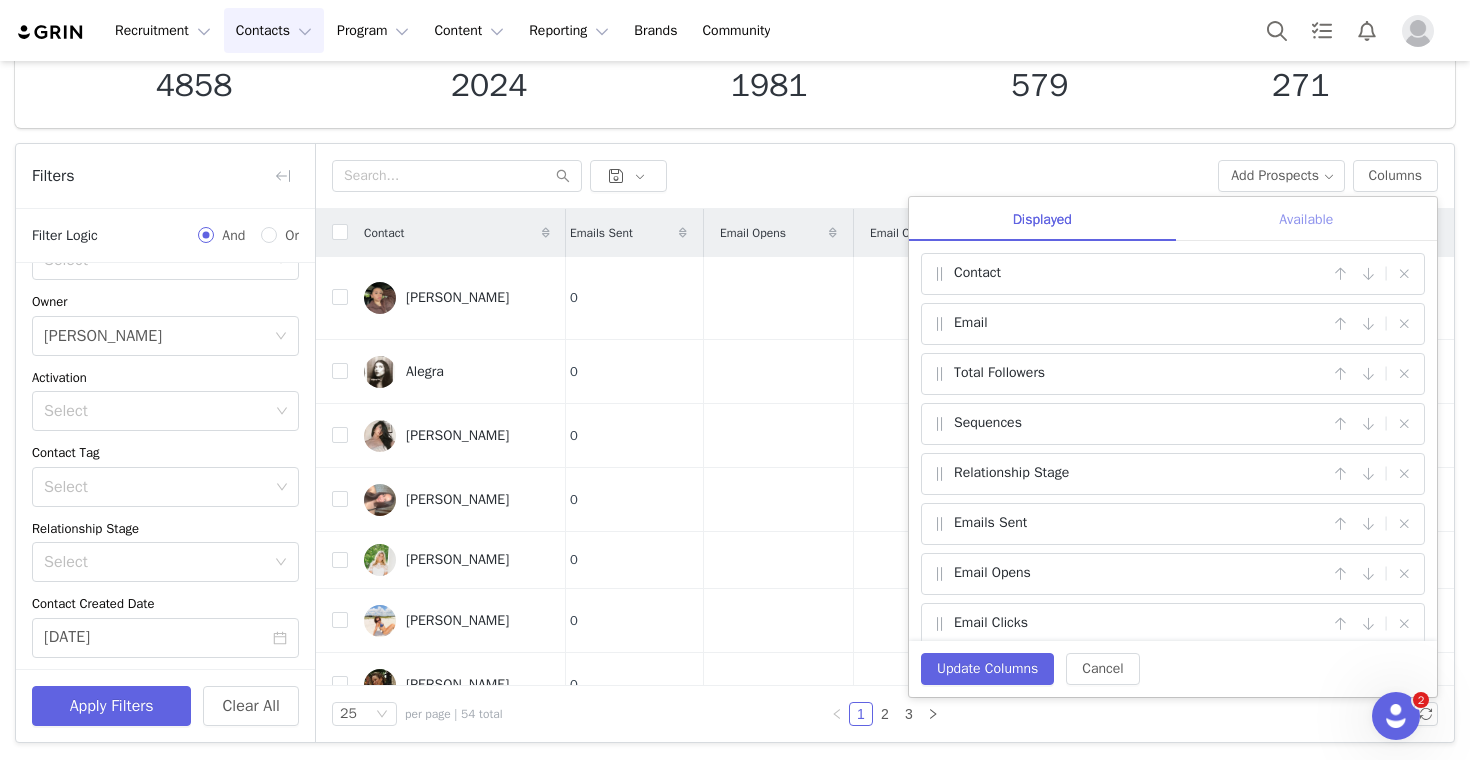 click on "Available" 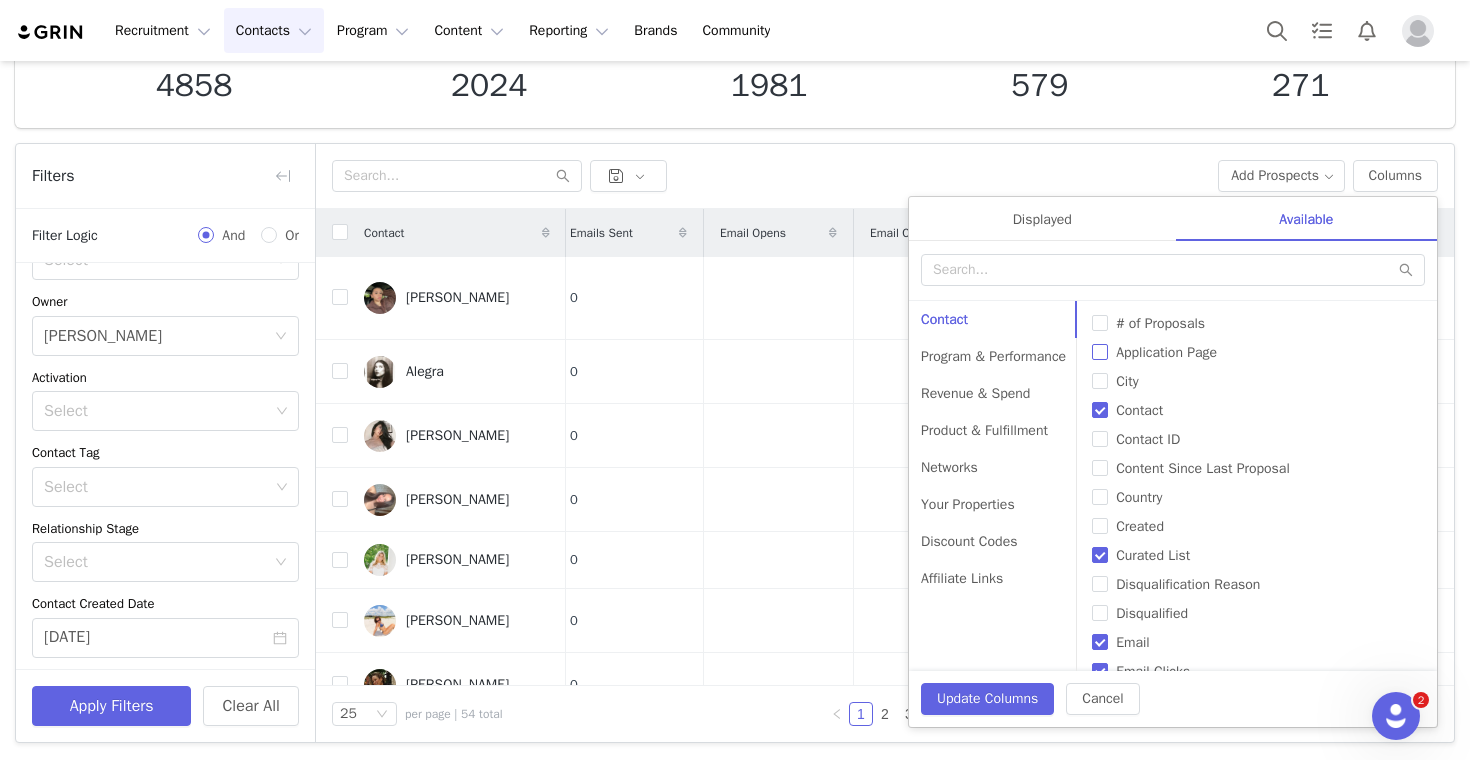 click on "Application Page" 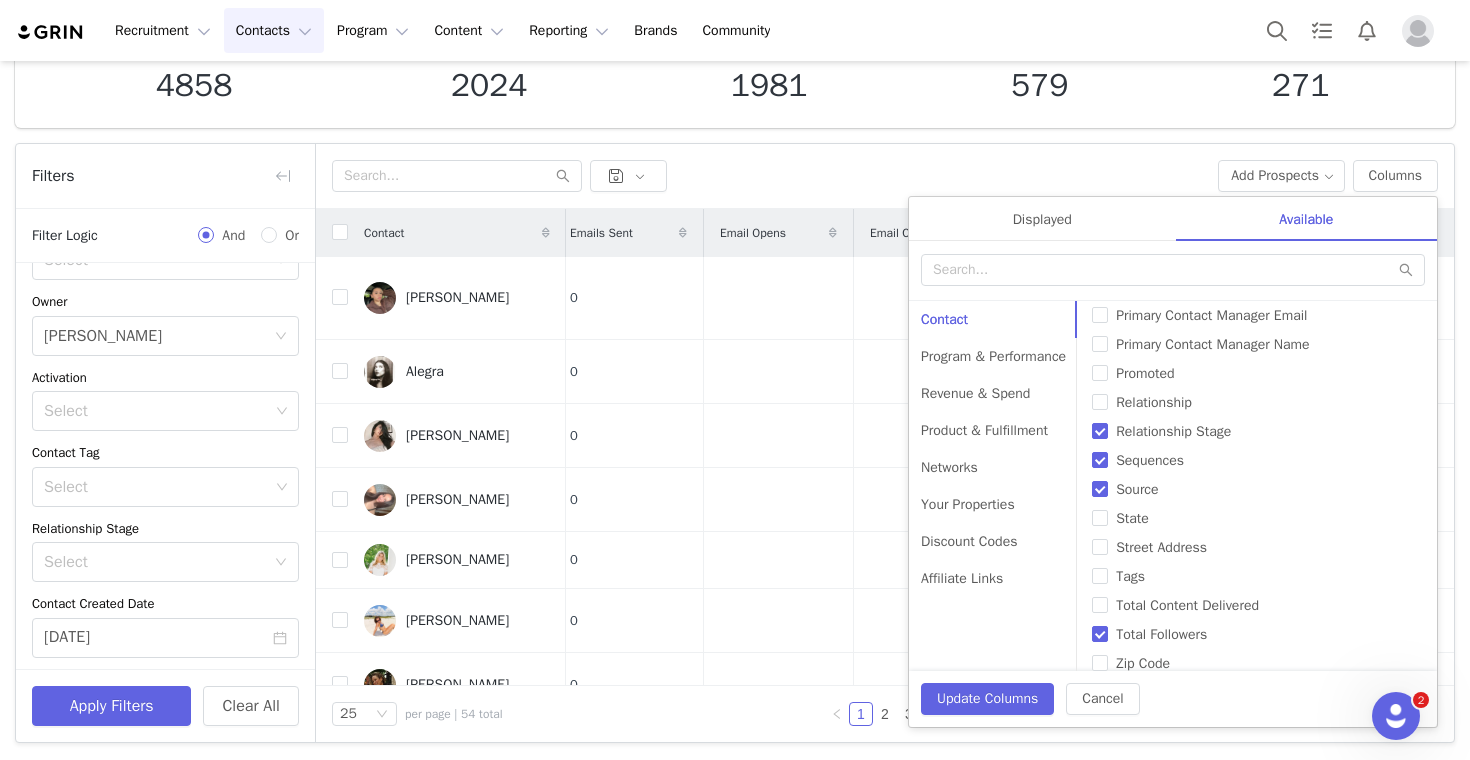 scroll, scrollTop: 893, scrollLeft: 0, axis: vertical 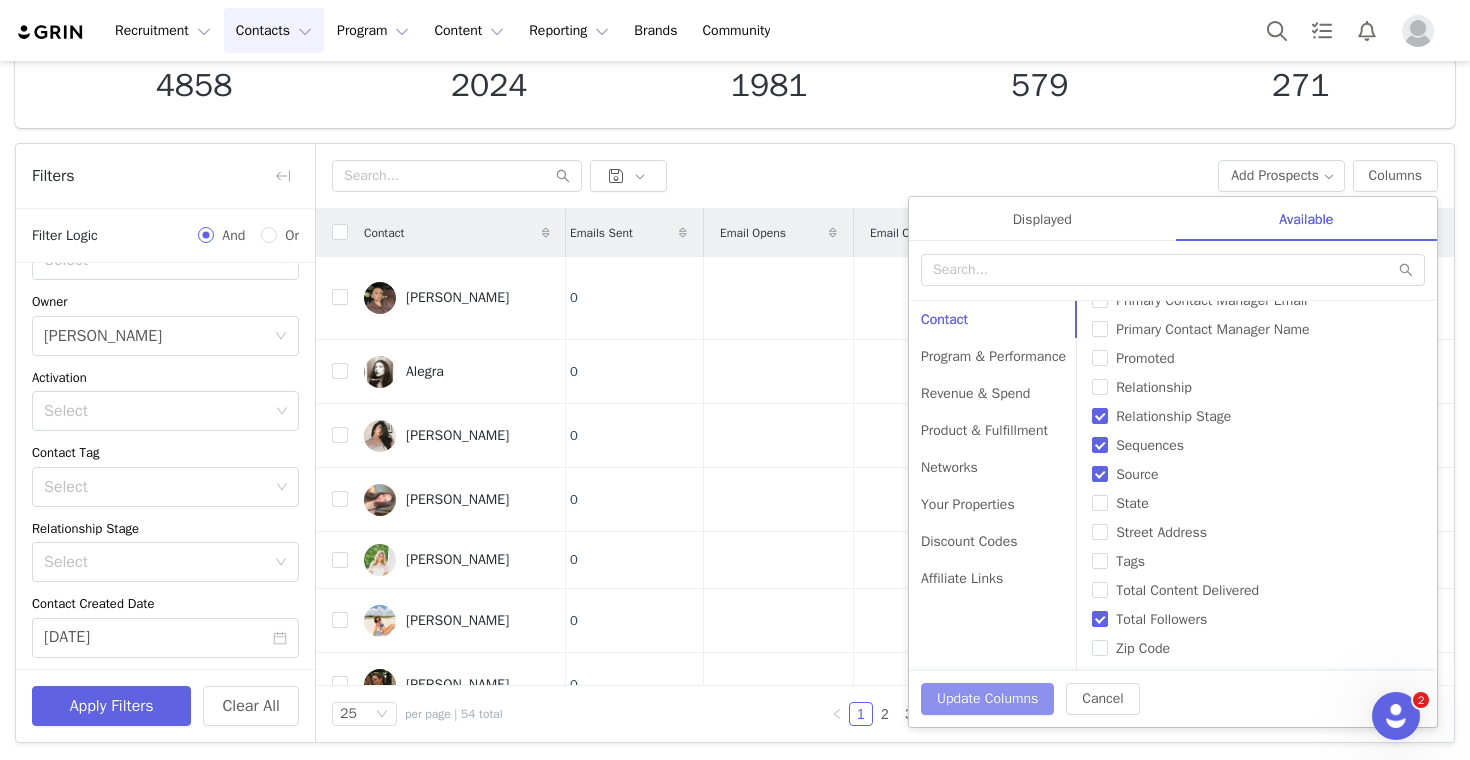click on "Update Columns" 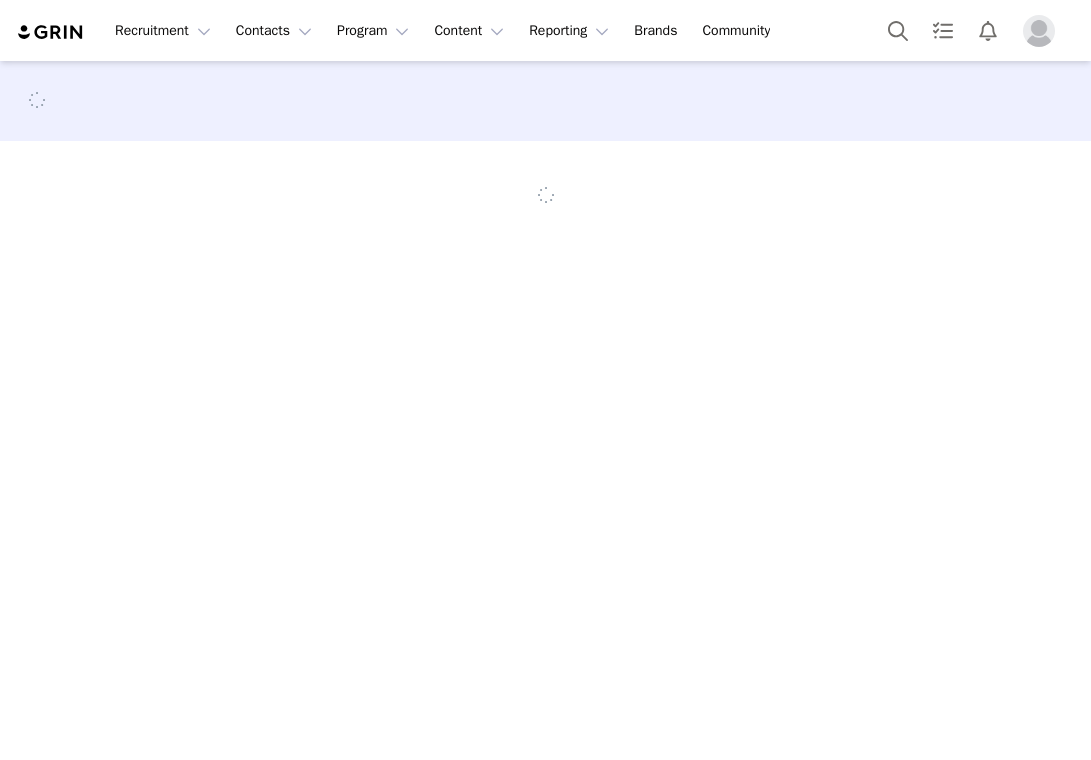 scroll, scrollTop: 0, scrollLeft: 0, axis: both 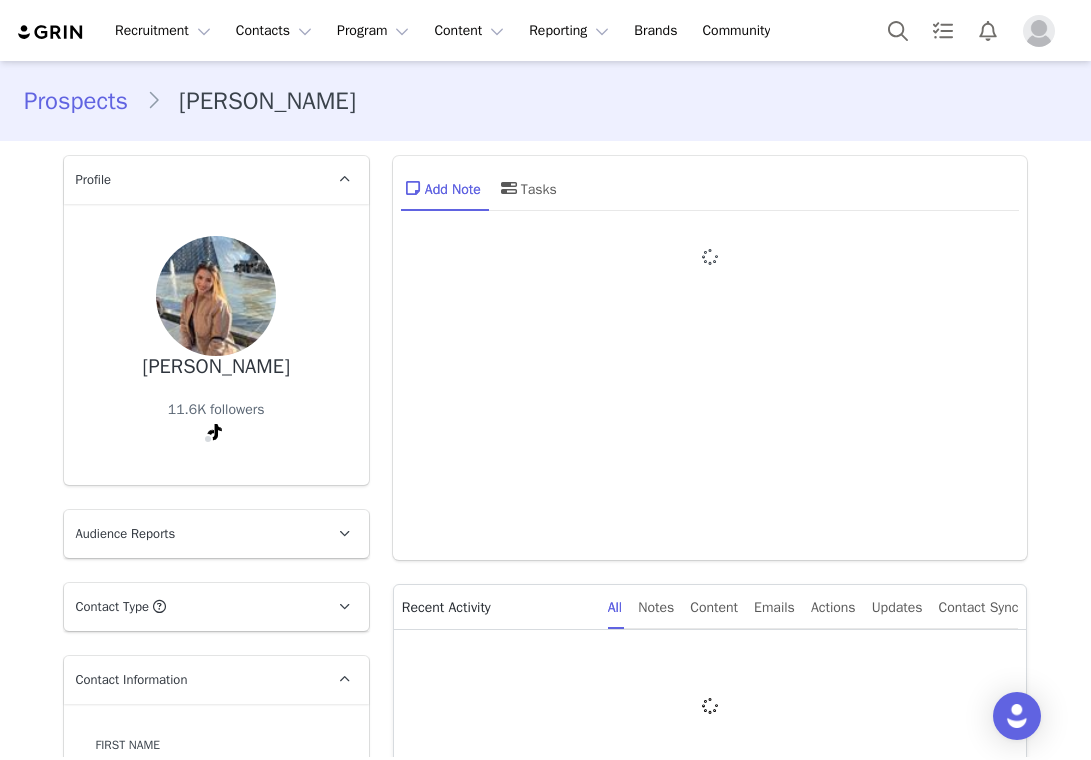 type on "+1 ([GEOGRAPHIC_DATA])" 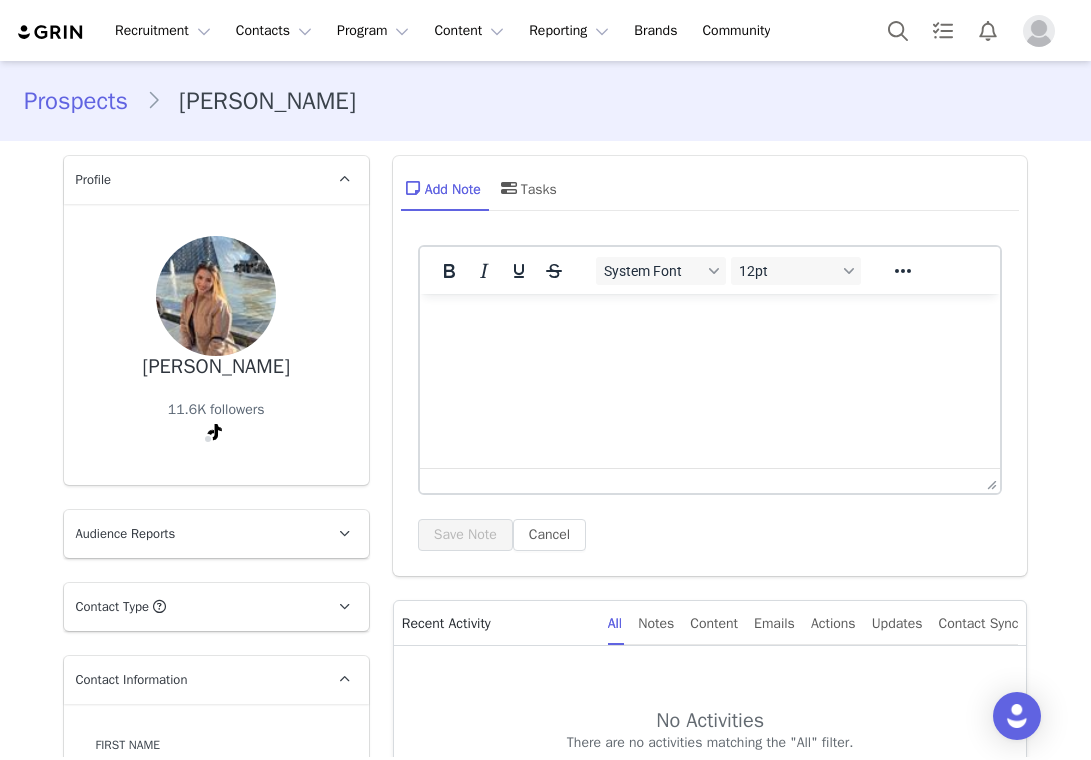 scroll, scrollTop: 0, scrollLeft: 0, axis: both 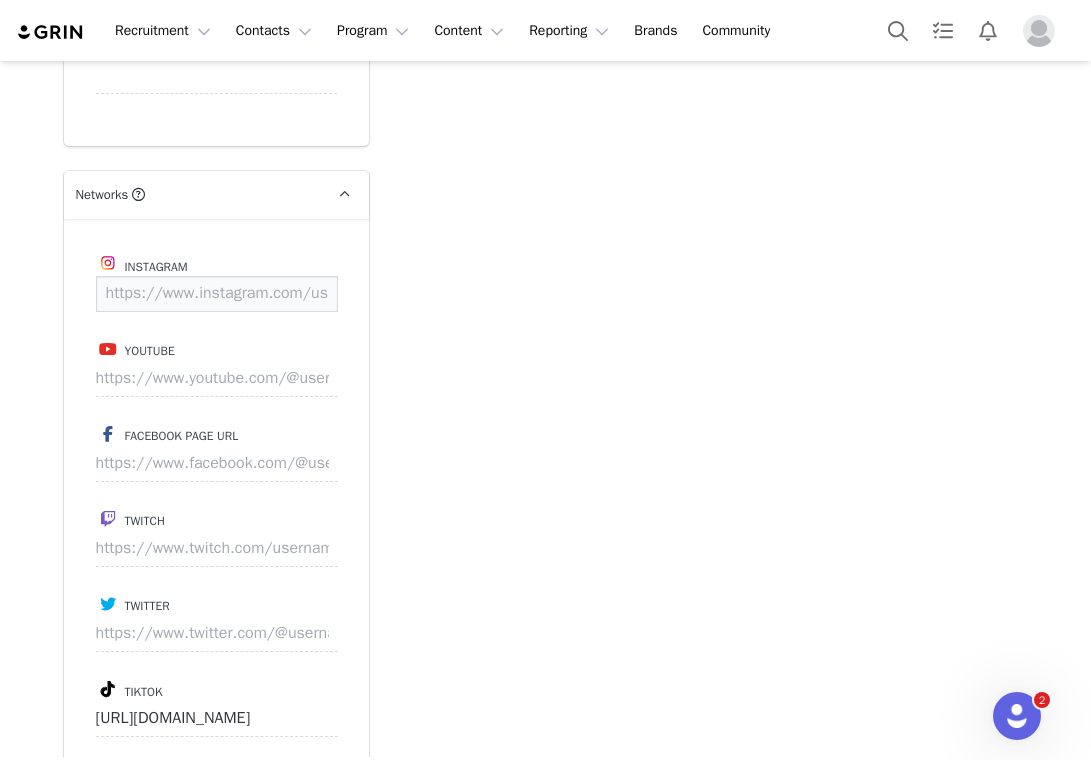 click at bounding box center [217, 294] 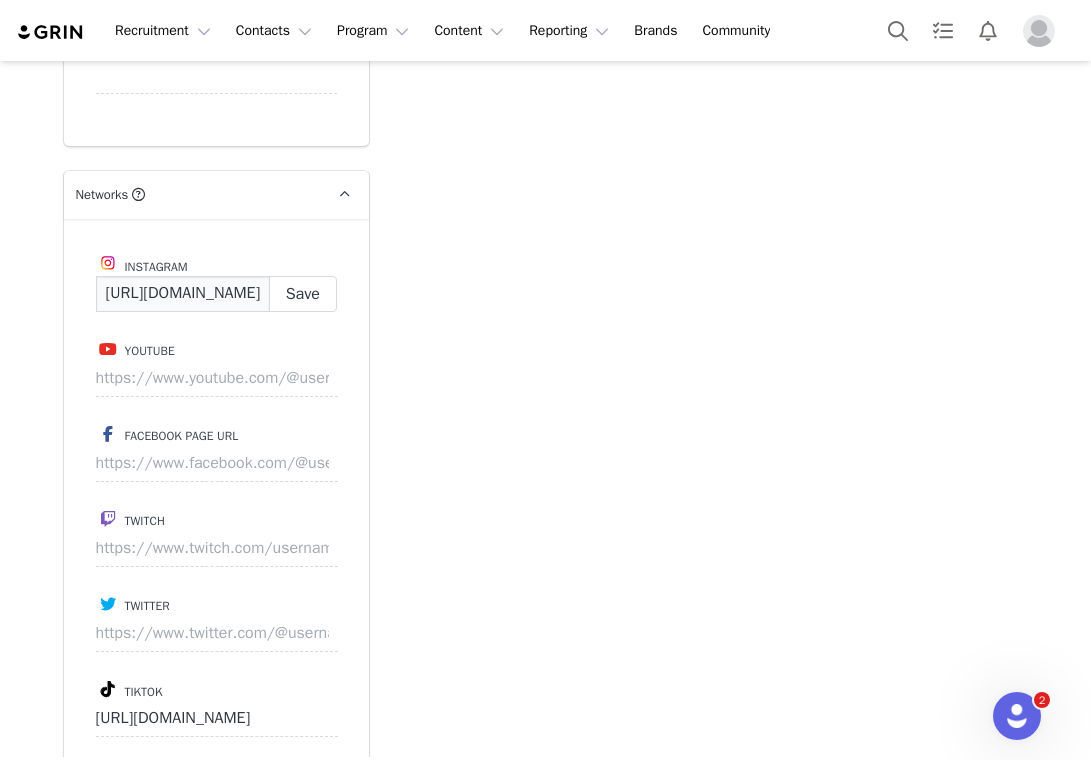 scroll, scrollTop: 0, scrollLeft: 142, axis: horizontal 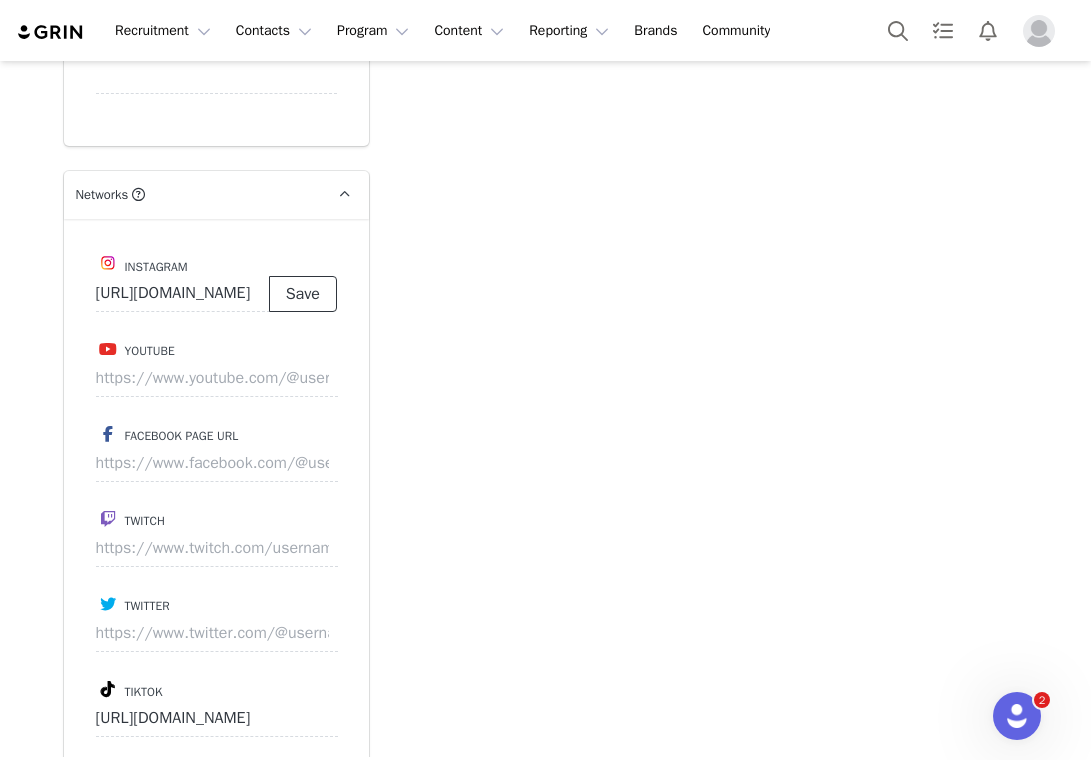 click on "Save" at bounding box center [303, 294] 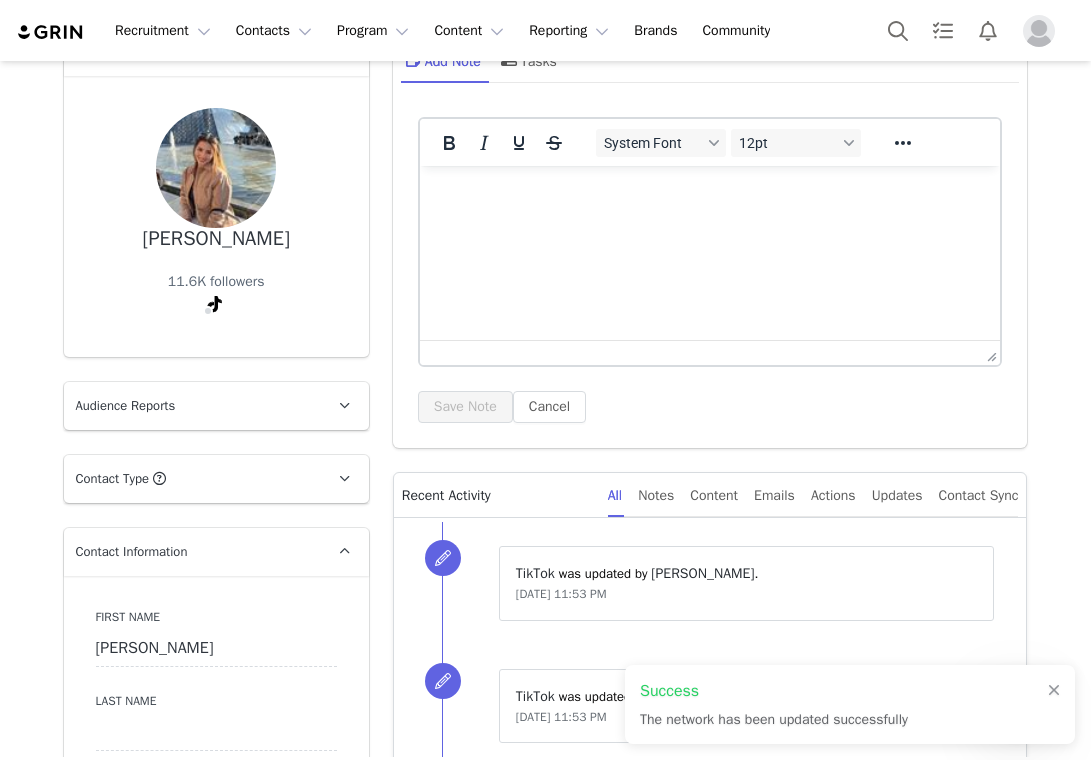 type on "[URL][DOMAIN_NAME]" 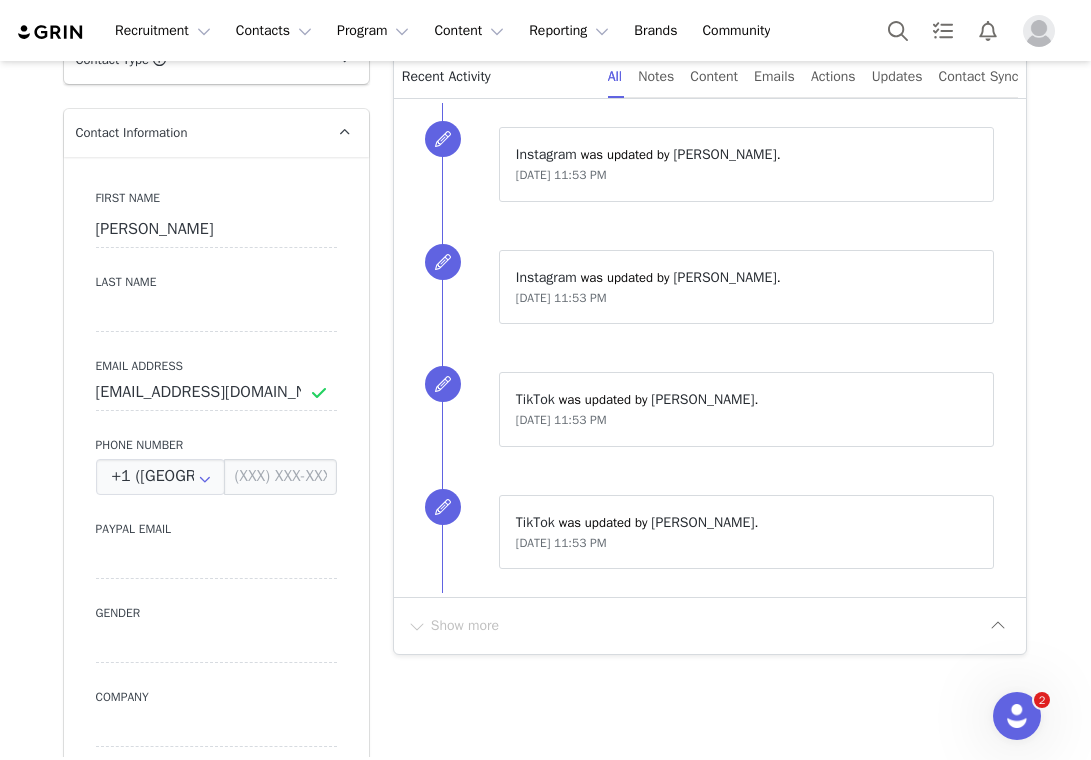 scroll, scrollTop: 0, scrollLeft: 0, axis: both 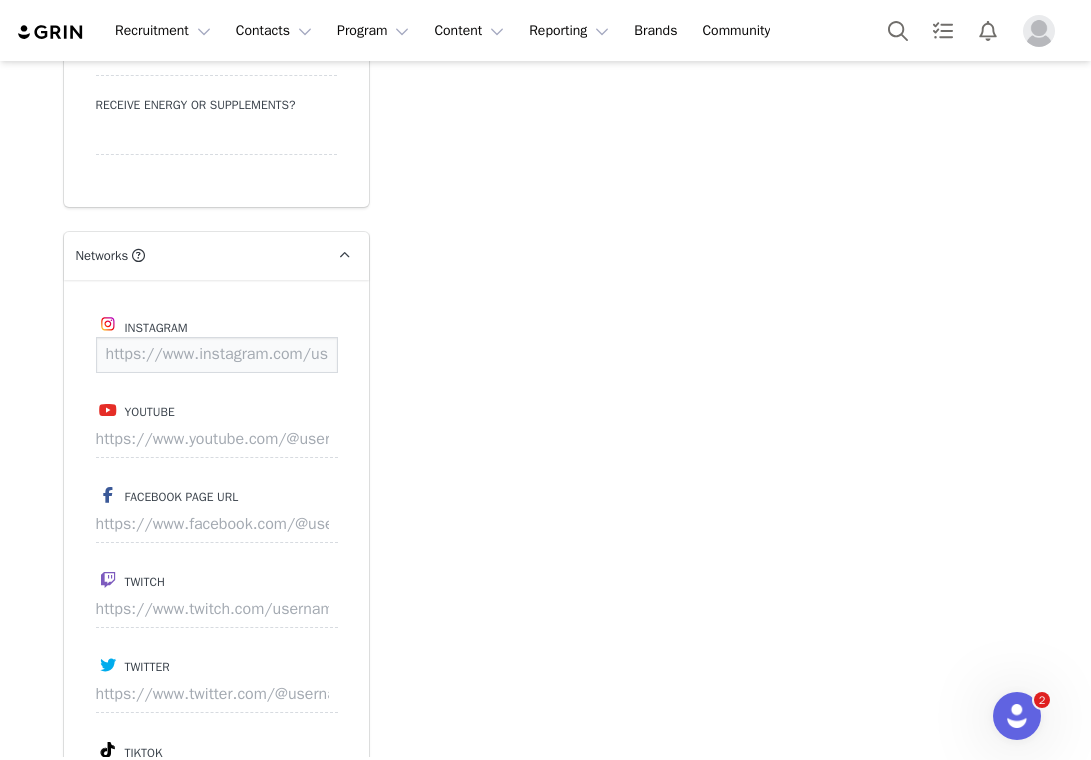 click at bounding box center (217, 355) 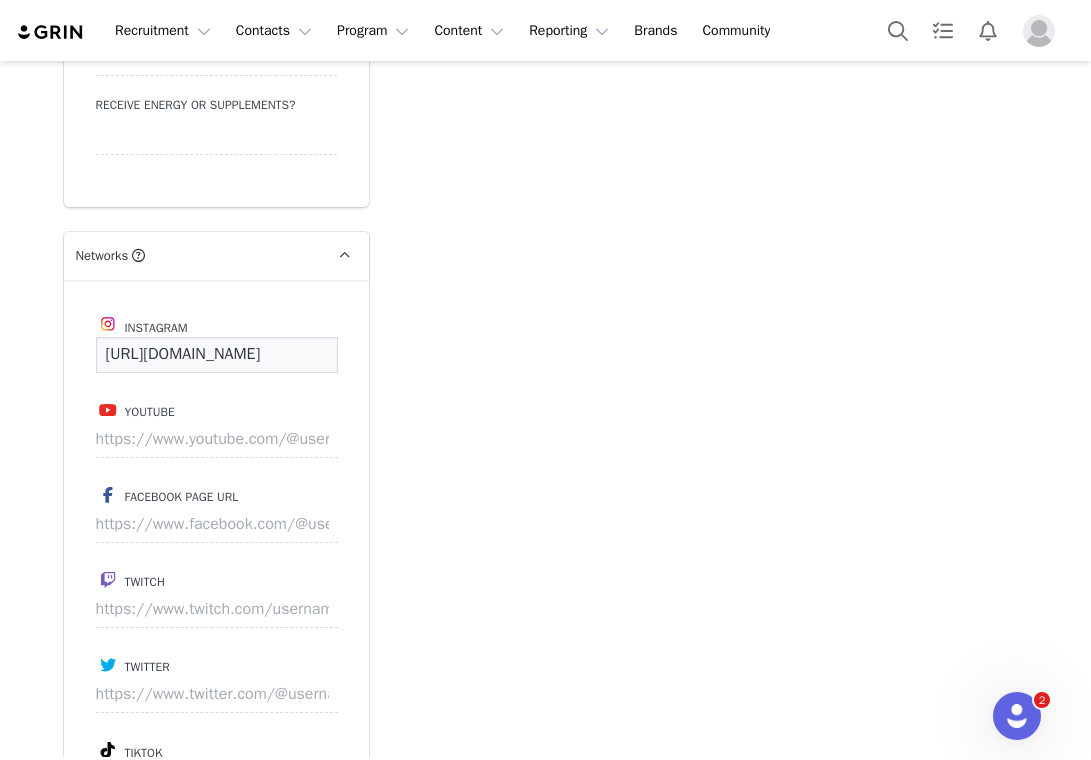 scroll, scrollTop: 0, scrollLeft: 164, axis: horizontal 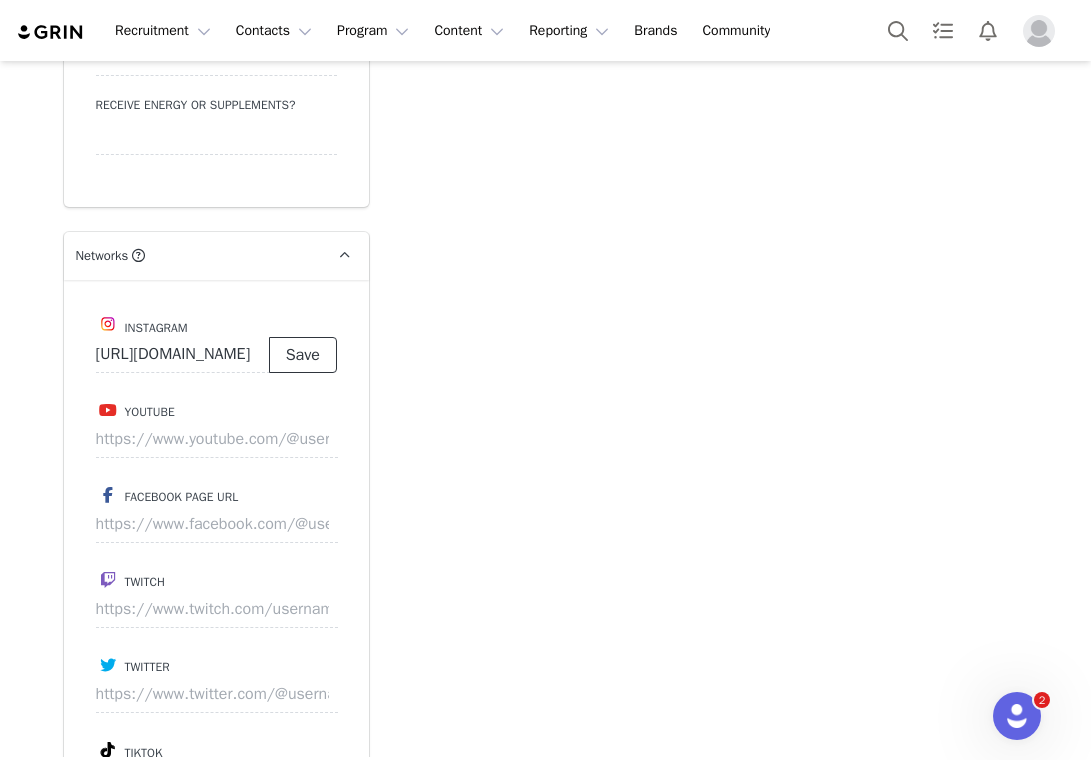 click on "Save" at bounding box center (303, 355) 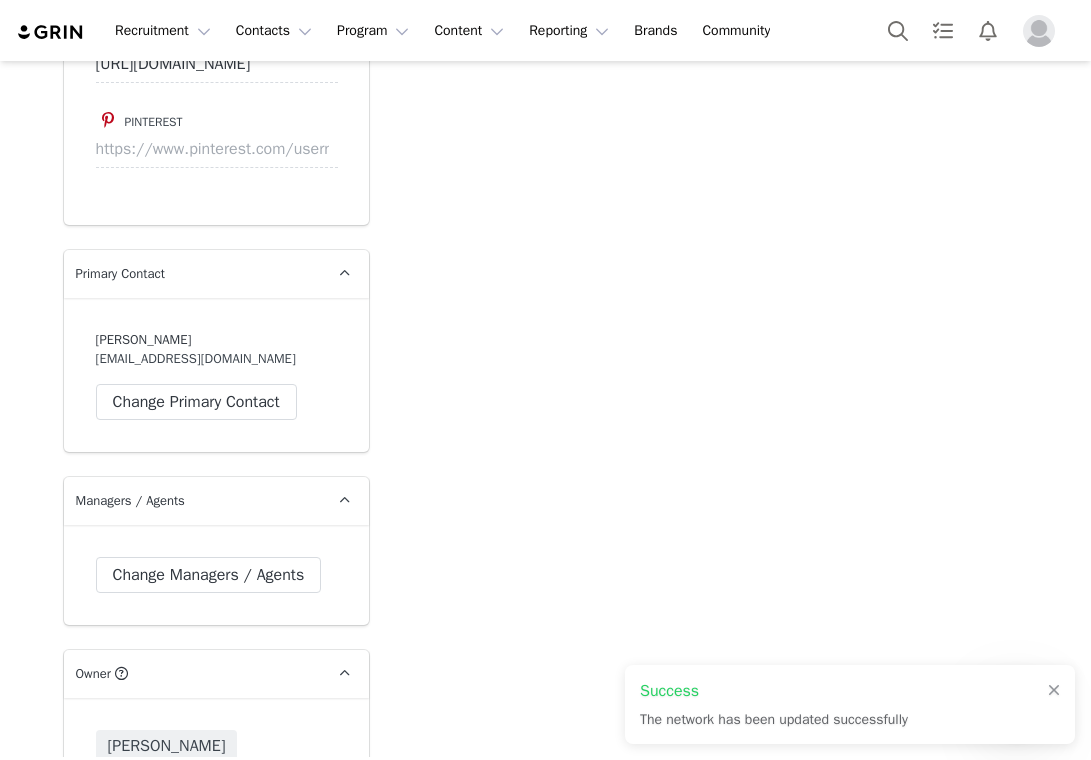 type on "[URL][DOMAIN_NAME]" 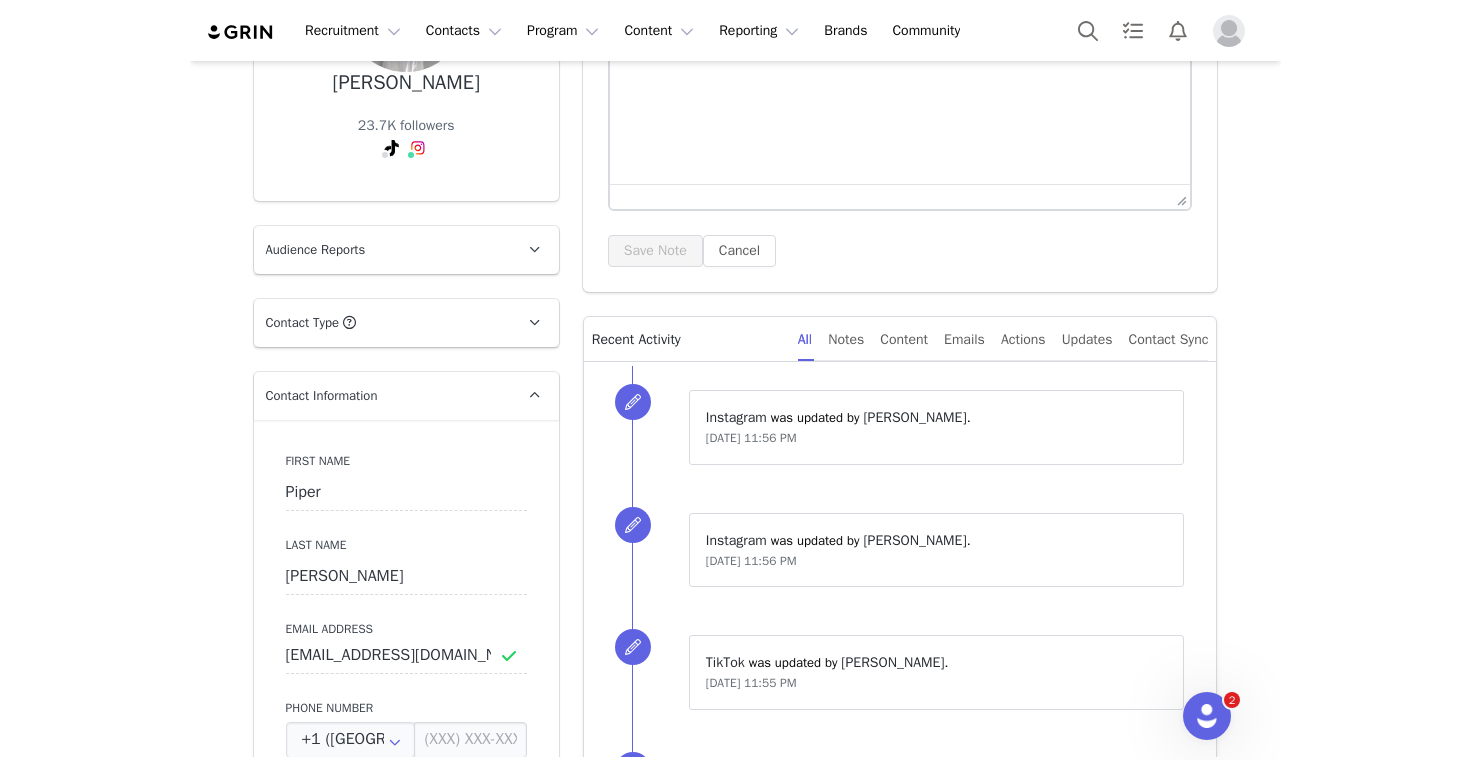 scroll, scrollTop: 0, scrollLeft: 0, axis: both 